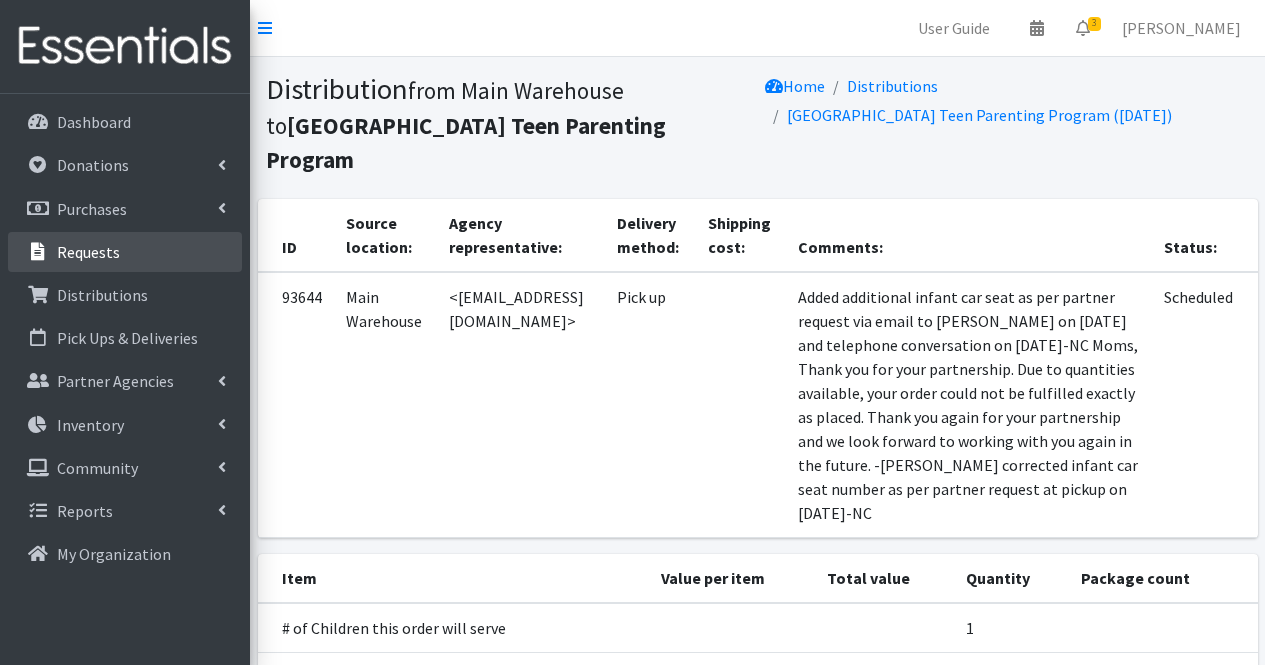 scroll, scrollTop: 0, scrollLeft: 0, axis: both 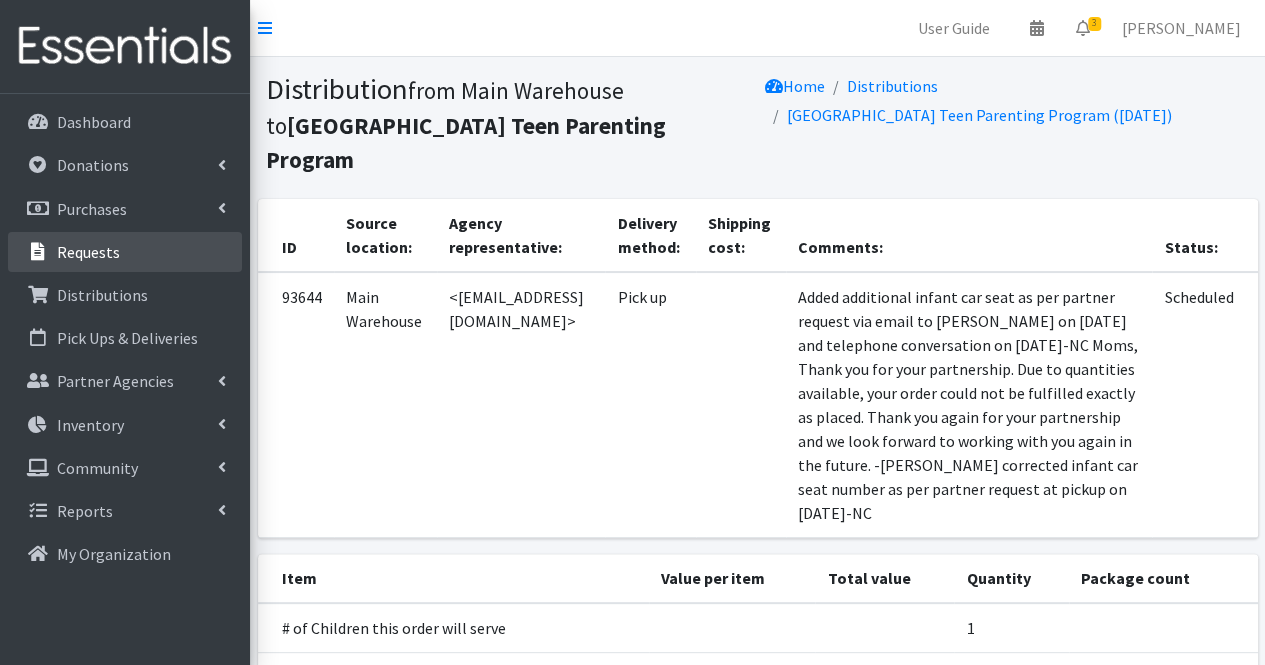 click on "Requests" at bounding box center (125, 252) 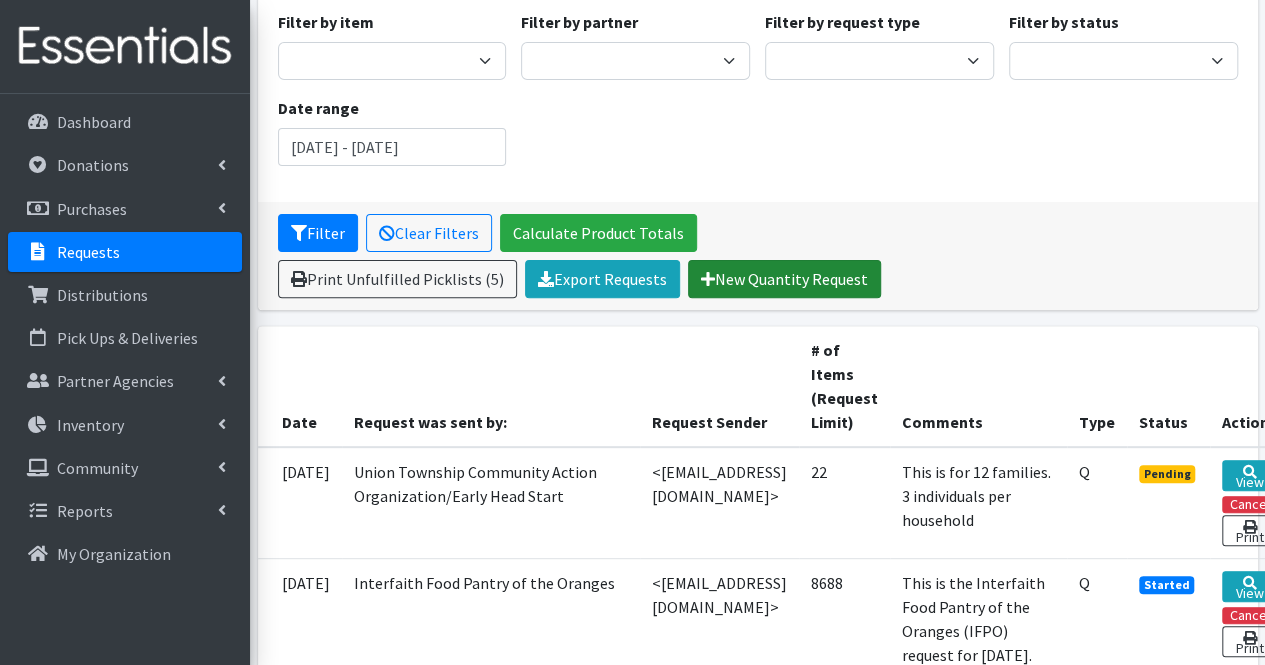 scroll, scrollTop: 199, scrollLeft: 0, axis: vertical 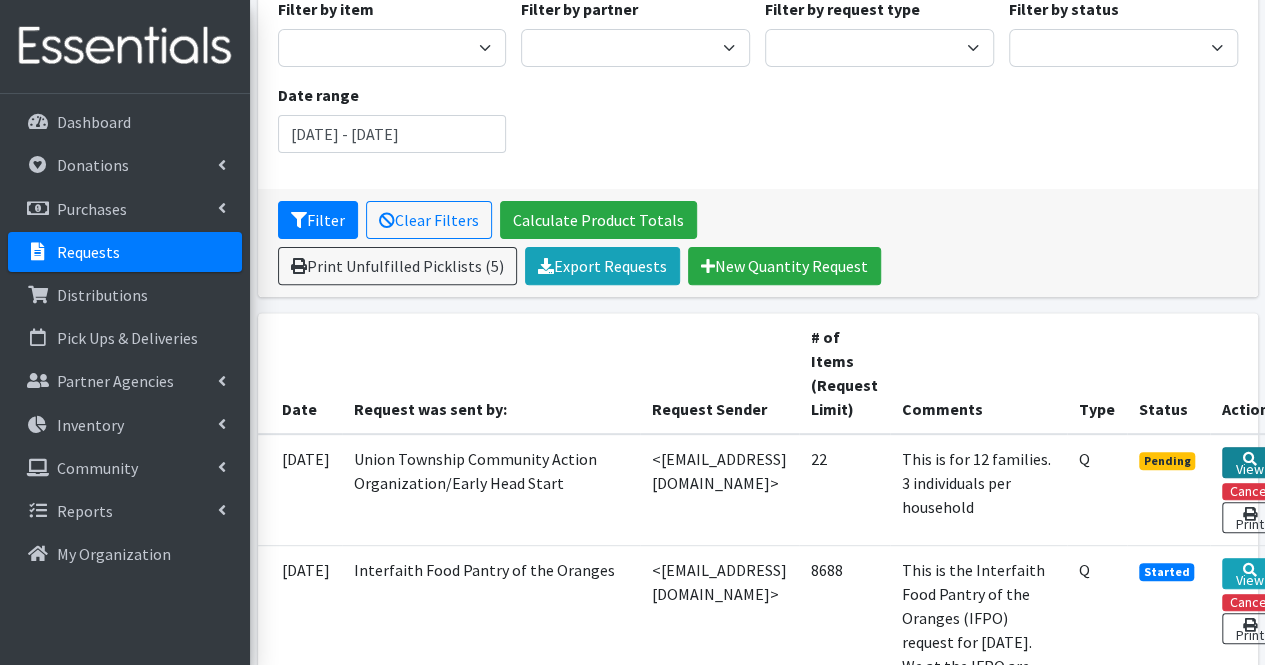 click on "View" at bounding box center [1249, 462] 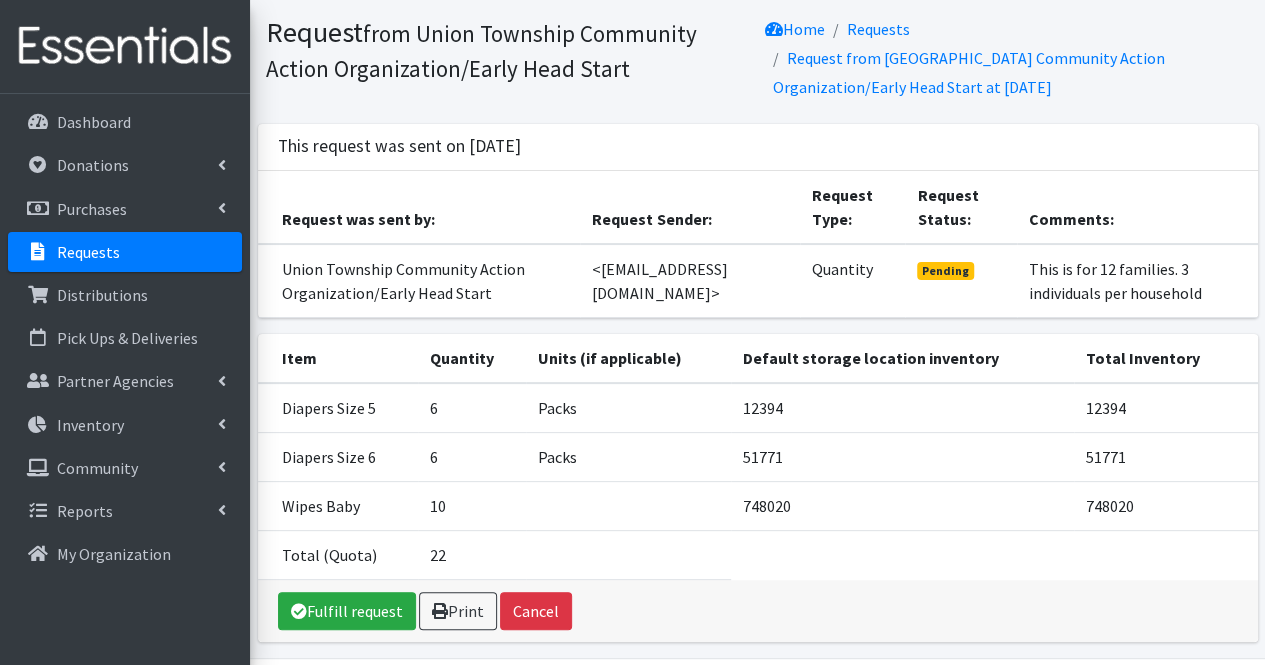 scroll, scrollTop: 121, scrollLeft: 0, axis: vertical 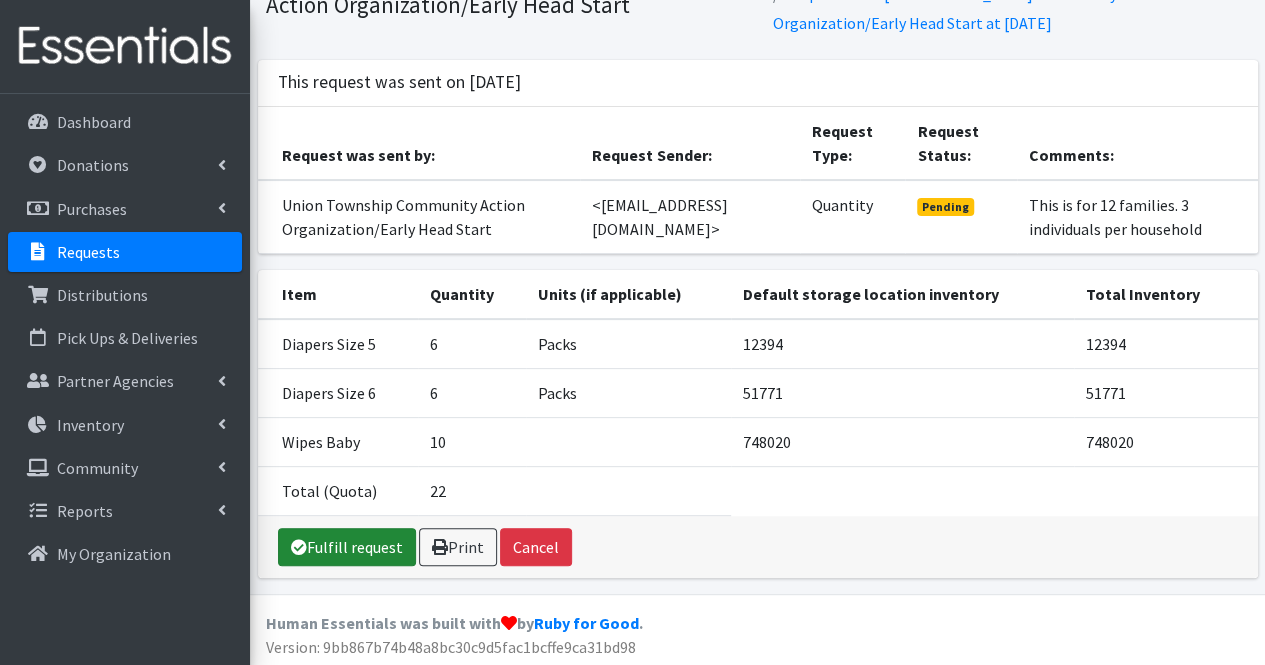 click on "Fulfill request" at bounding box center (347, 547) 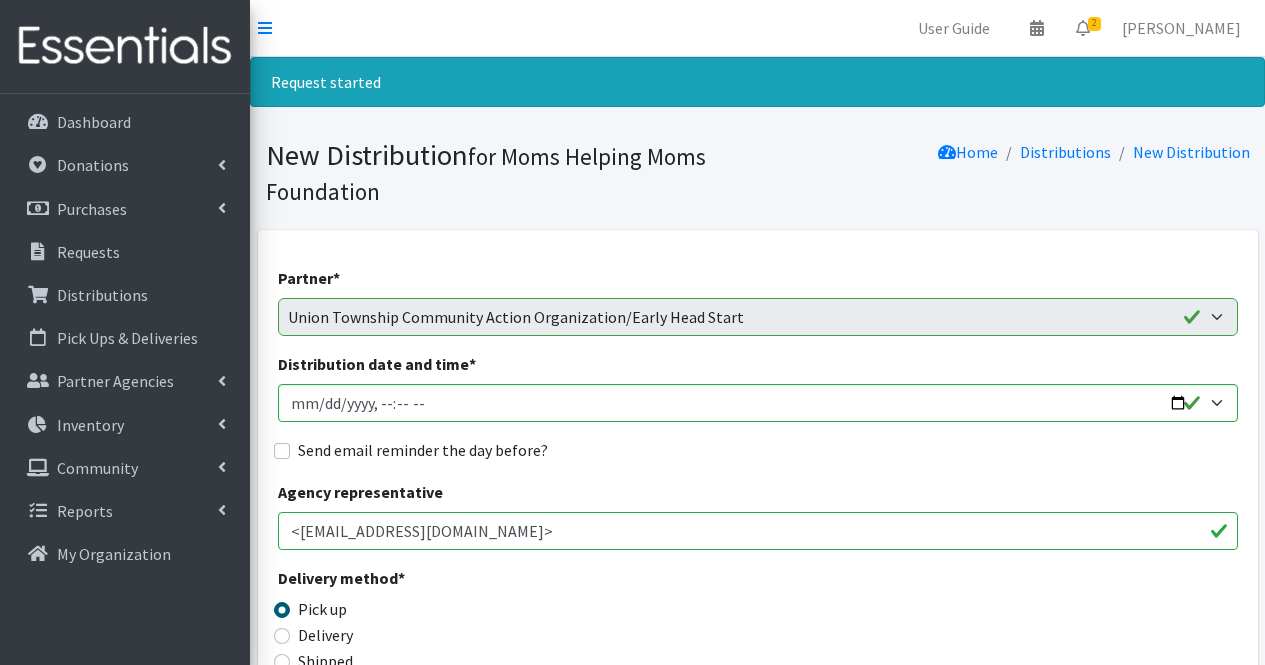 scroll, scrollTop: 0, scrollLeft: 0, axis: both 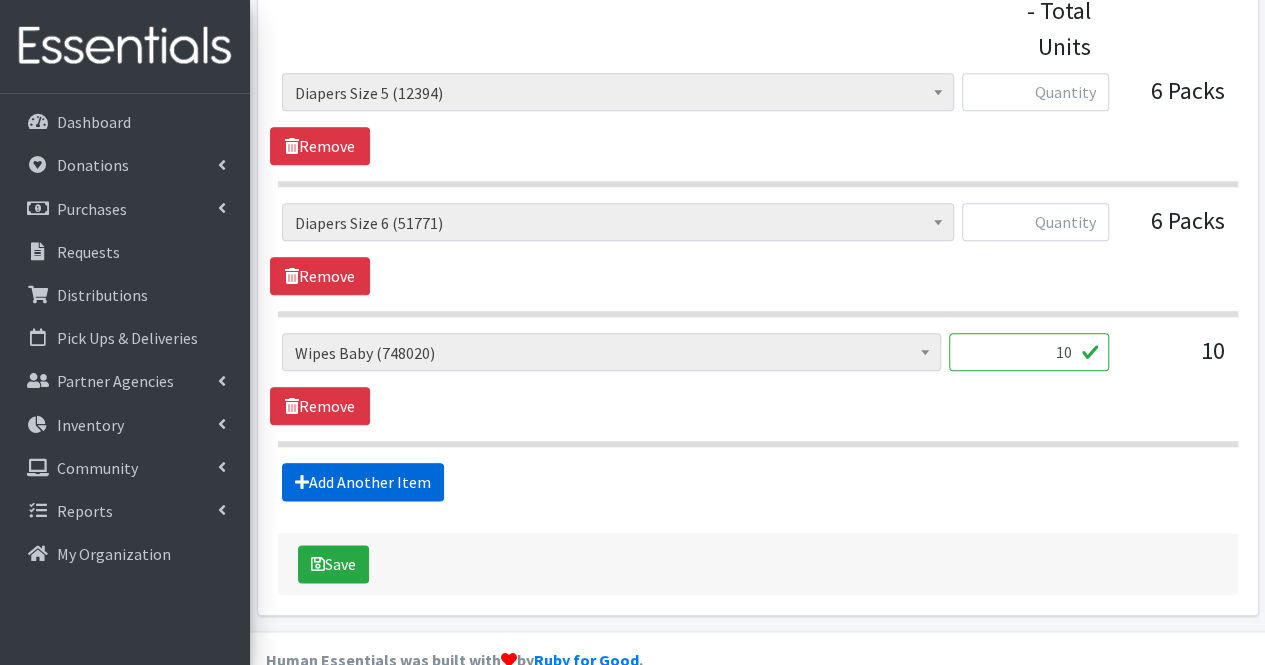 click on "Add Another Item" at bounding box center [363, 482] 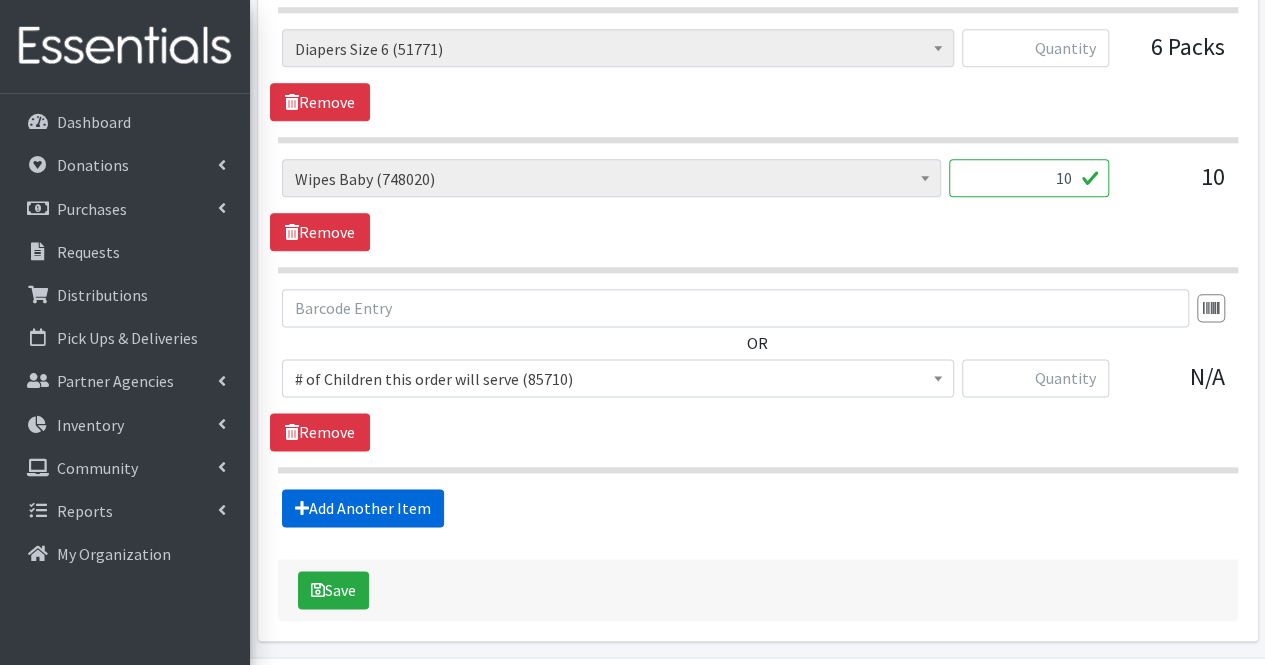 scroll, scrollTop: 1105, scrollLeft: 0, axis: vertical 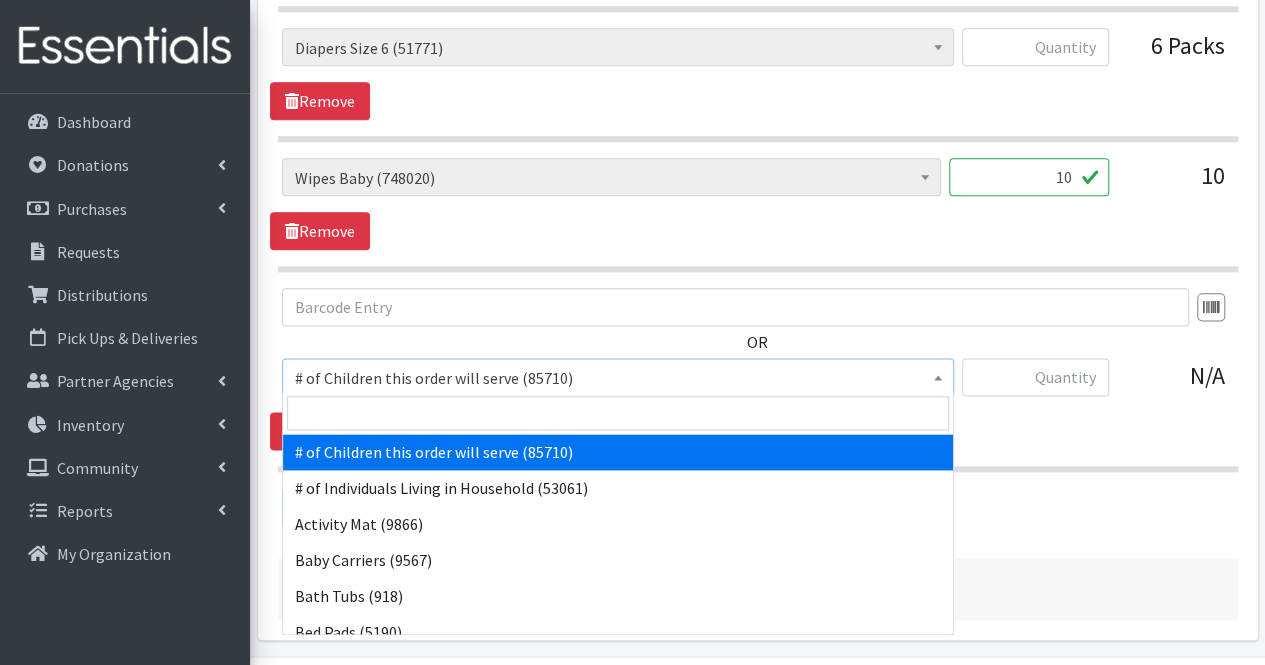 click on "# of Children this order will serve (85710)" at bounding box center [618, 378] 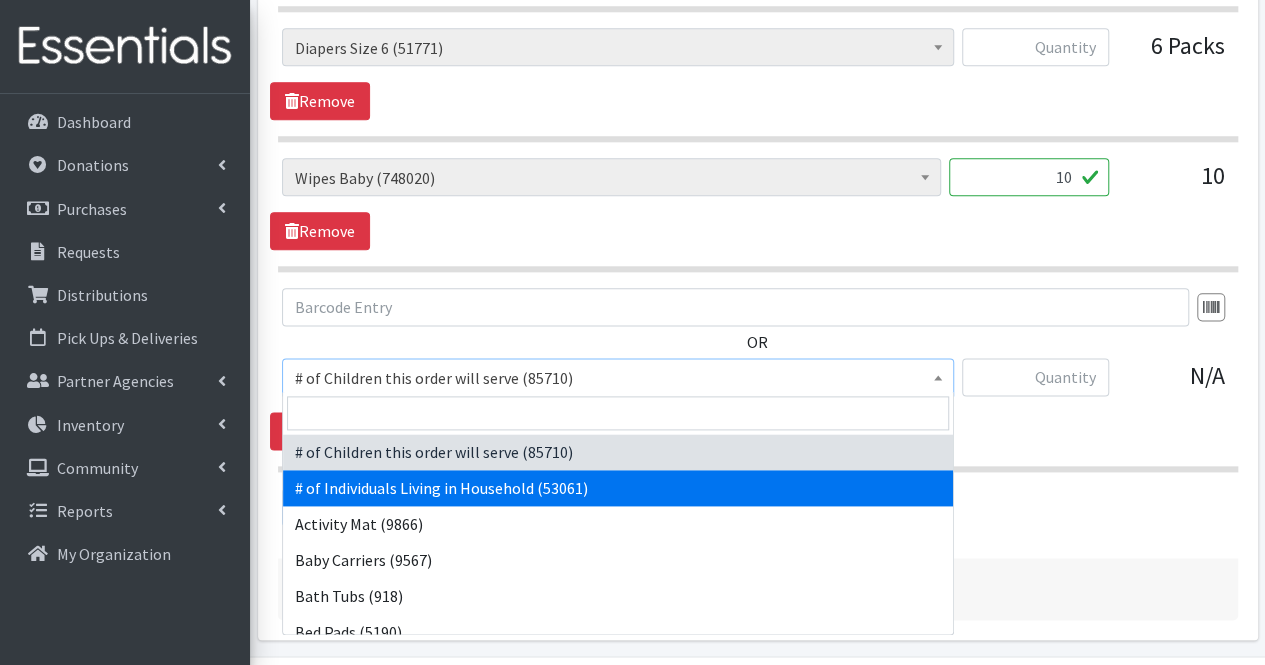 select on "6076" 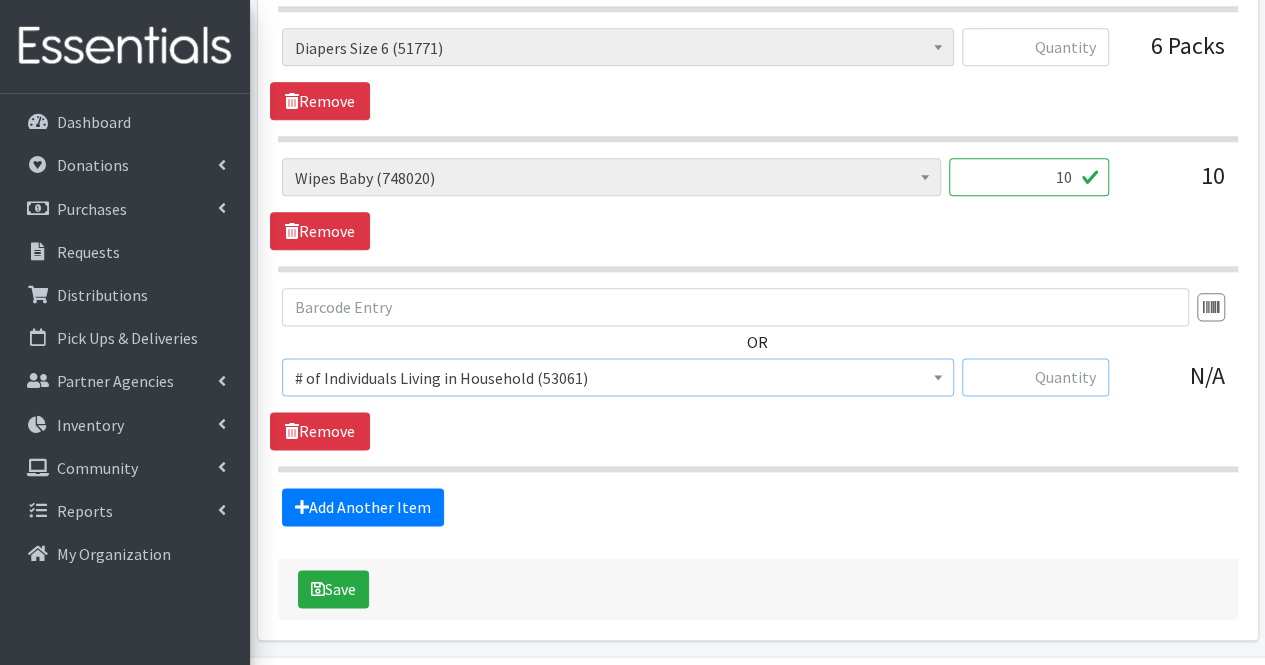 click at bounding box center (1035, 377) 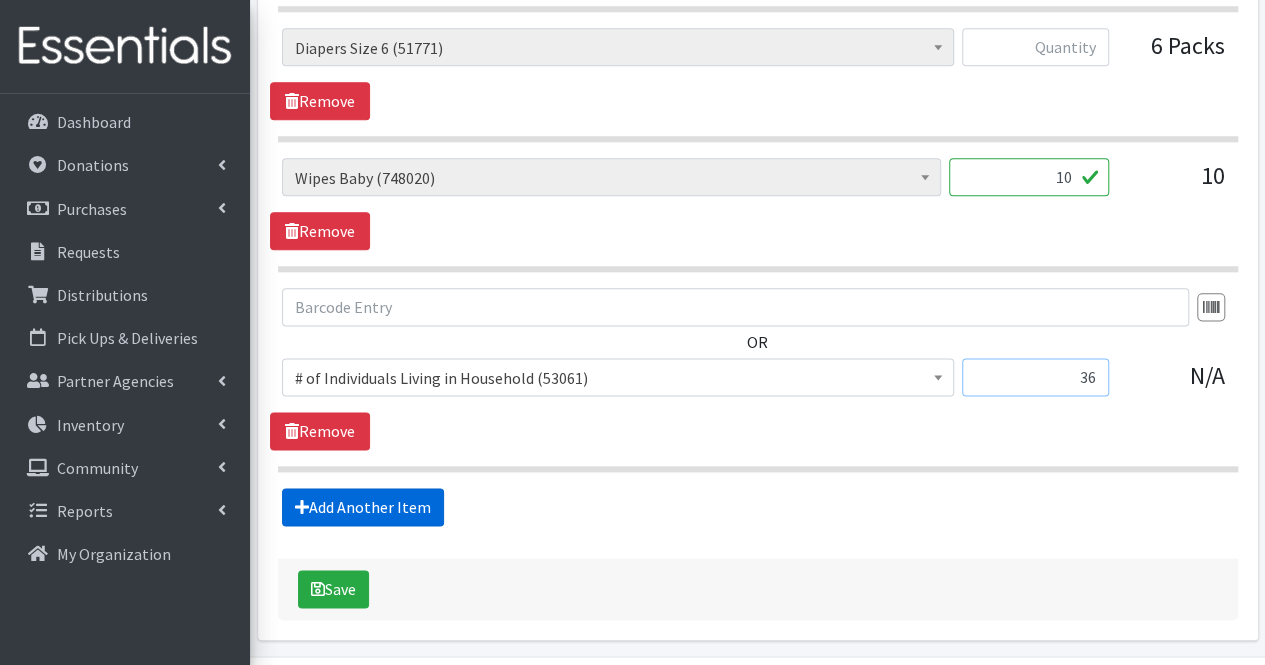 type on "36" 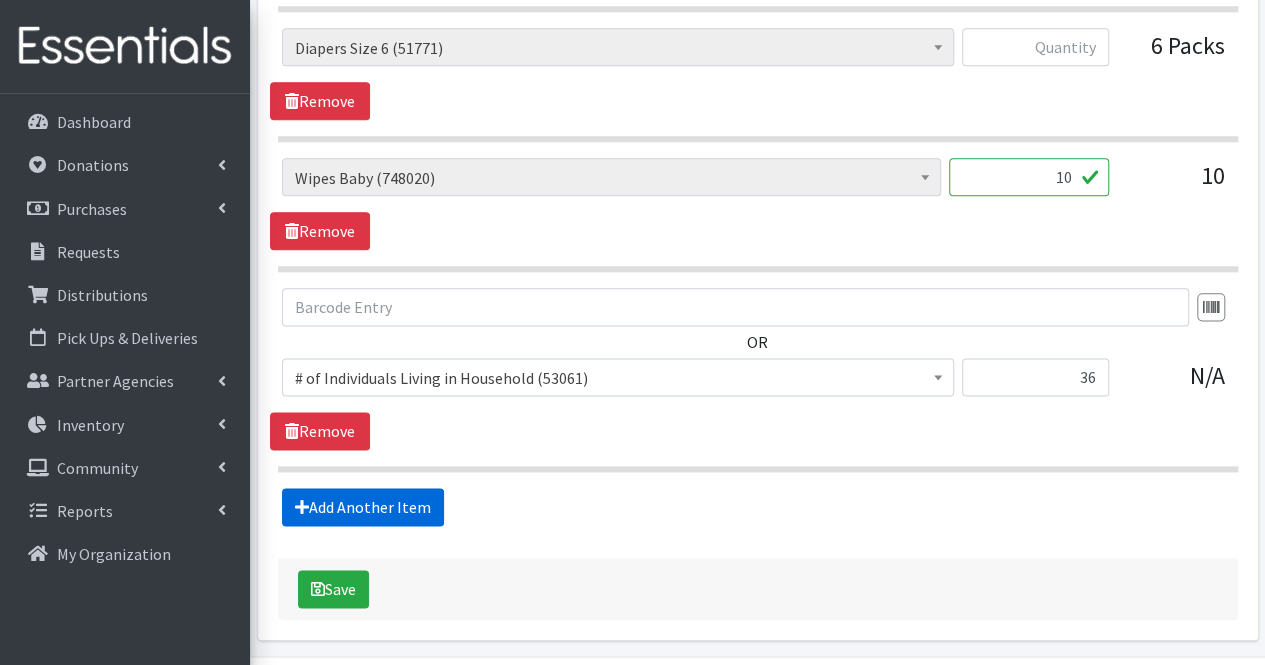 click on "Add Another Item" at bounding box center (363, 507) 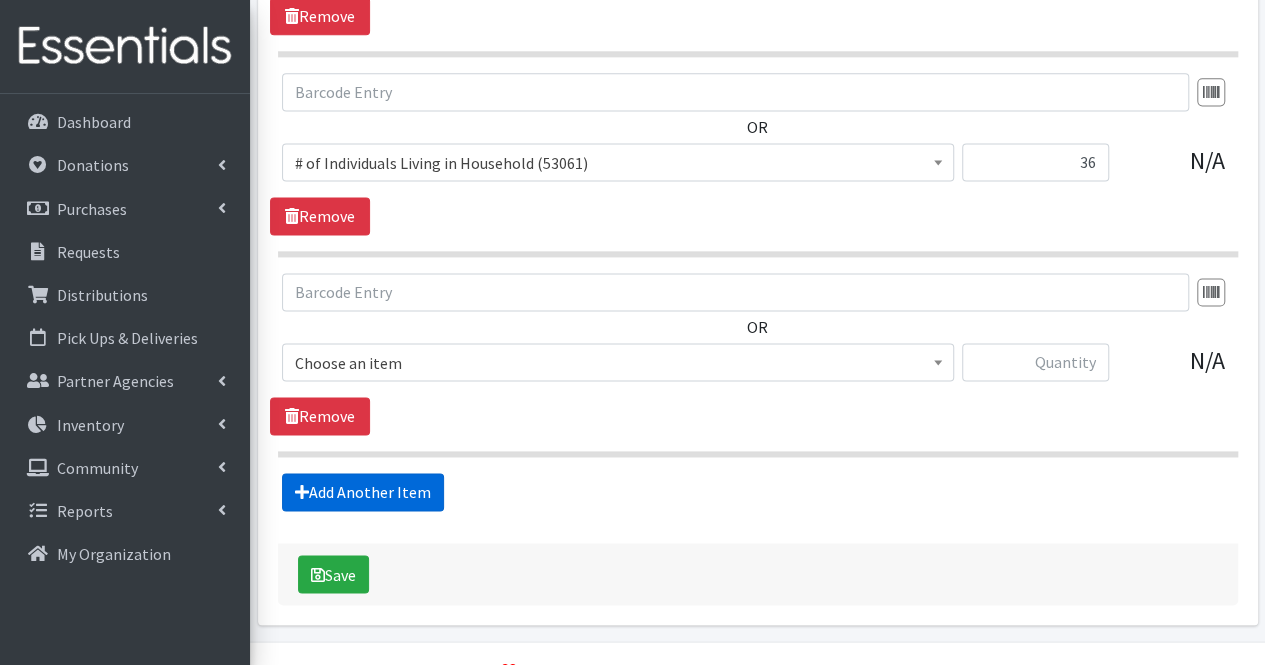 scroll, scrollTop: 1363, scrollLeft: 0, axis: vertical 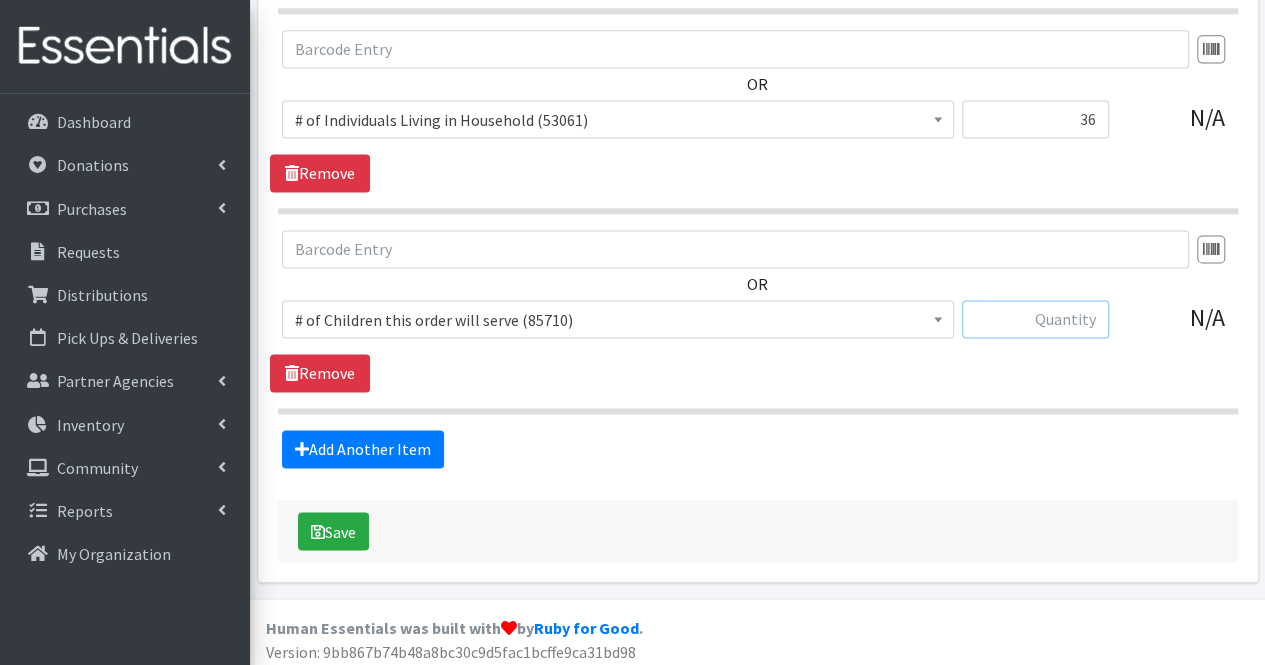 click at bounding box center (1035, 319) 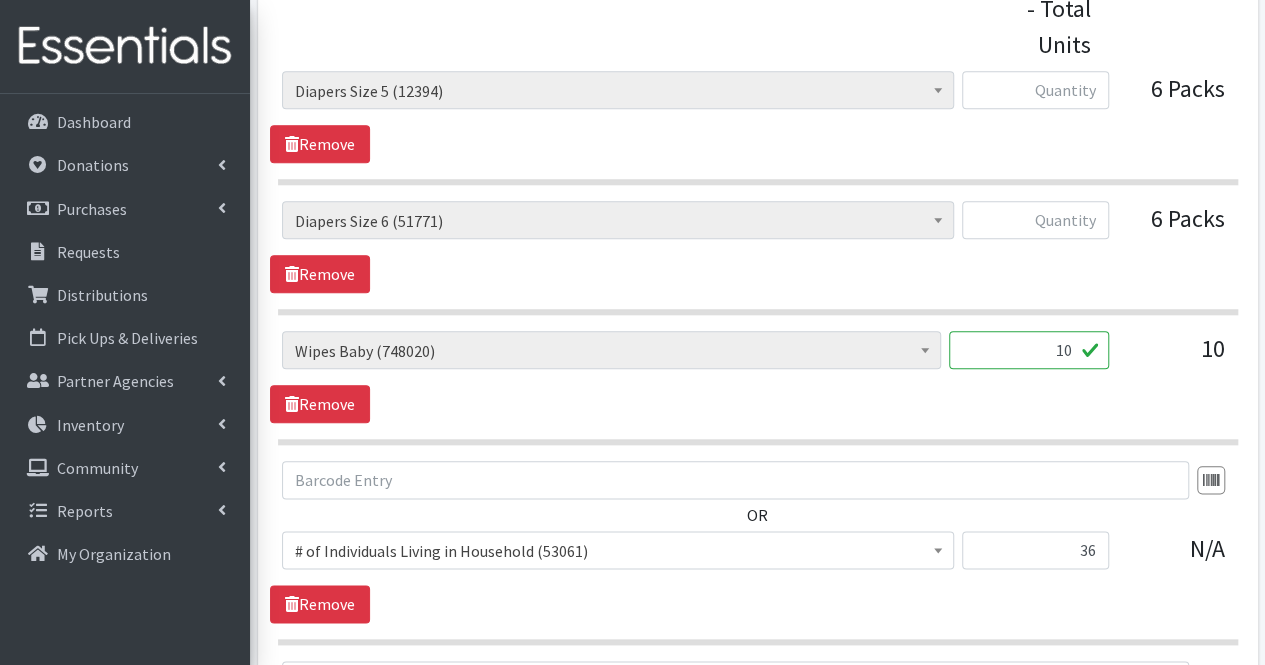 scroll, scrollTop: 931, scrollLeft: 0, axis: vertical 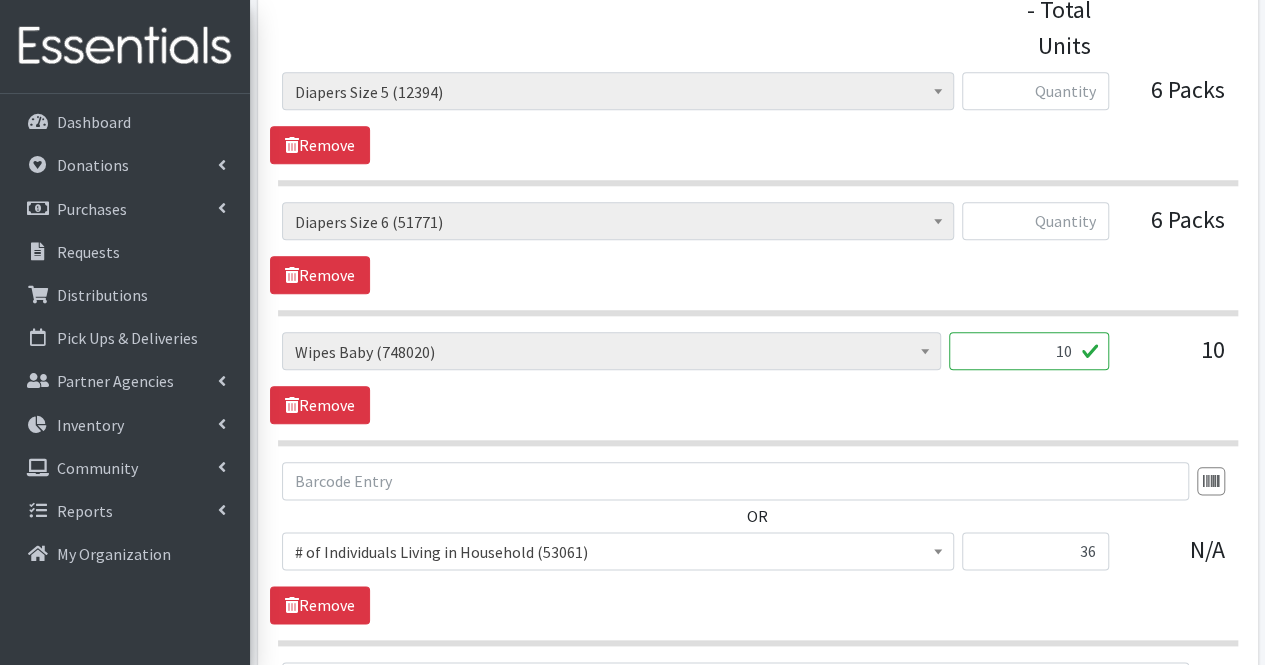 type on "22" 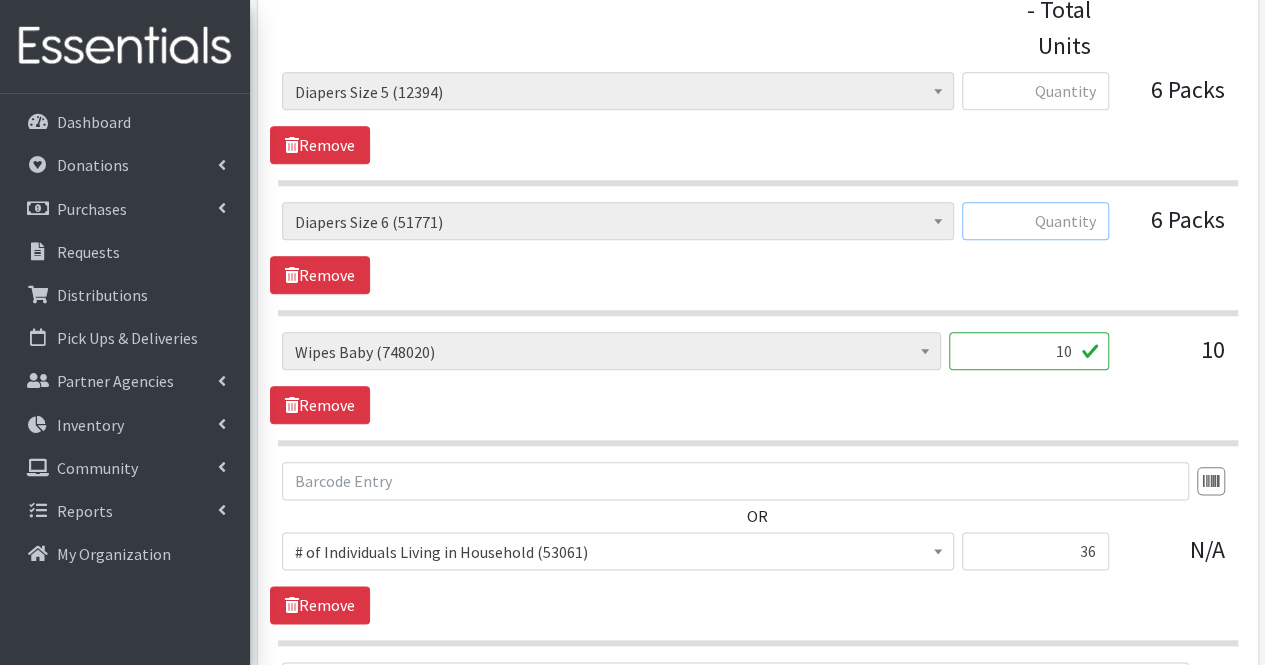 click at bounding box center [1035, 221] 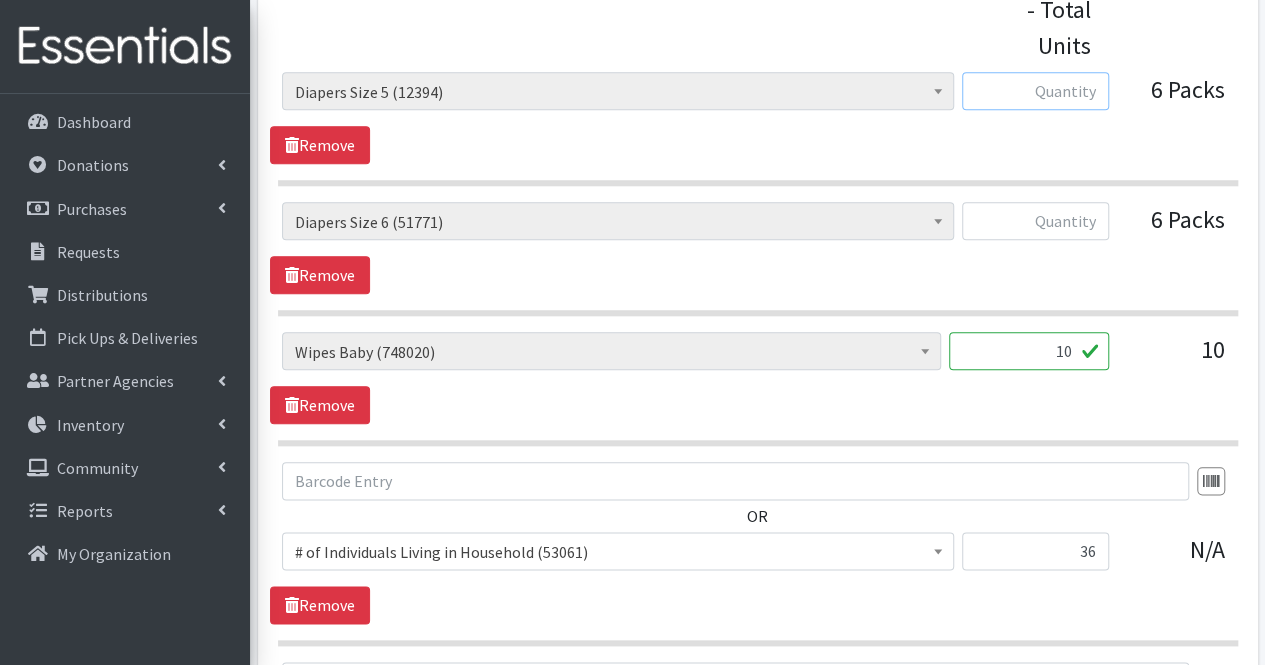 click at bounding box center (1035, 91) 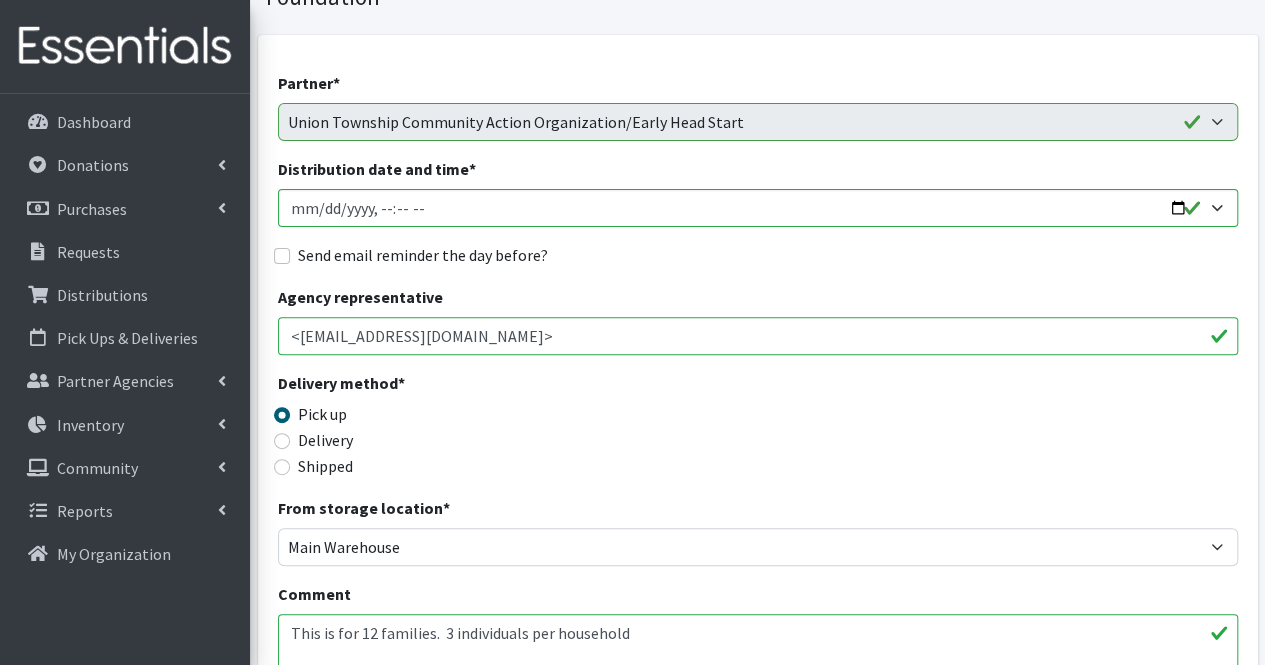 scroll, scrollTop: 131, scrollLeft: 0, axis: vertical 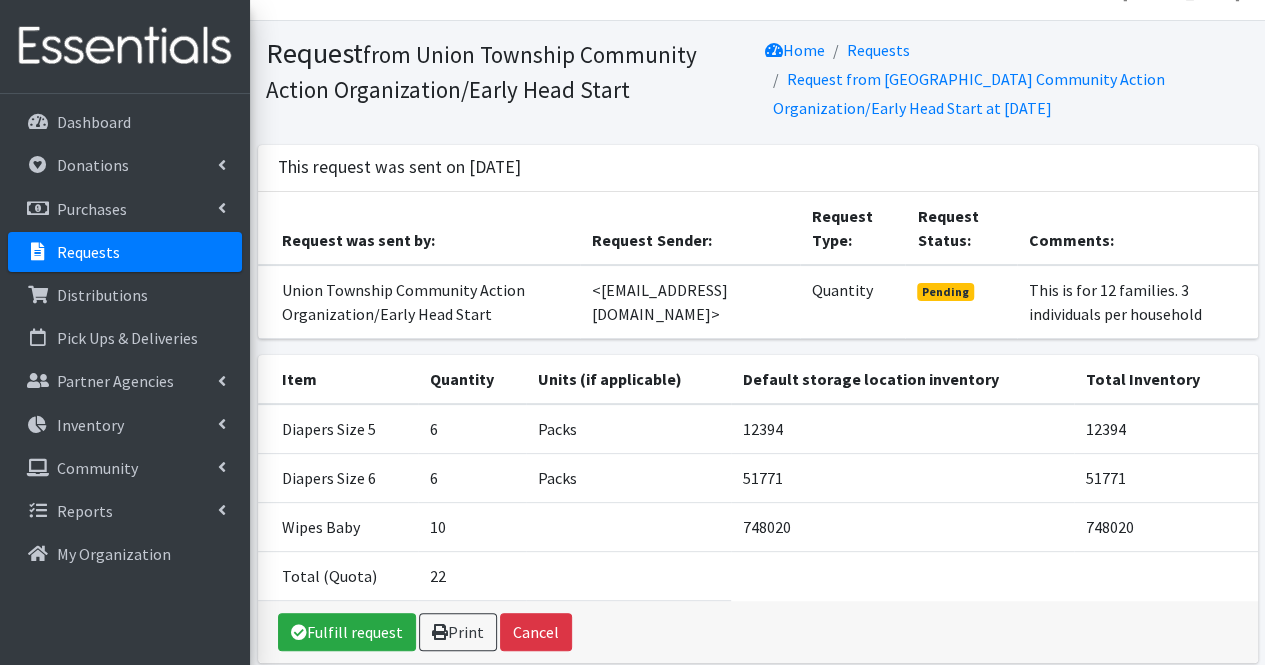 click on "Packs" at bounding box center (629, 429) 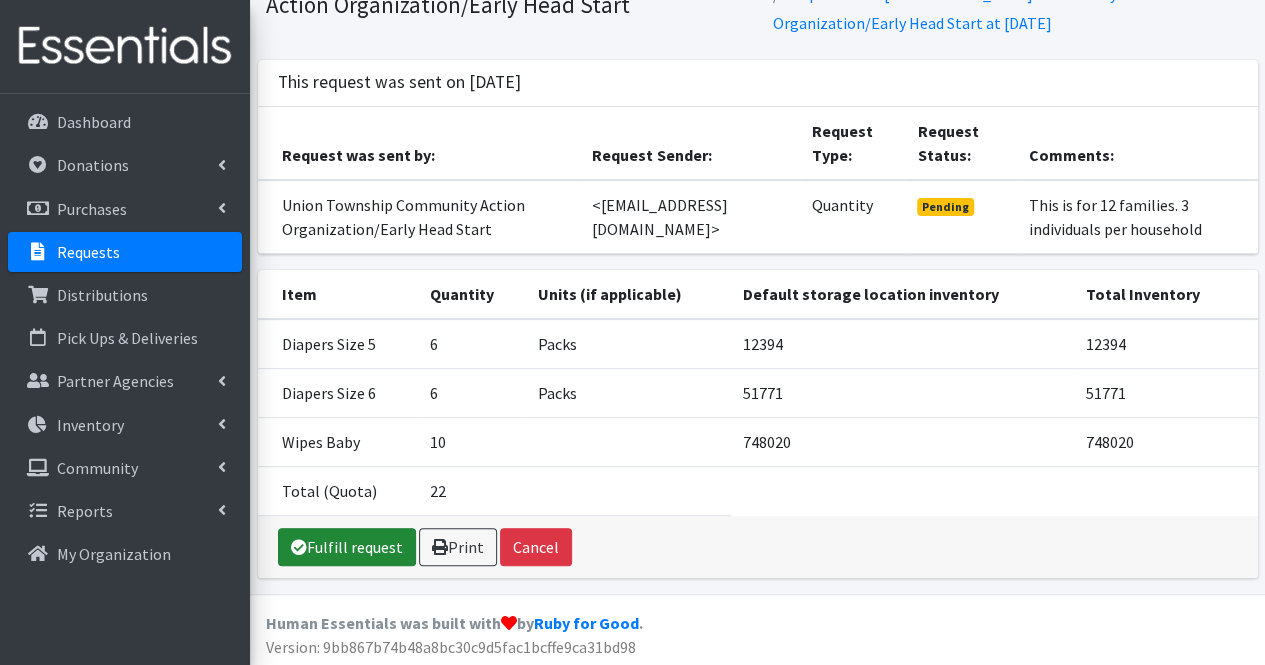 click on "Fulfill request" at bounding box center (347, 547) 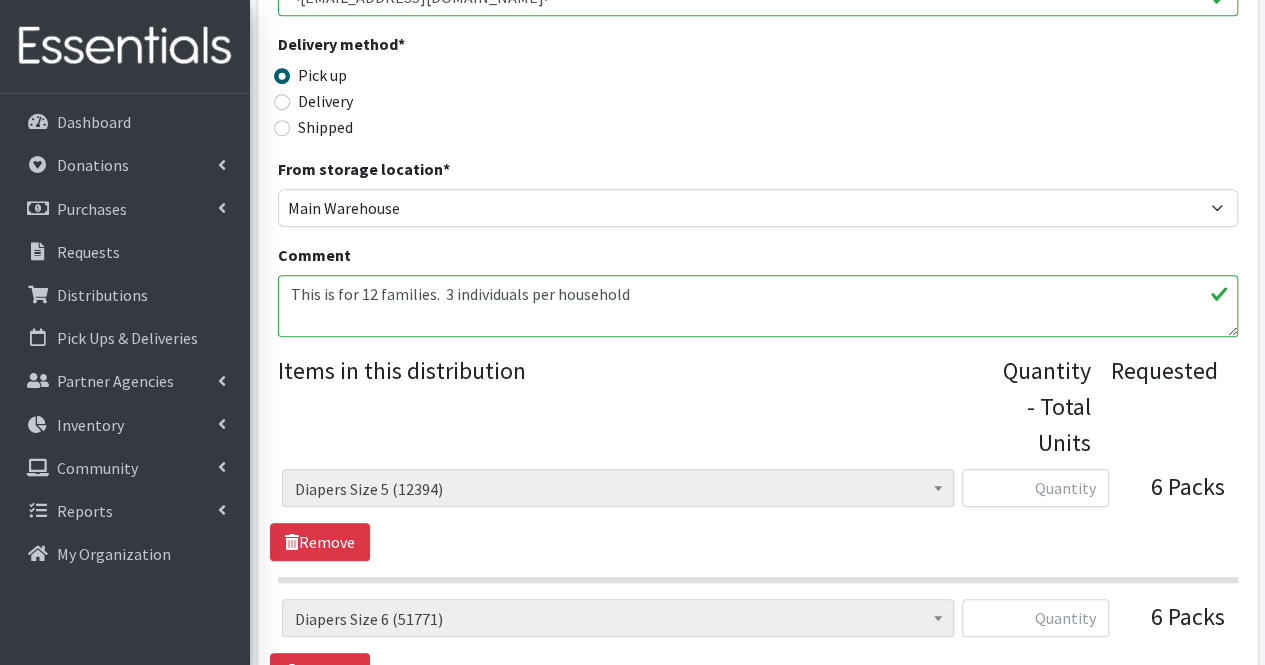 scroll, scrollTop: 965, scrollLeft: 0, axis: vertical 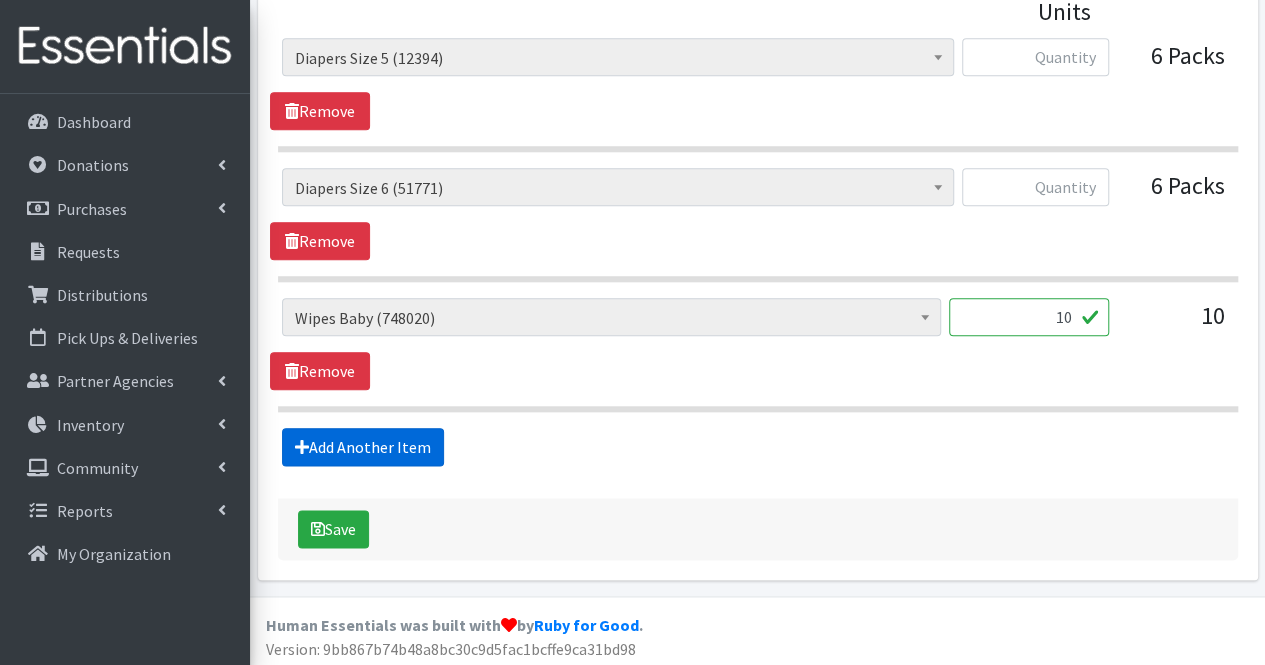click on "Add Another Item" at bounding box center [363, 447] 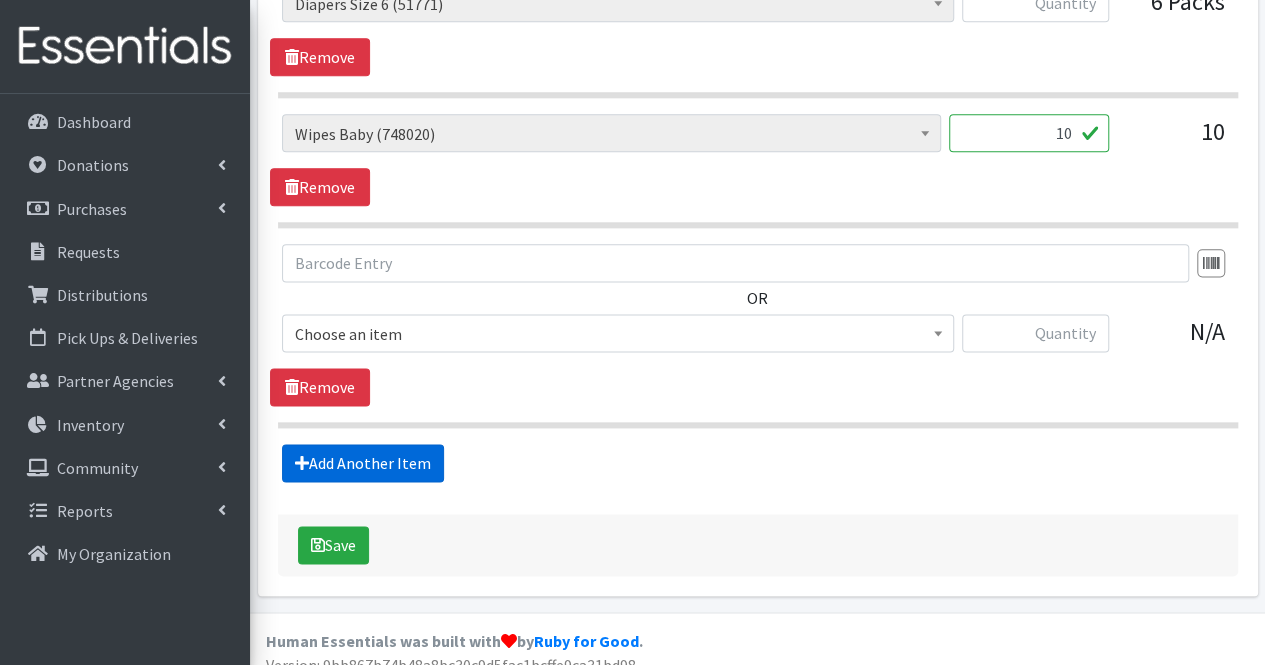 scroll, scrollTop: 1164, scrollLeft: 0, axis: vertical 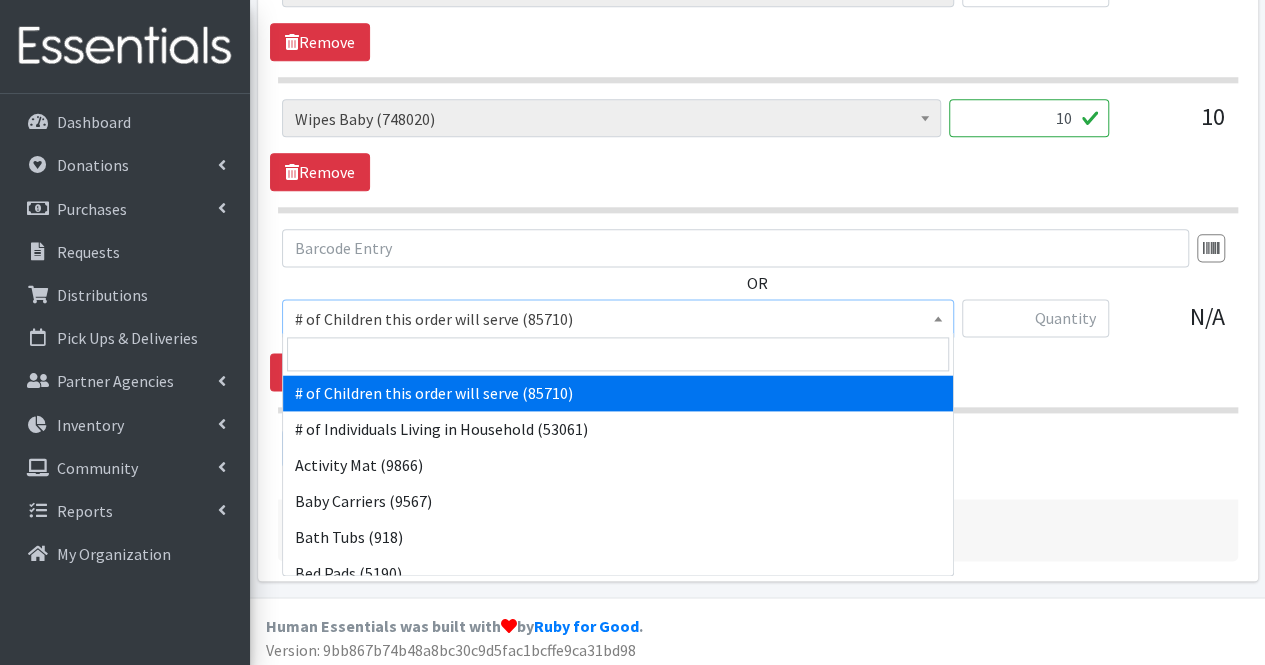 click on "# of Children this order will serve (85710)" at bounding box center [618, 319] 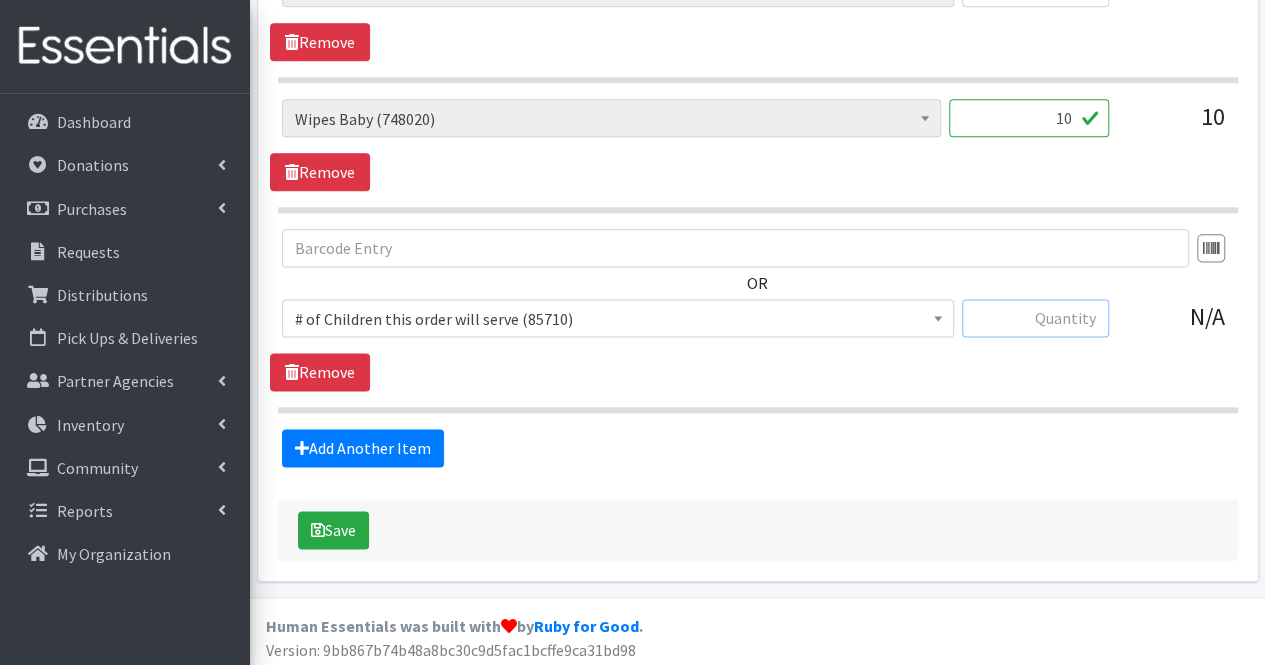 click at bounding box center (1035, 318) 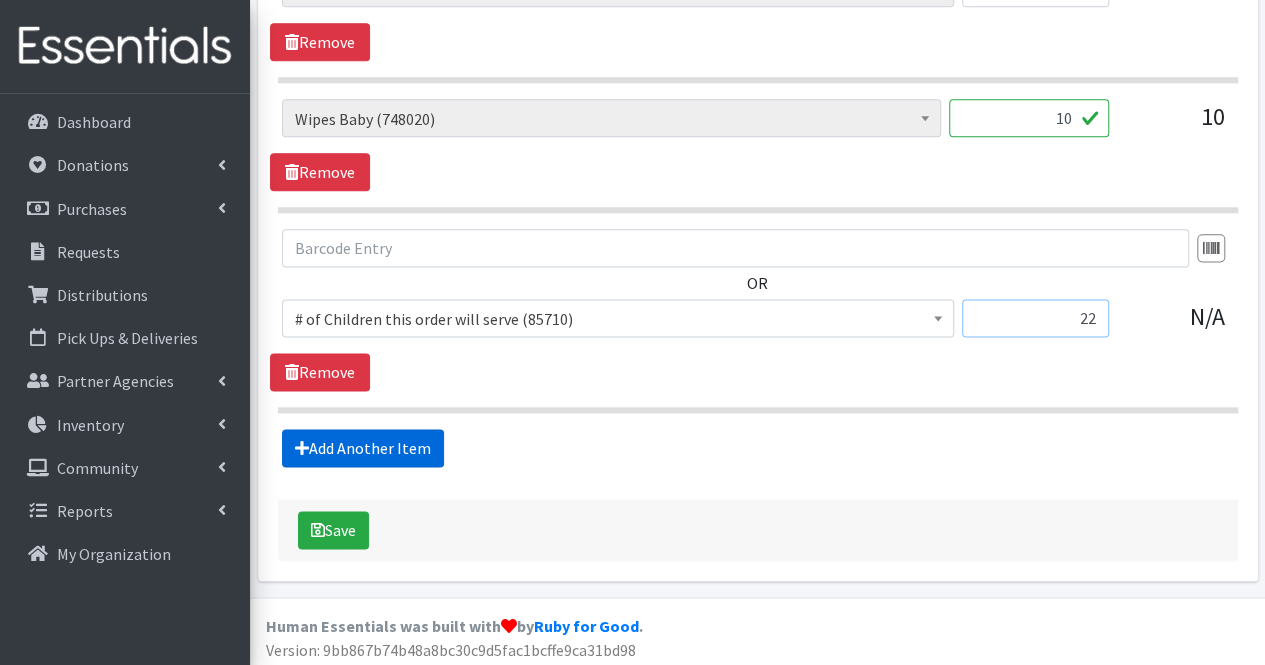 type on "22" 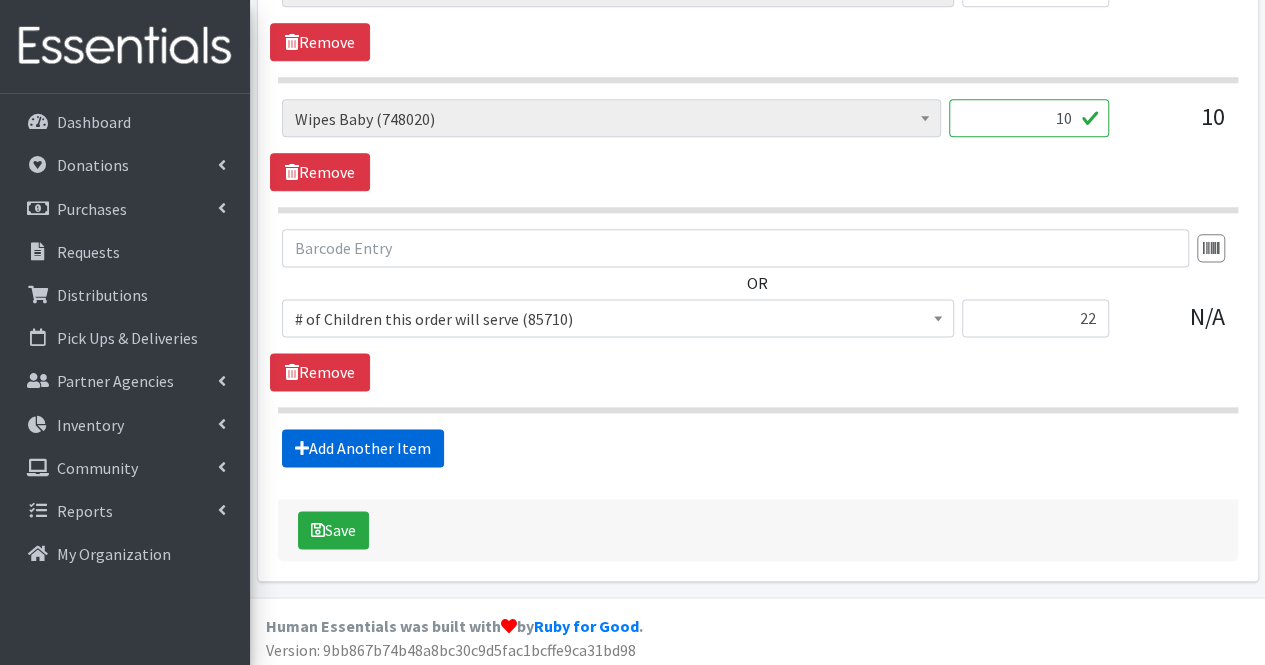 click on "Add Another Item" at bounding box center (363, 448) 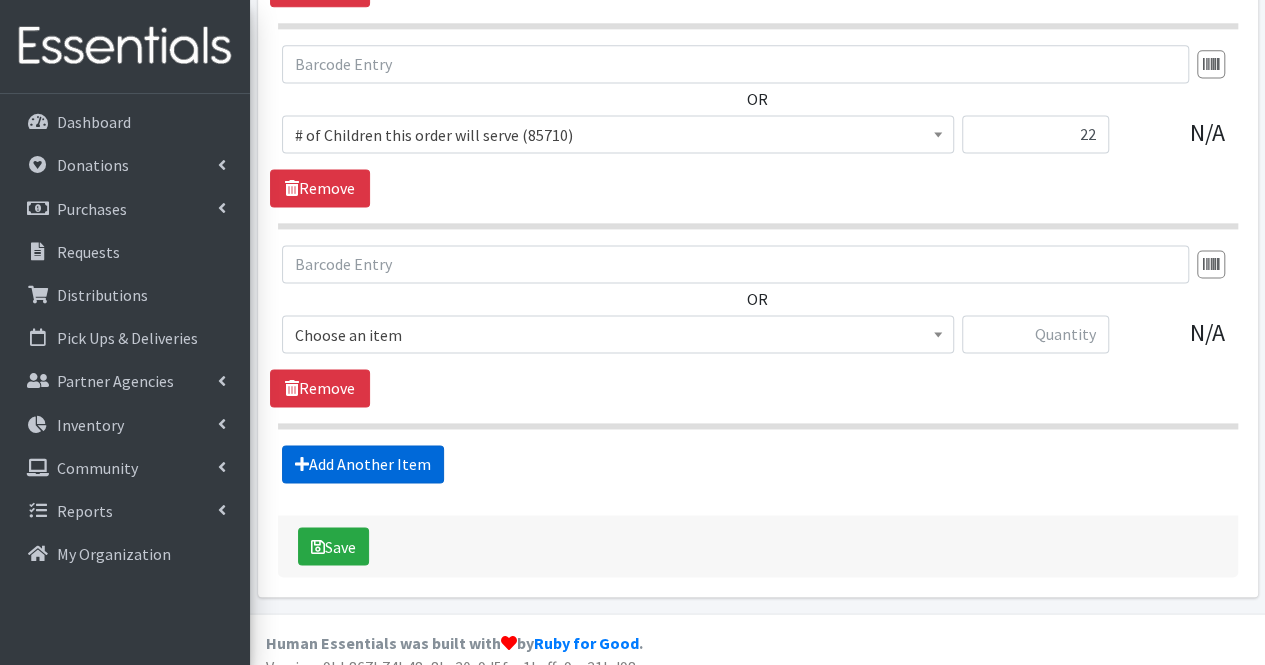scroll, scrollTop: 1363, scrollLeft: 0, axis: vertical 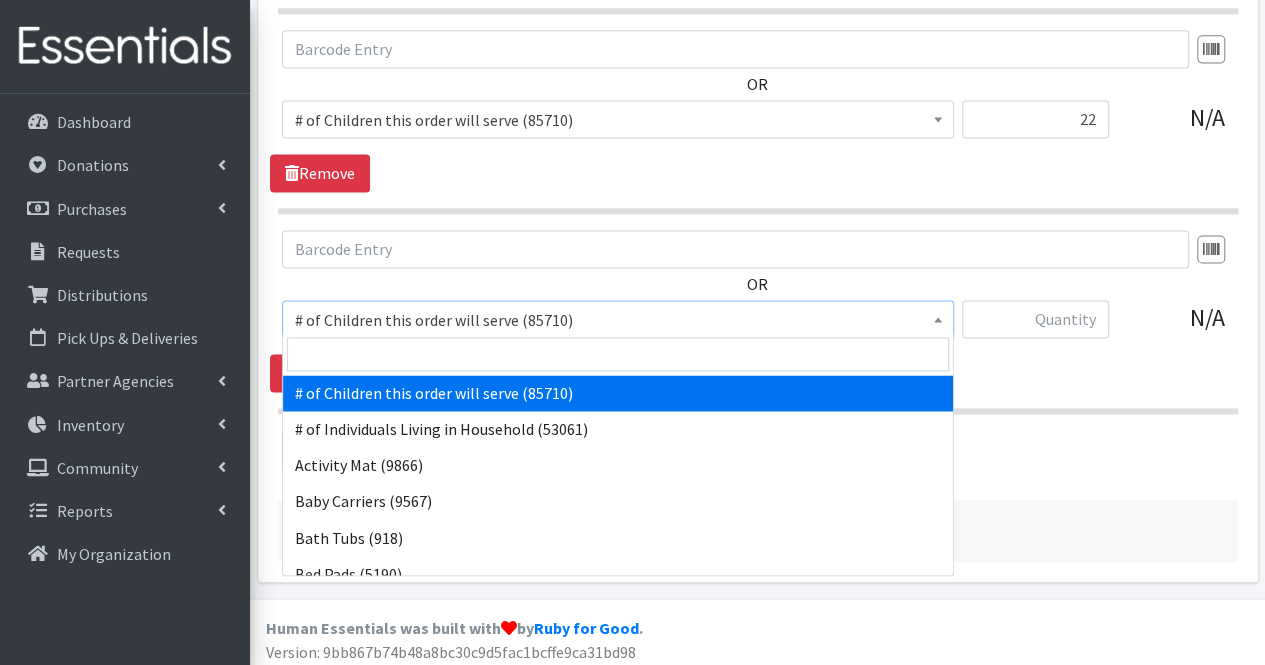 click on "# of Children this order will serve (85710)" at bounding box center (618, 320) 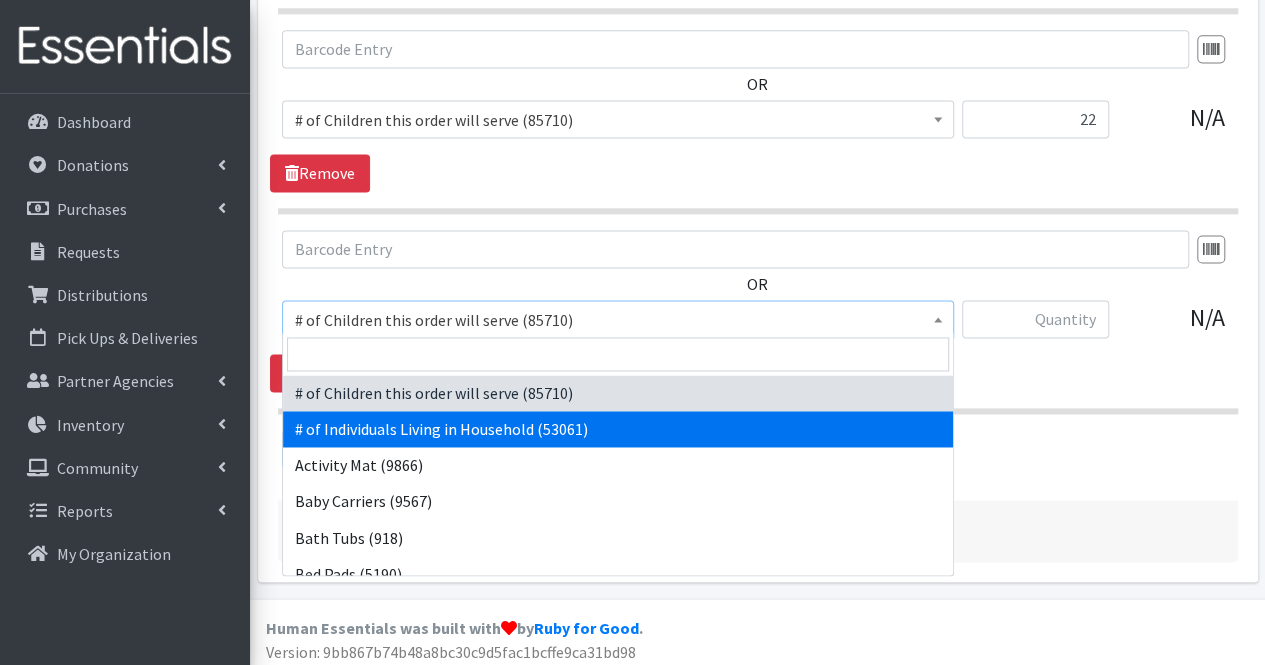 select on "6076" 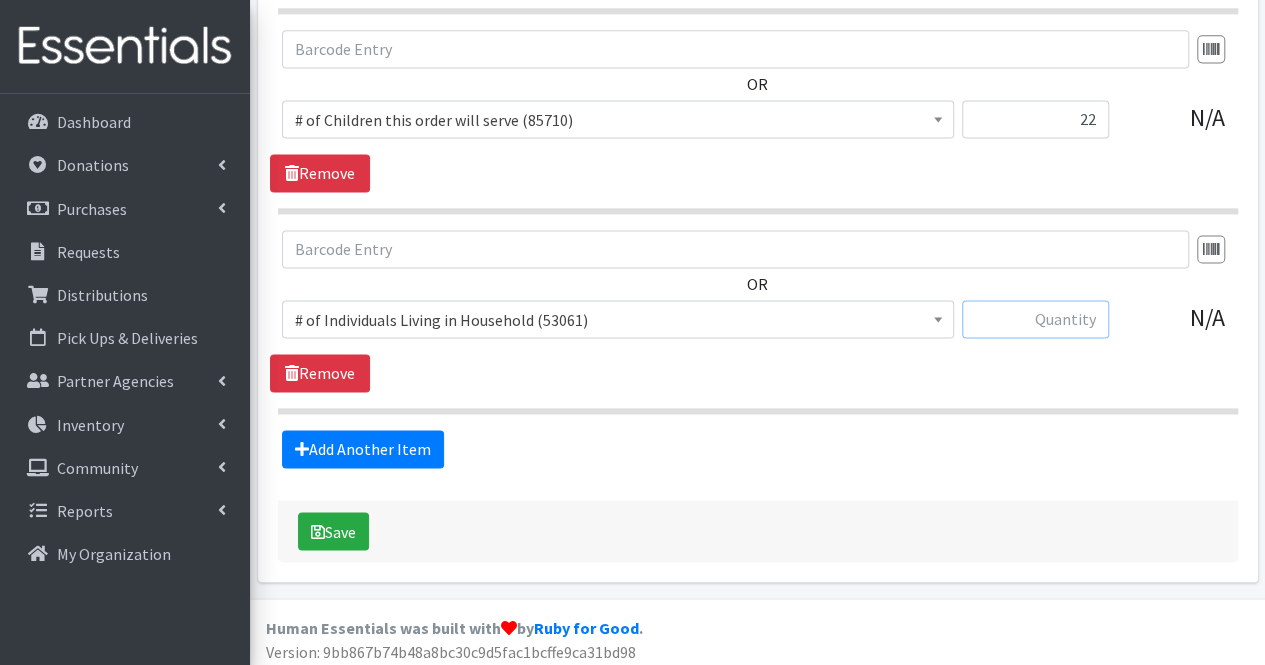 click at bounding box center [1035, 319] 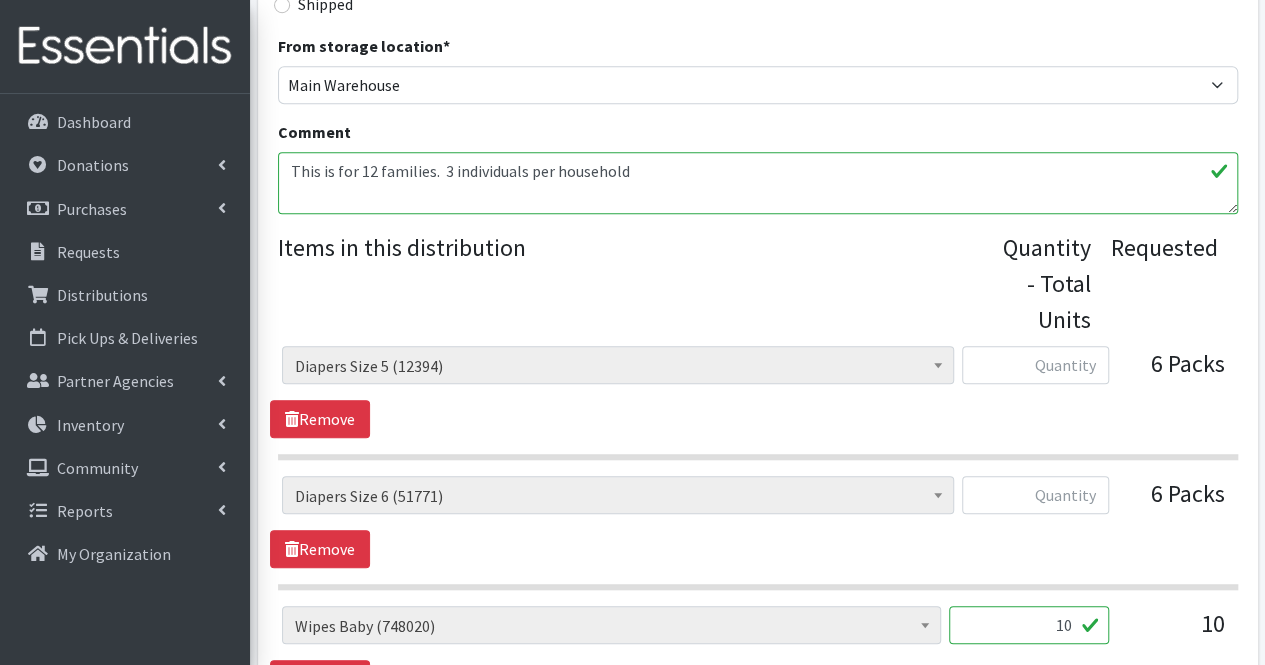 scroll, scrollTop: 647, scrollLeft: 0, axis: vertical 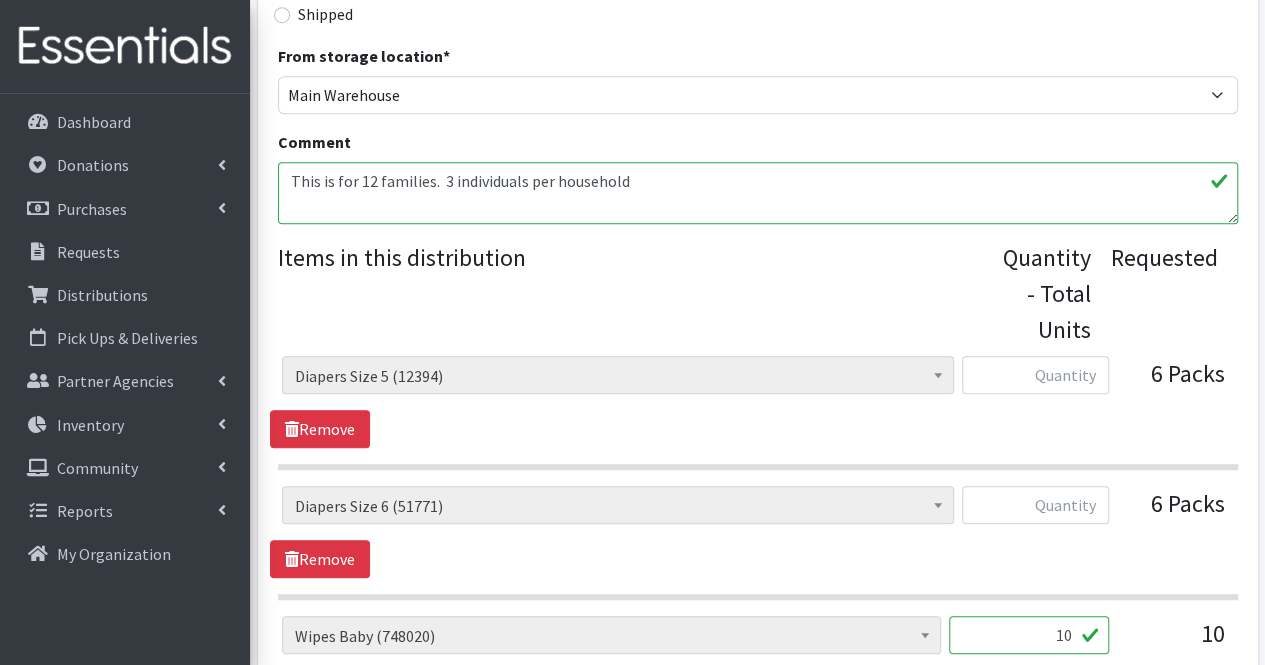 type on "36" 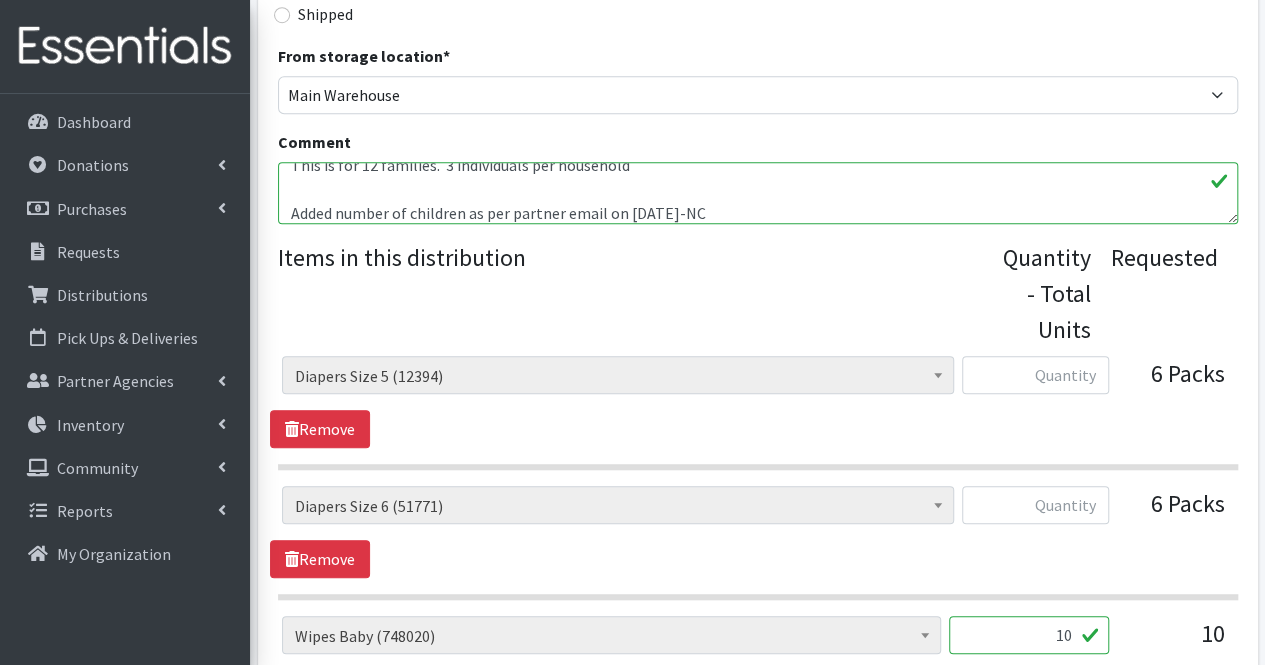 scroll, scrollTop: 24, scrollLeft: 0, axis: vertical 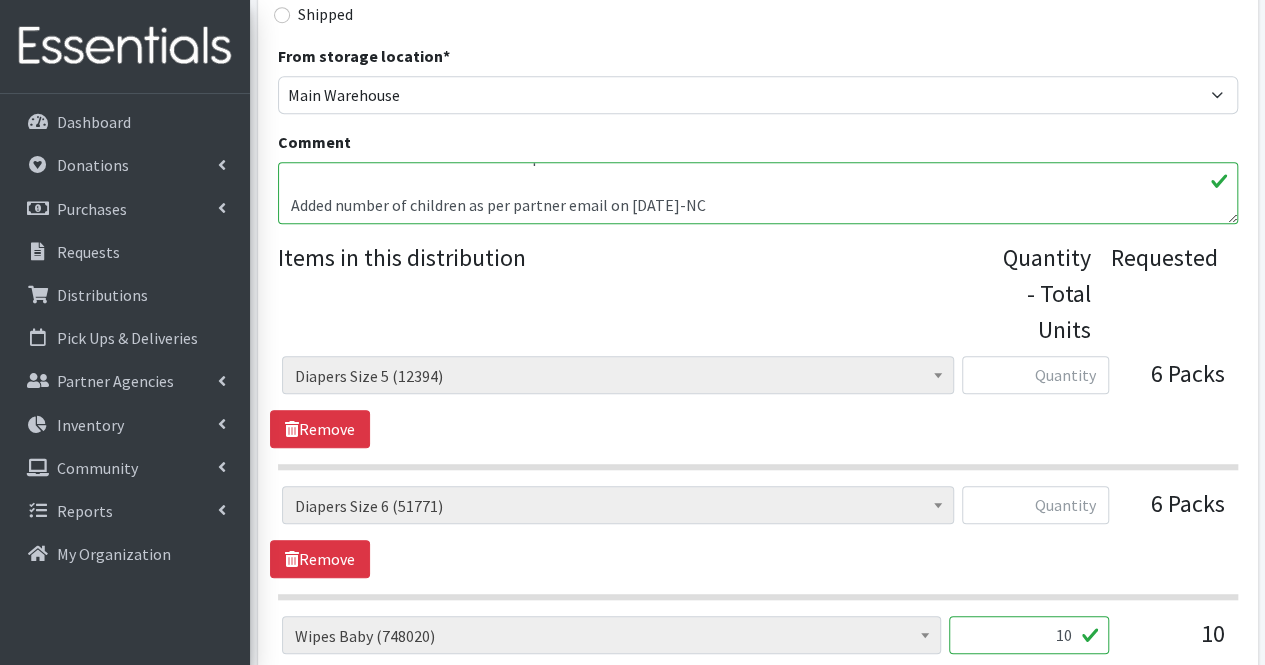 type on "This is for 12 families.  3 individuals per household
Added number of children as per partner email on 7/17/25-NC" 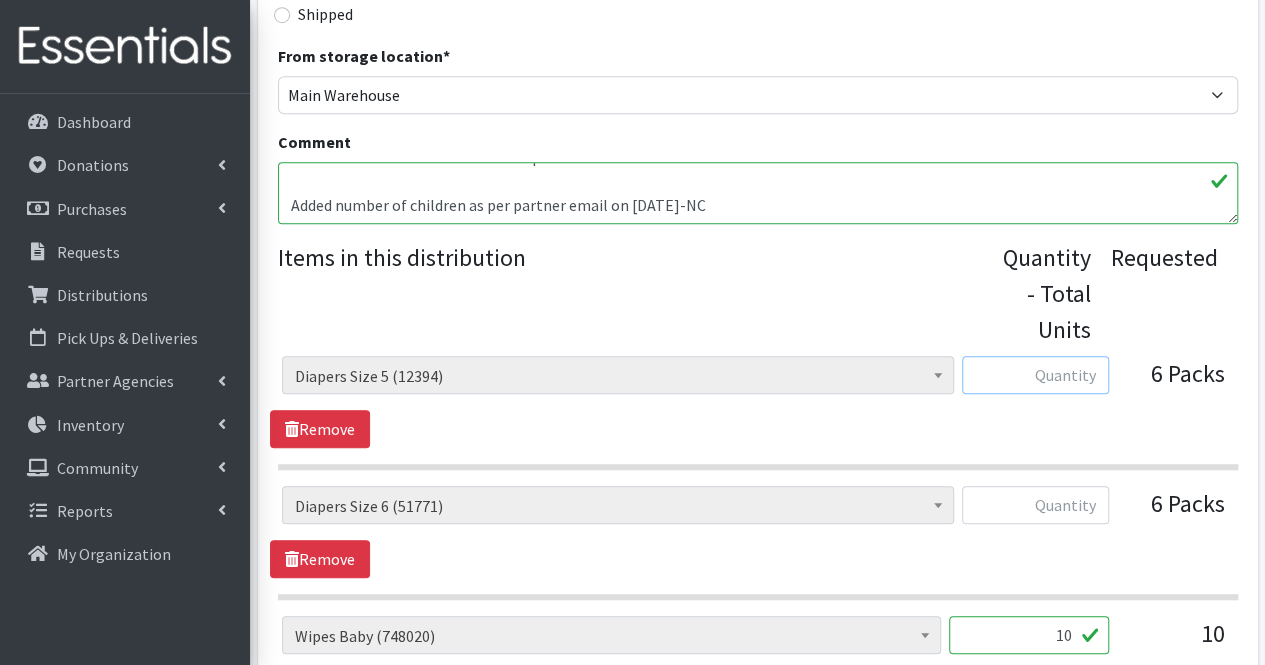 click at bounding box center [1035, 375] 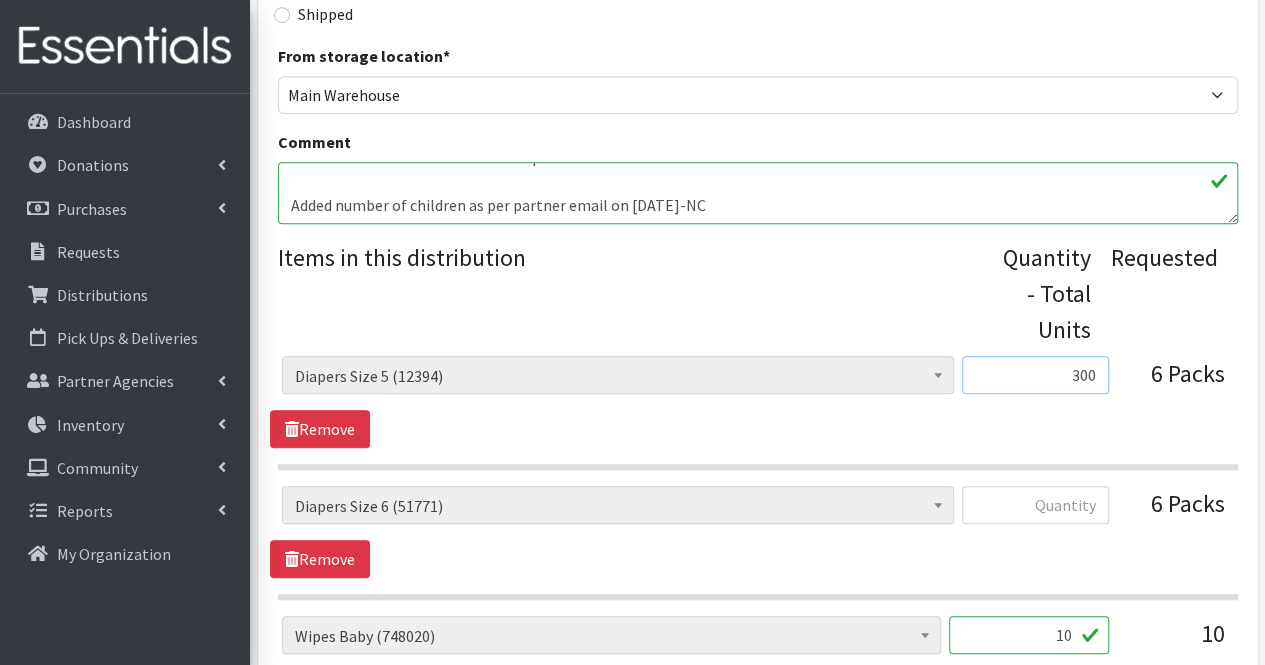 type on "300" 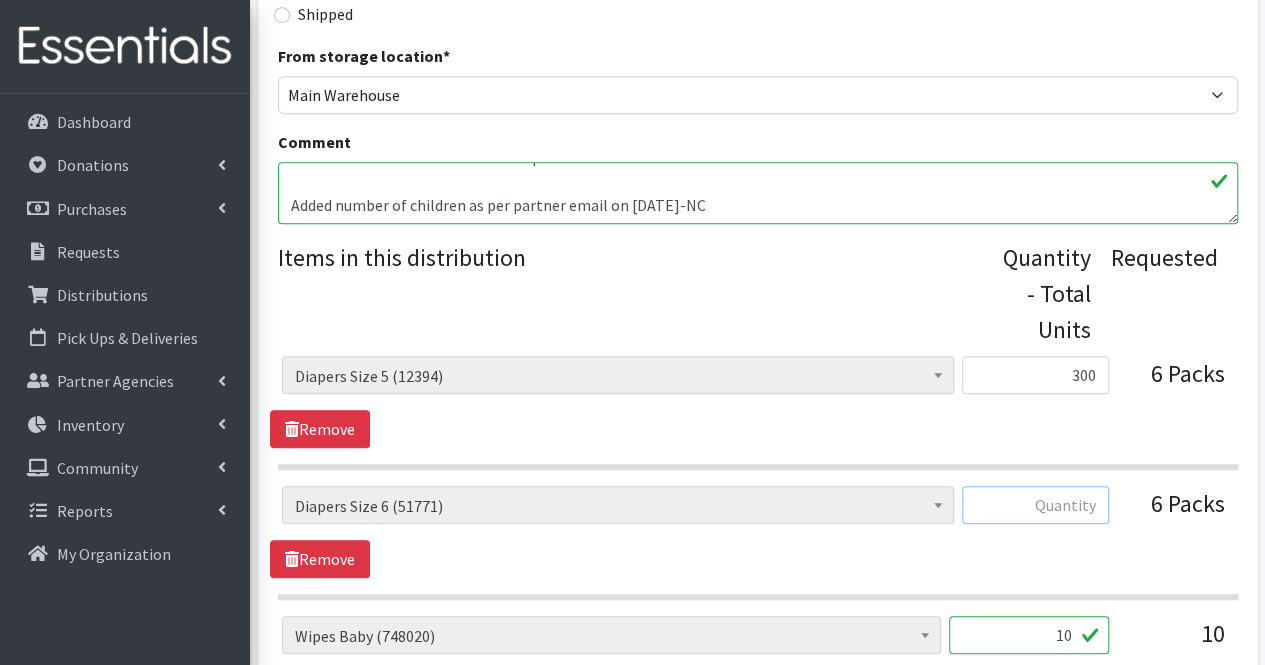 click at bounding box center [1035, 505] 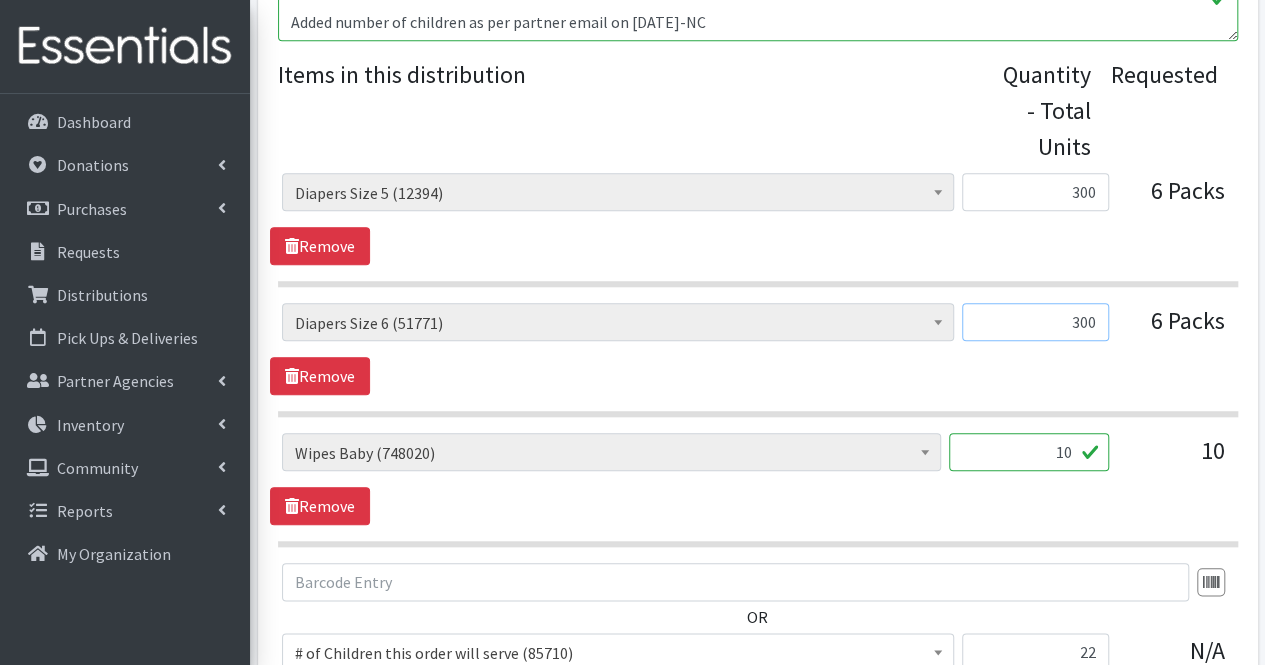 scroll, scrollTop: 831, scrollLeft: 0, axis: vertical 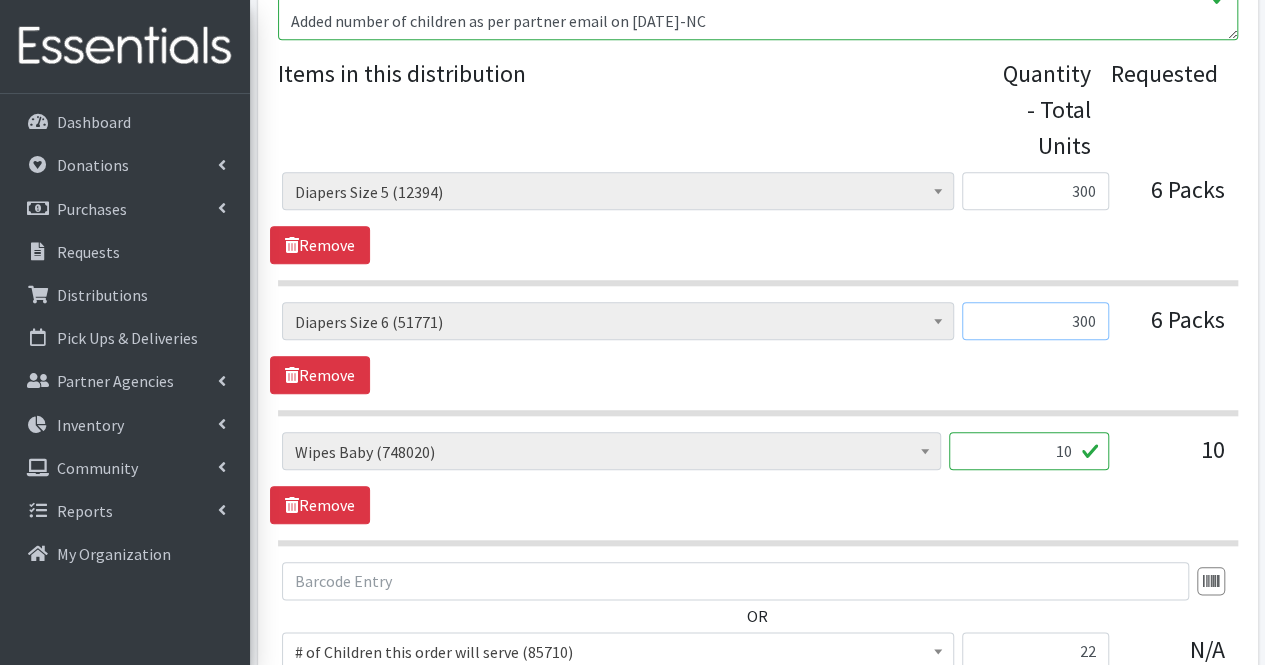 type on "300" 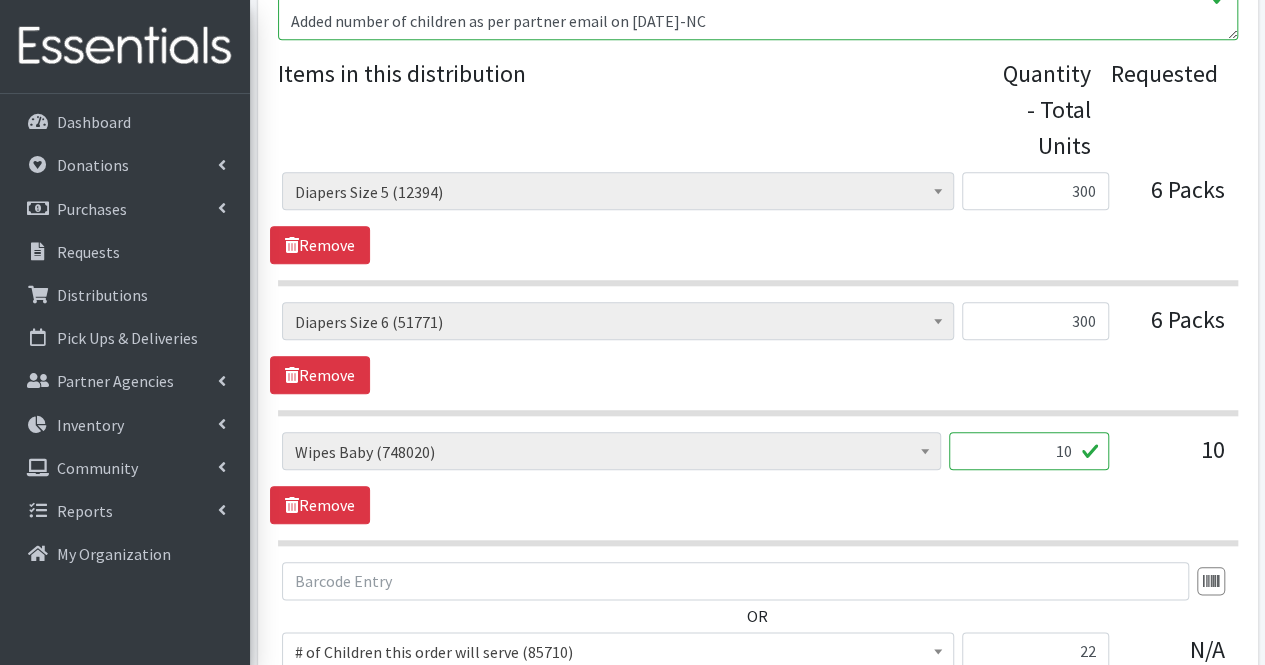 click on "10" at bounding box center [1029, 451] 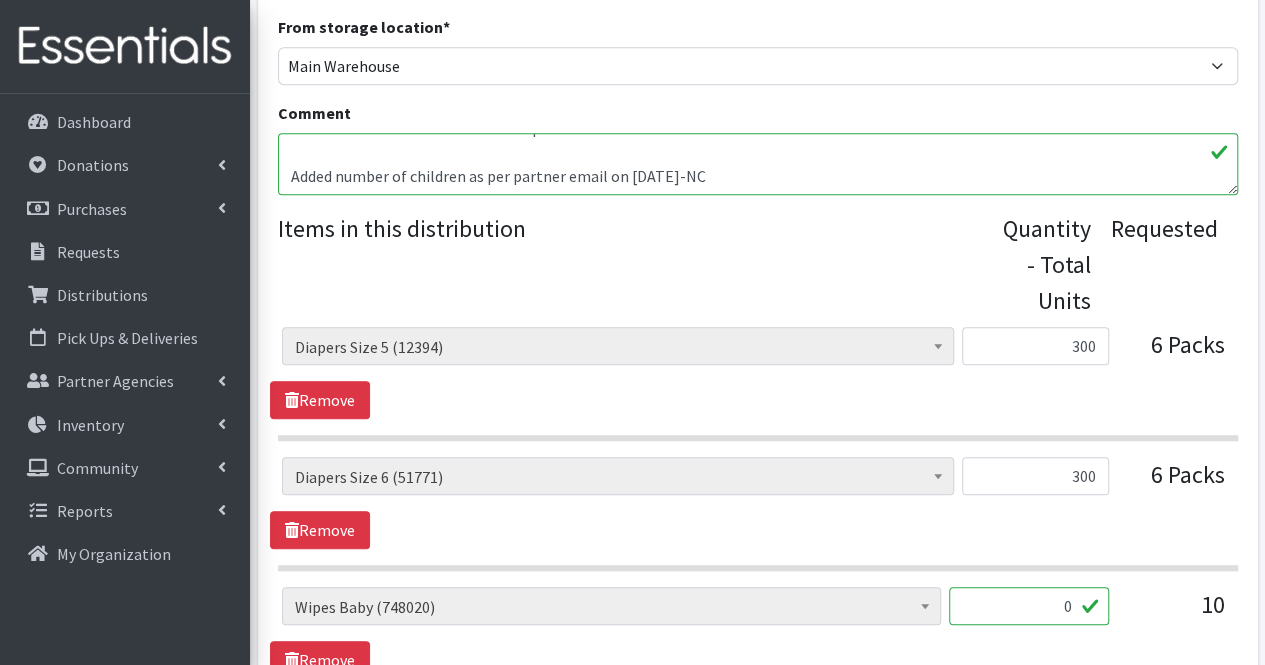 scroll, scrollTop: 674, scrollLeft: 0, axis: vertical 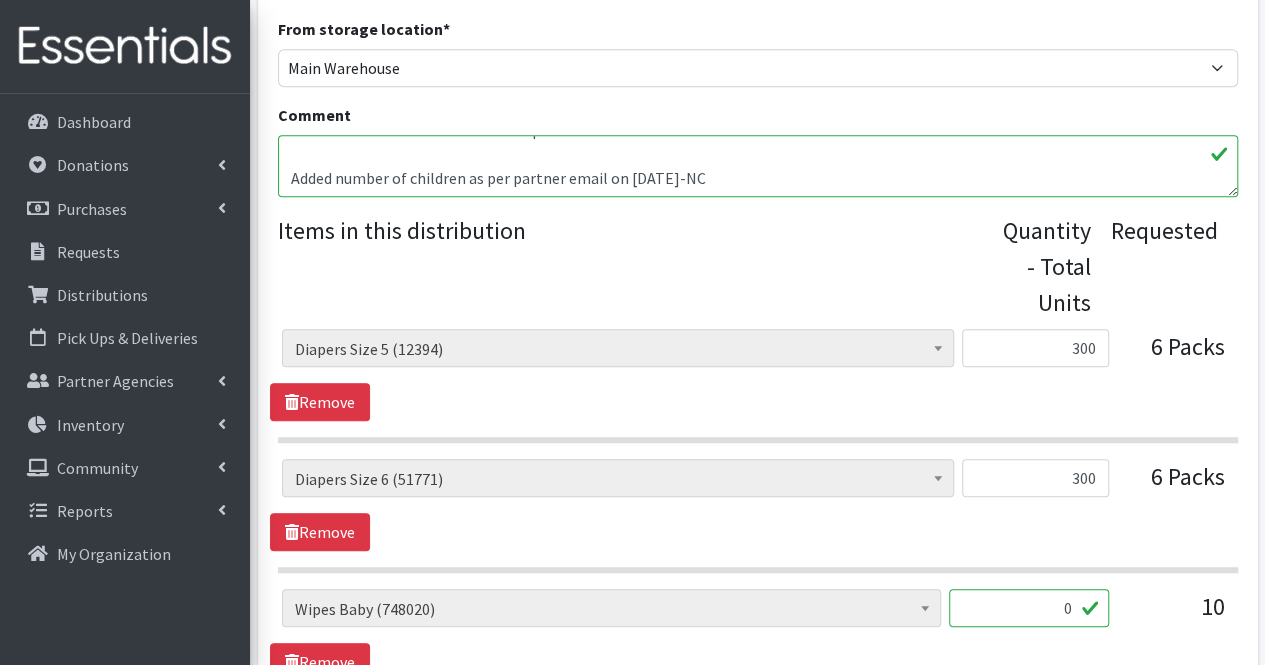 type on "0" 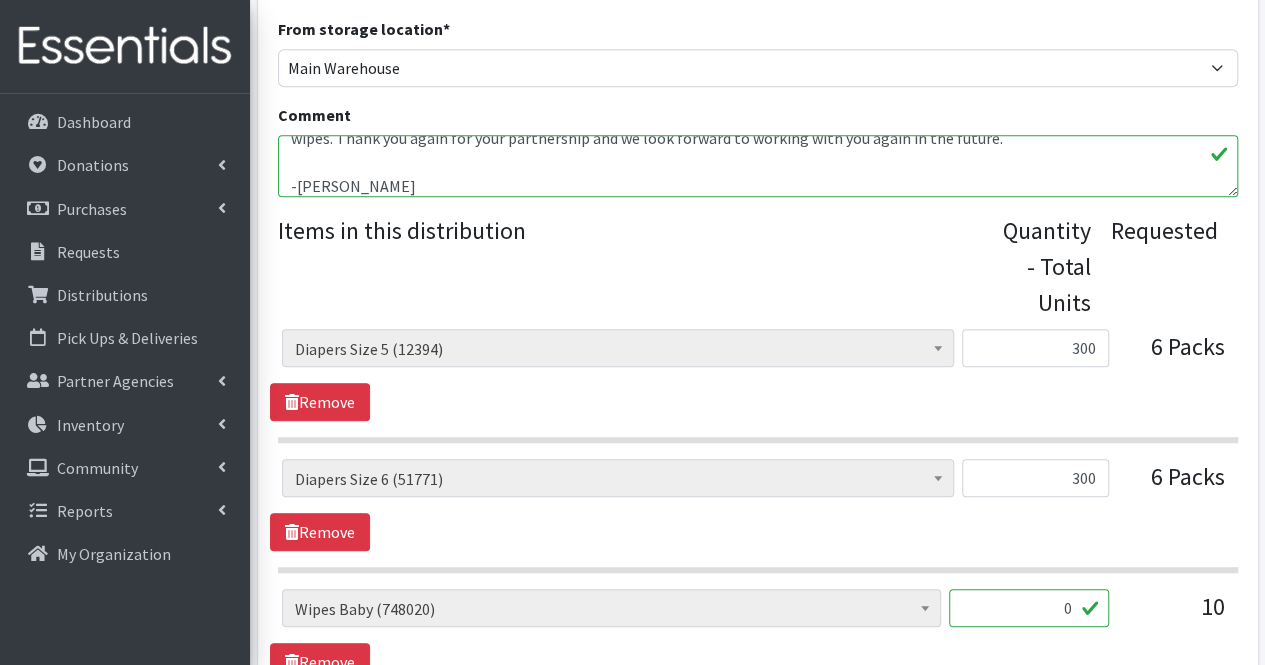 scroll, scrollTop: 168, scrollLeft: 0, axis: vertical 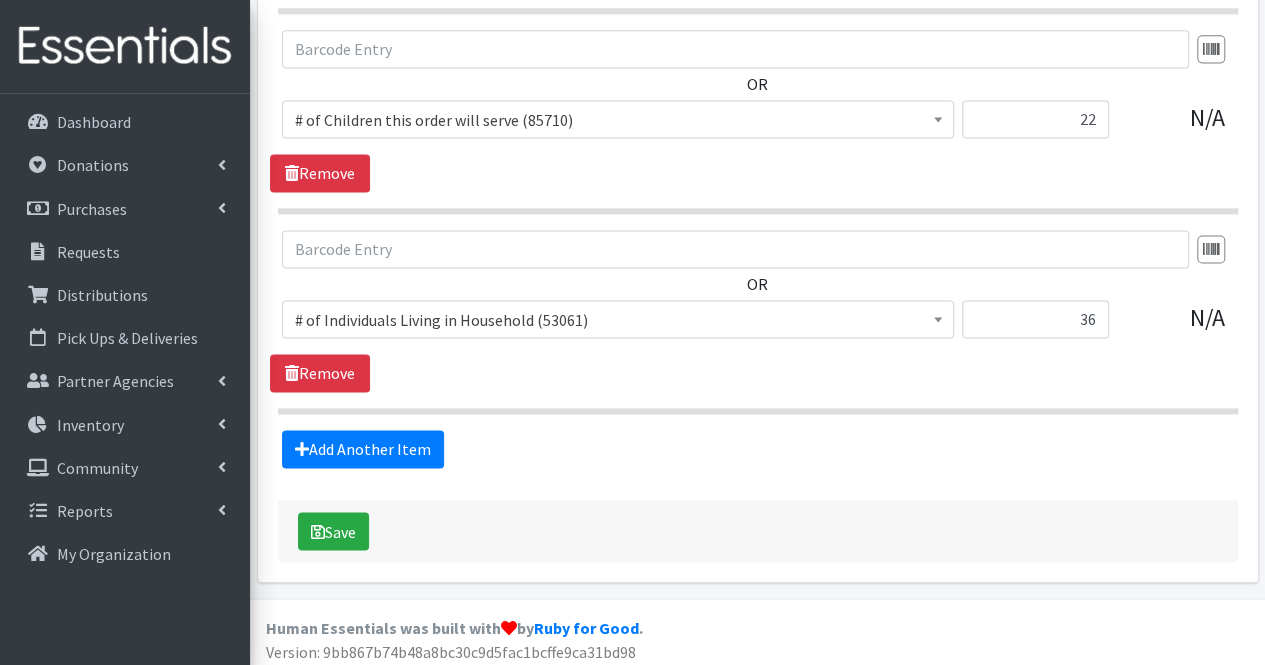 type on "This is for 12 families.  3 individuals per household
Added number of children as per partner email on 7/17/25-NC
Moms,
Thank you for your partnership. Due to quantities available, your order could not be fulfilled exactly as placed. There are currently no wipes. Thank you again for your partnership and we look forward to working with you again in the future.
-Nicole" 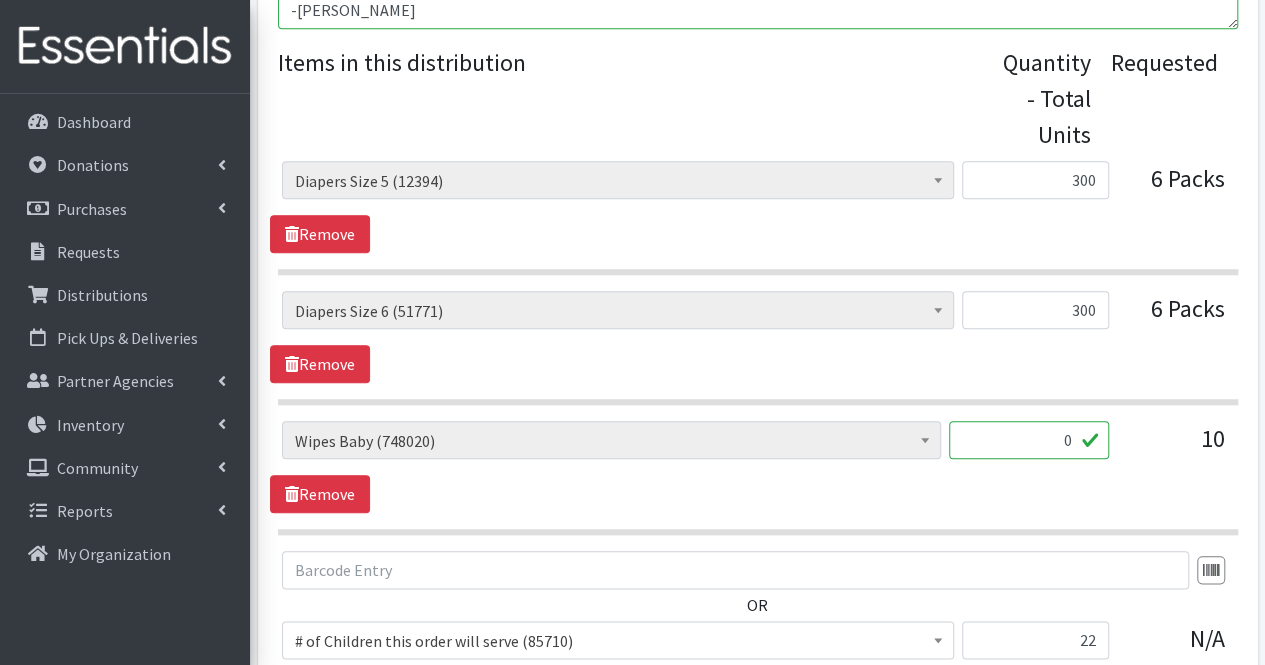 scroll, scrollTop: 843, scrollLeft: 0, axis: vertical 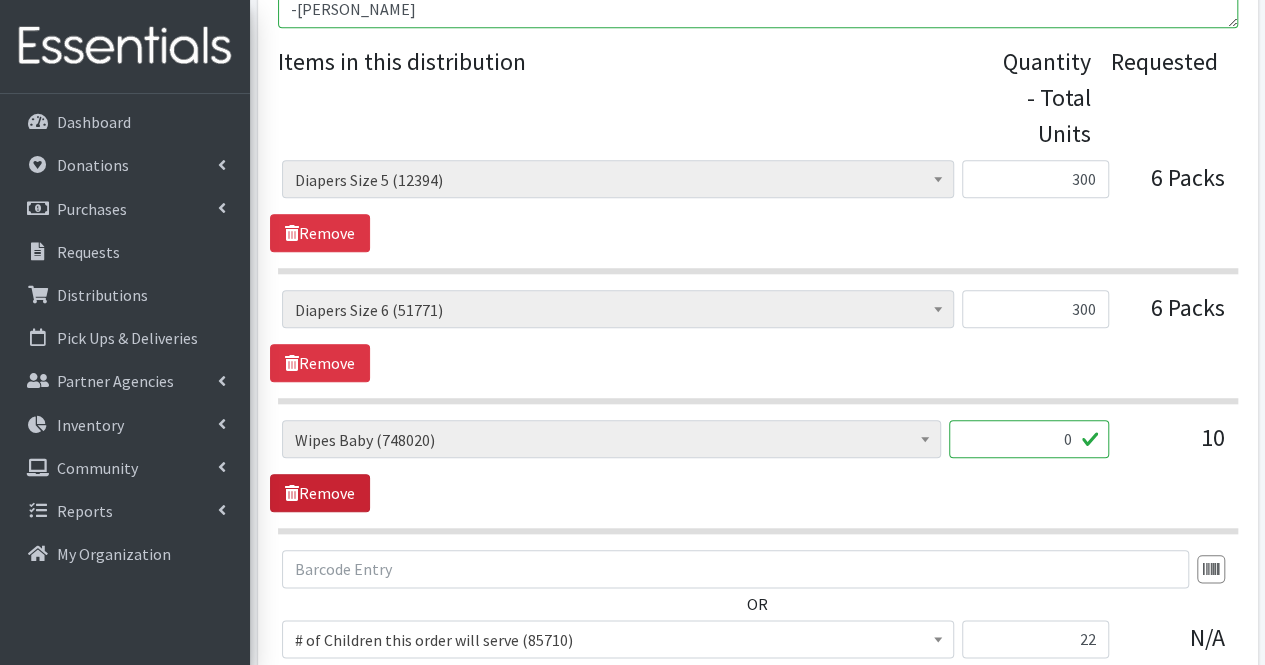 click on "Remove" at bounding box center (320, 493) 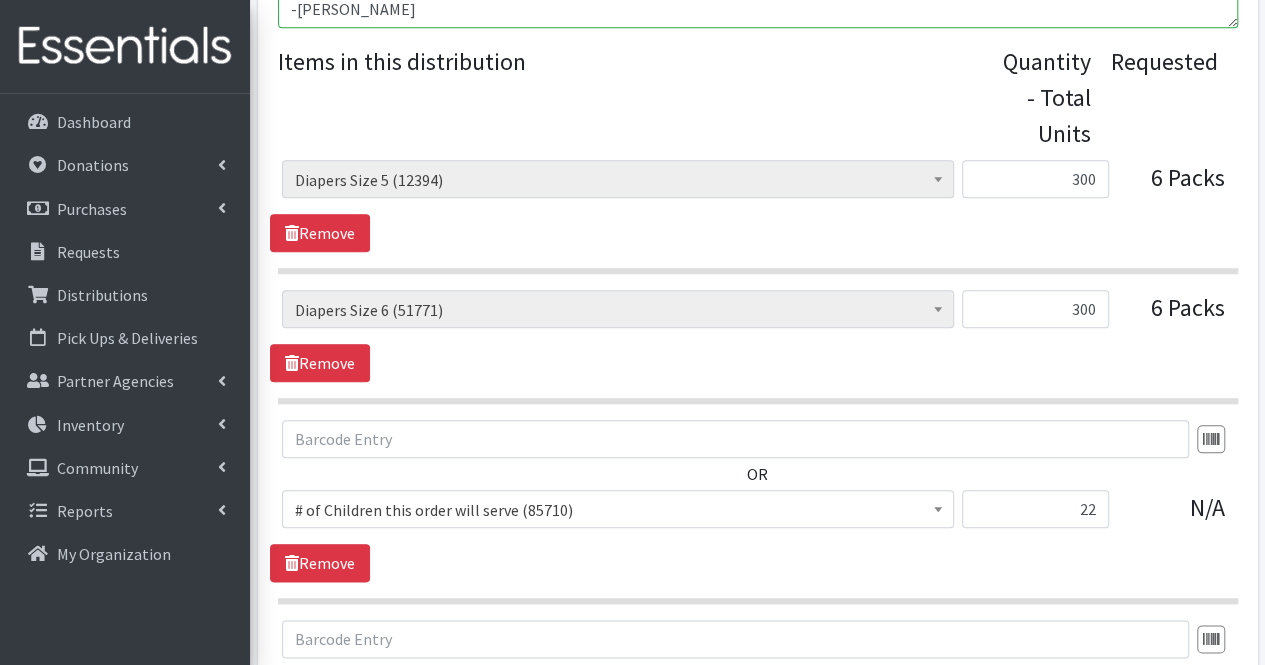 scroll, scrollTop: 1234, scrollLeft: 0, axis: vertical 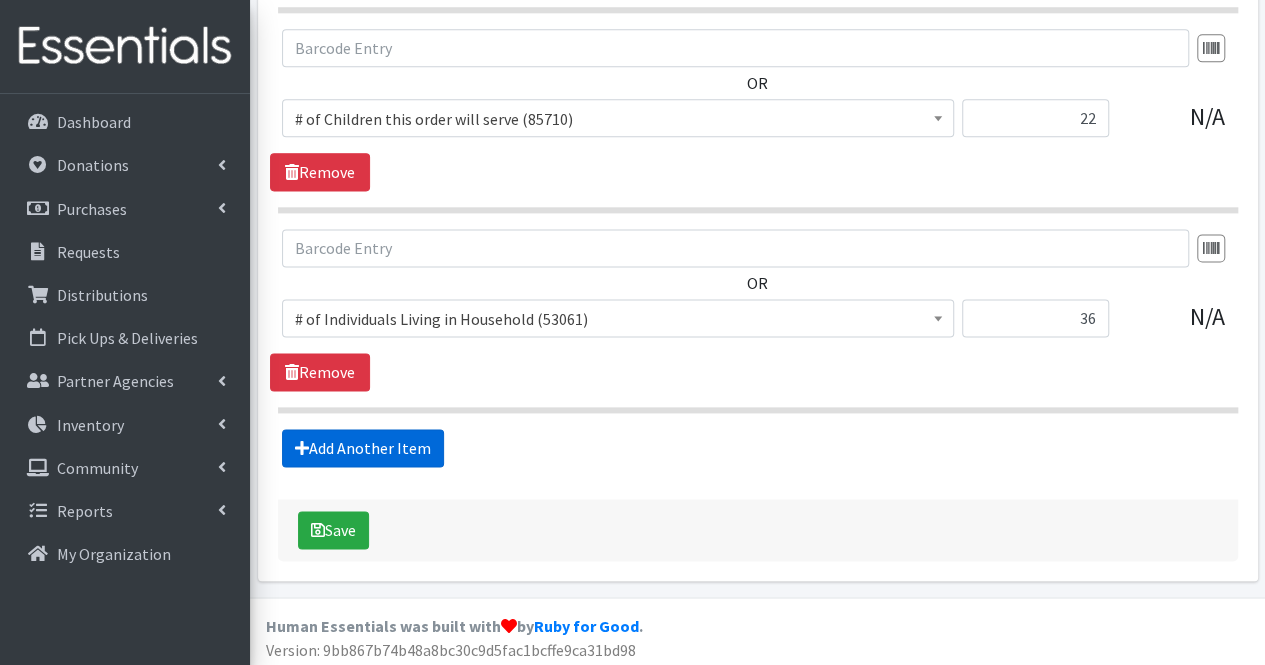 click on "Add Another Item" at bounding box center [363, 448] 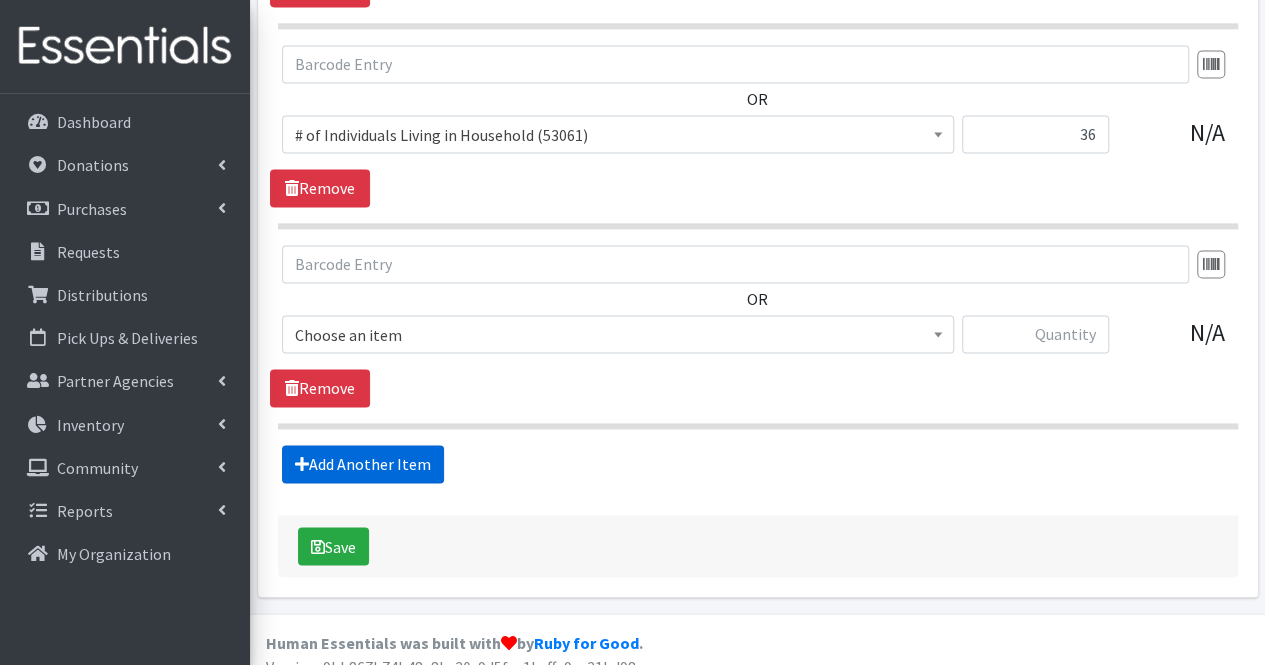 scroll, scrollTop: 1433, scrollLeft: 0, axis: vertical 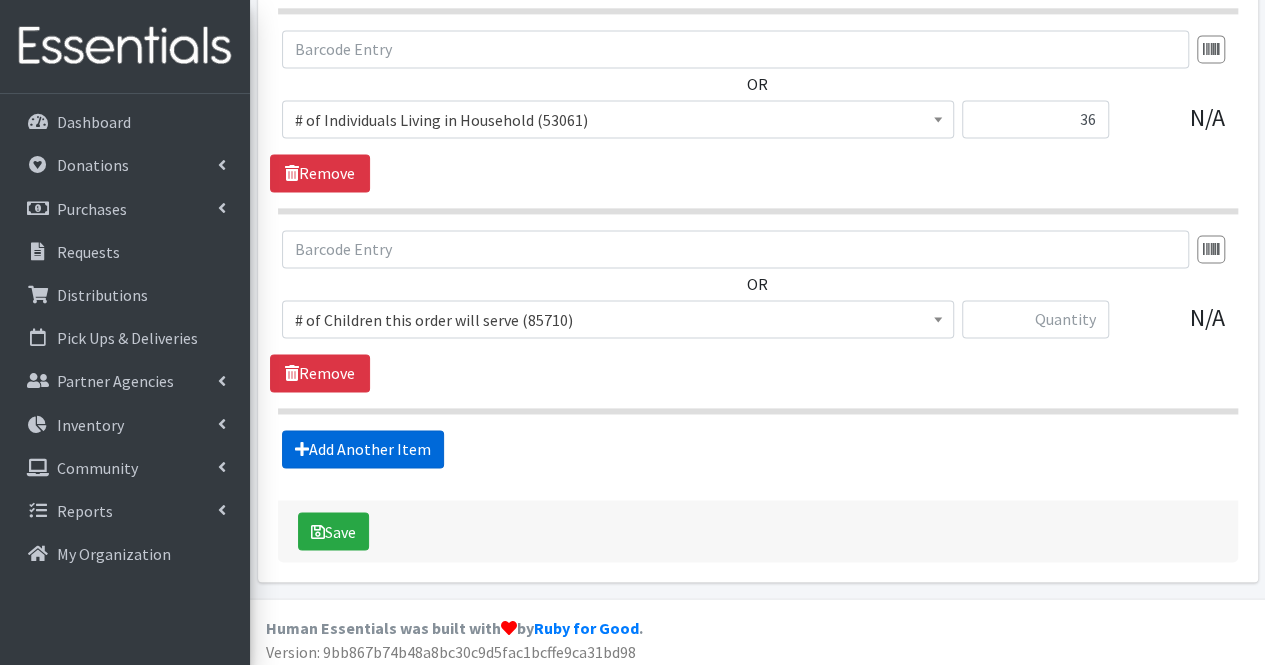 click on "Add Another Item" at bounding box center [363, 449] 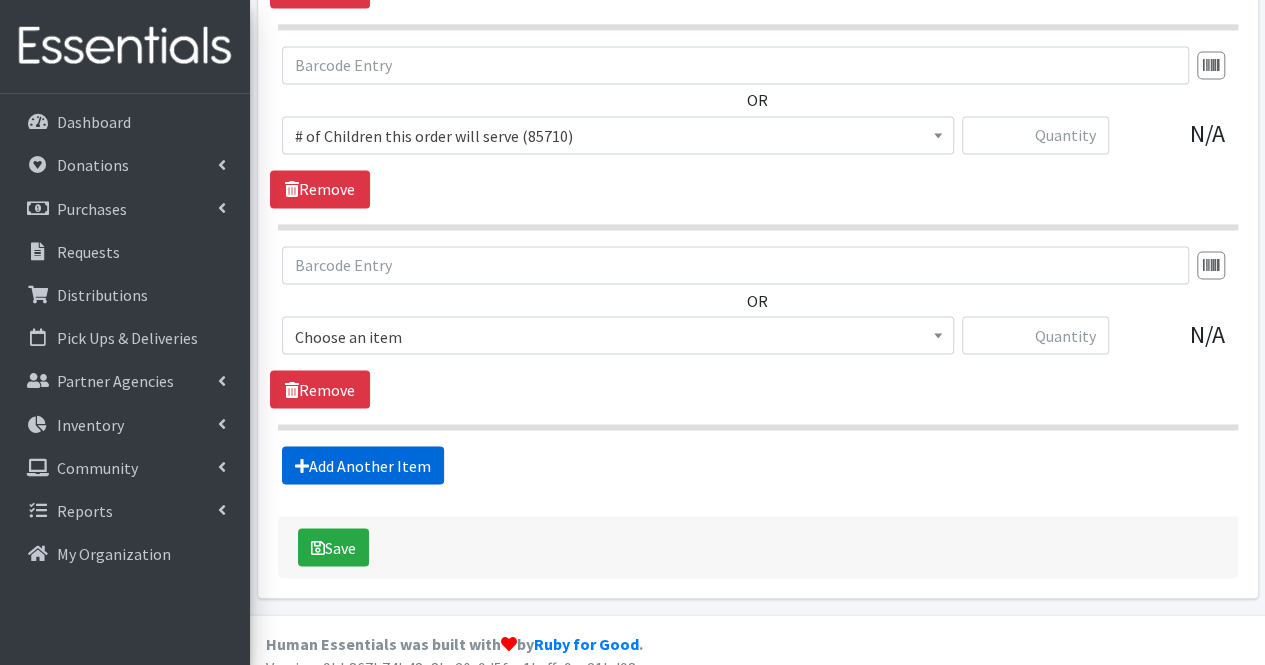 scroll, scrollTop: 1632, scrollLeft: 0, axis: vertical 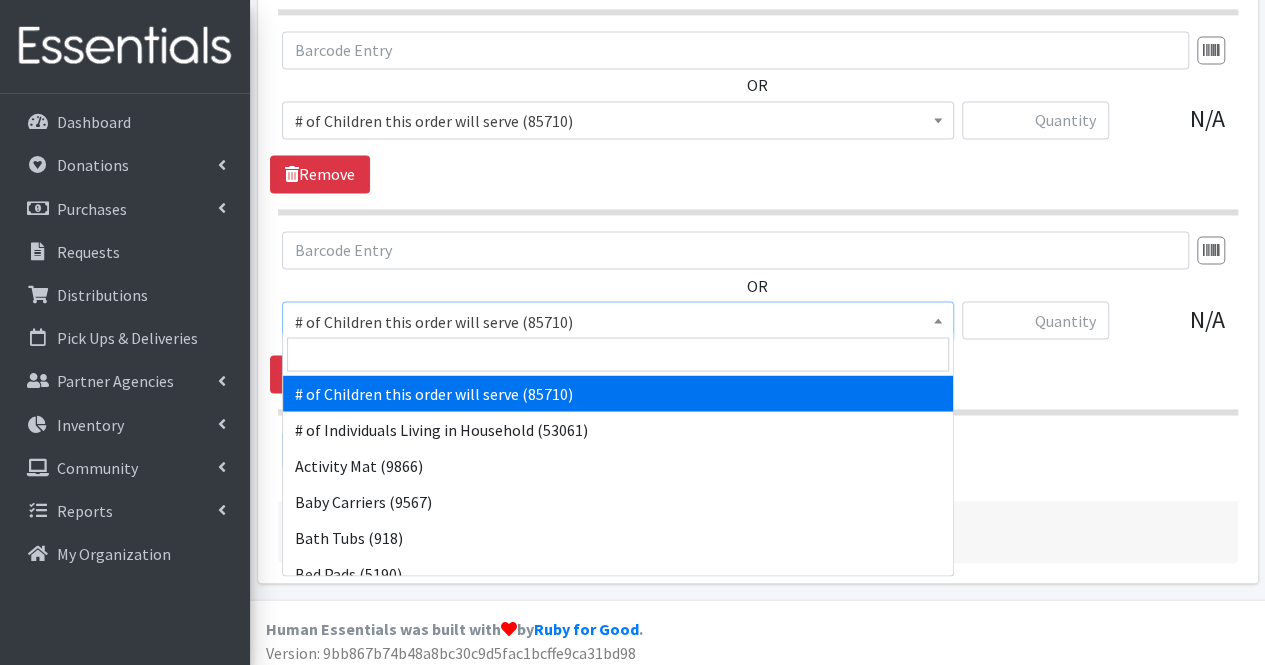 click on "# of Children this order will serve (85710)" at bounding box center [618, 321] 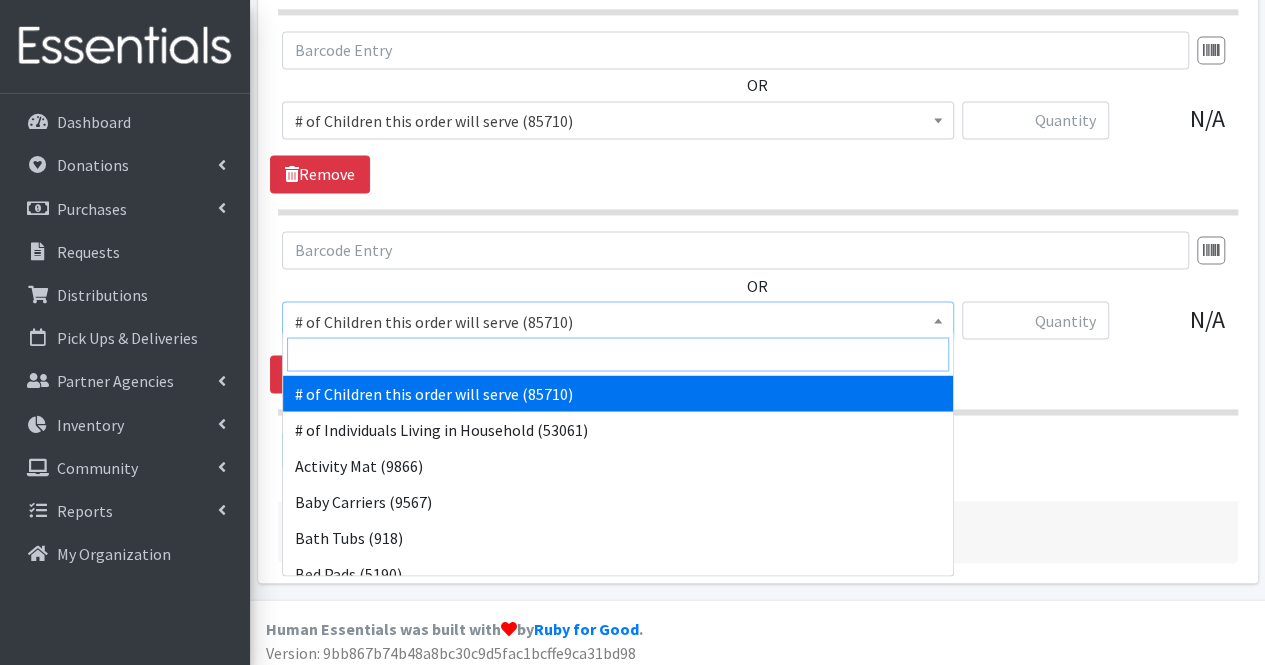 click at bounding box center [618, 354] 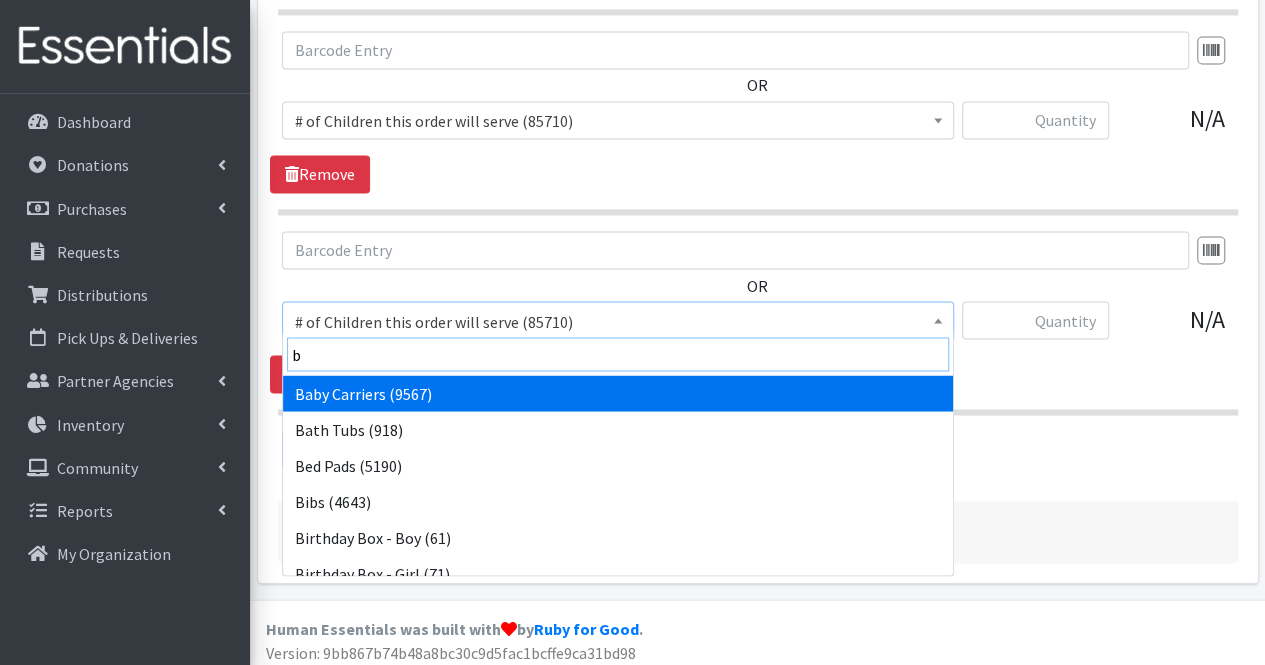 type on "bl" 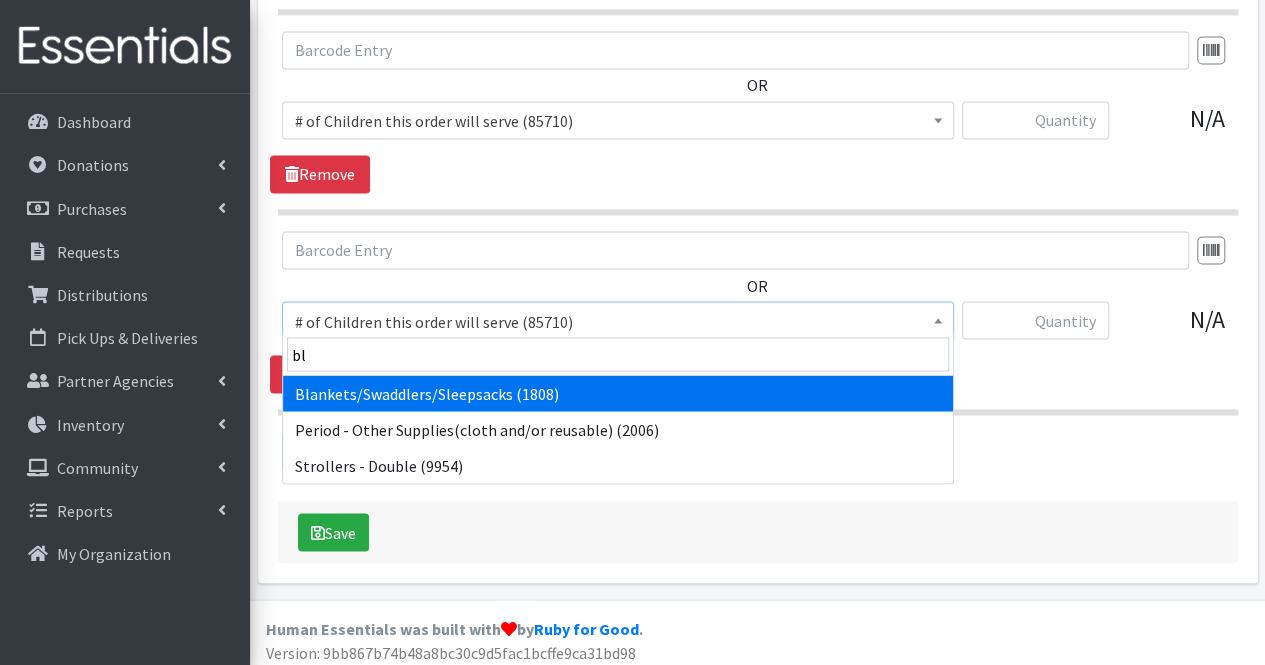 select on "1933" 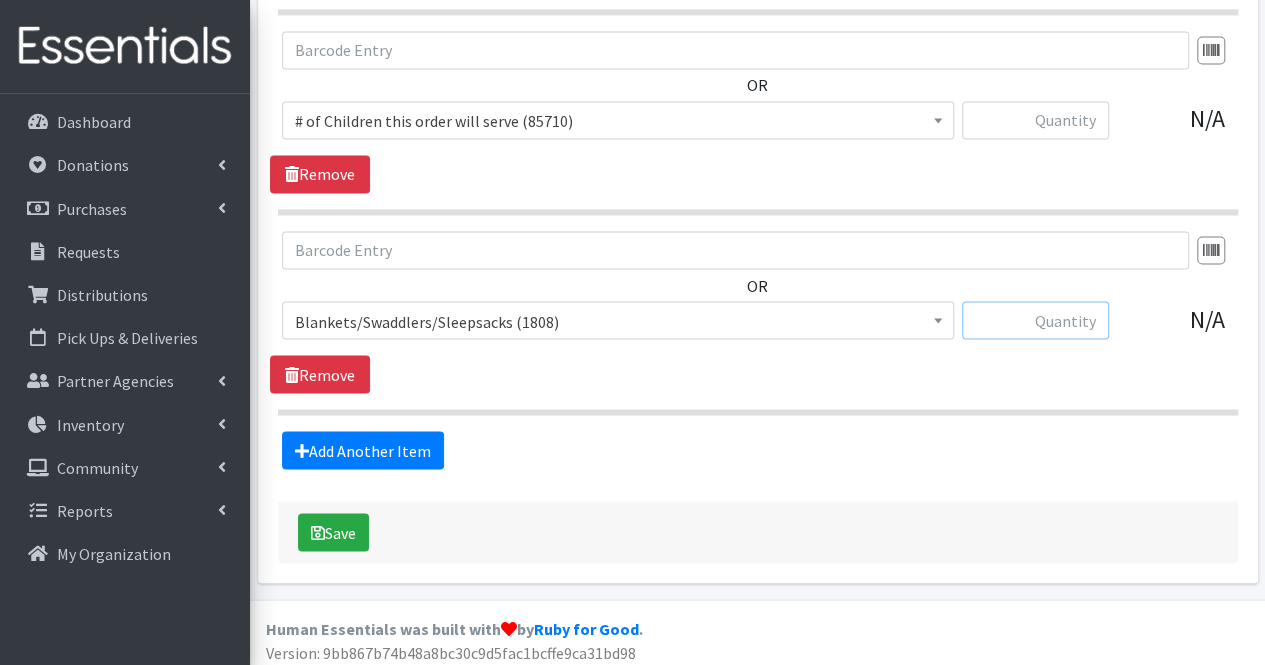 click at bounding box center [1035, 320] 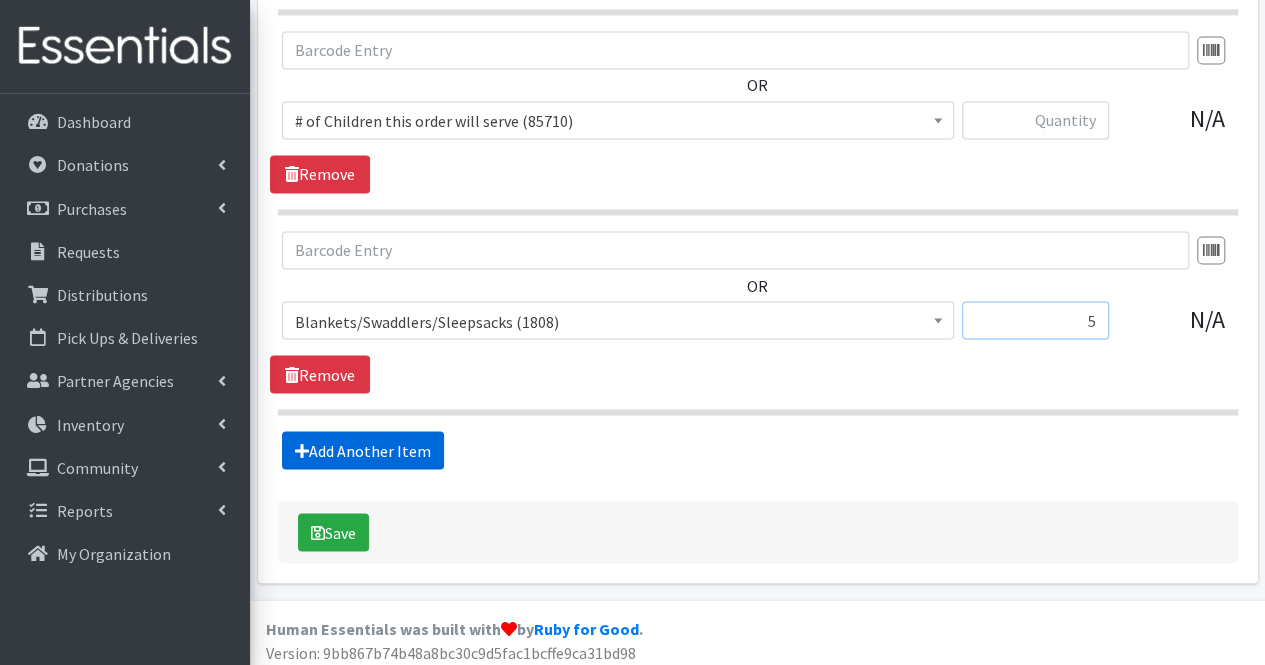 type on "5" 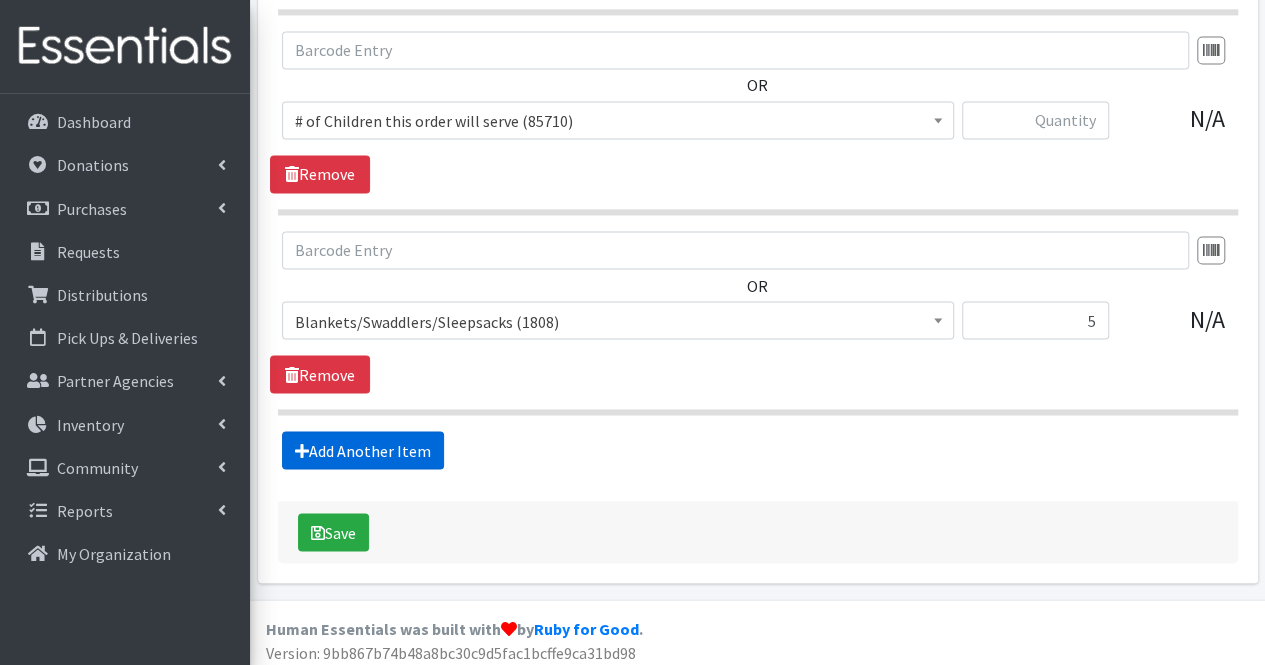 click on "Add Another Item" at bounding box center [363, 450] 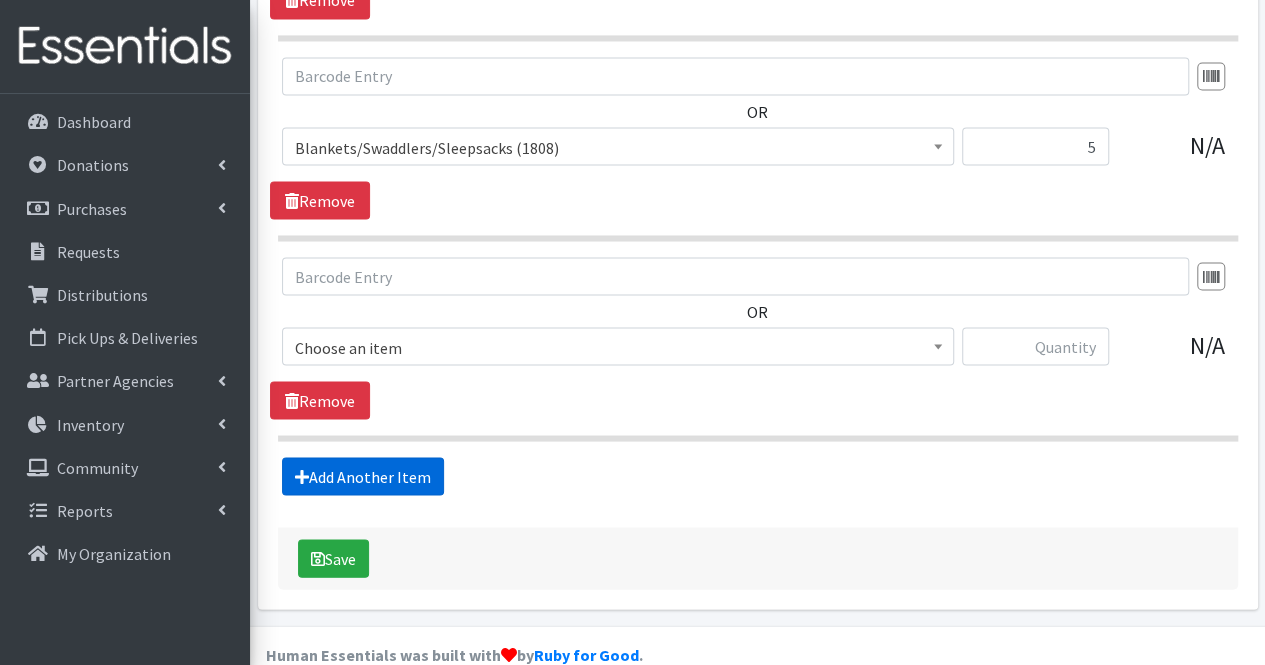 scroll, scrollTop: 1831, scrollLeft: 0, axis: vertical 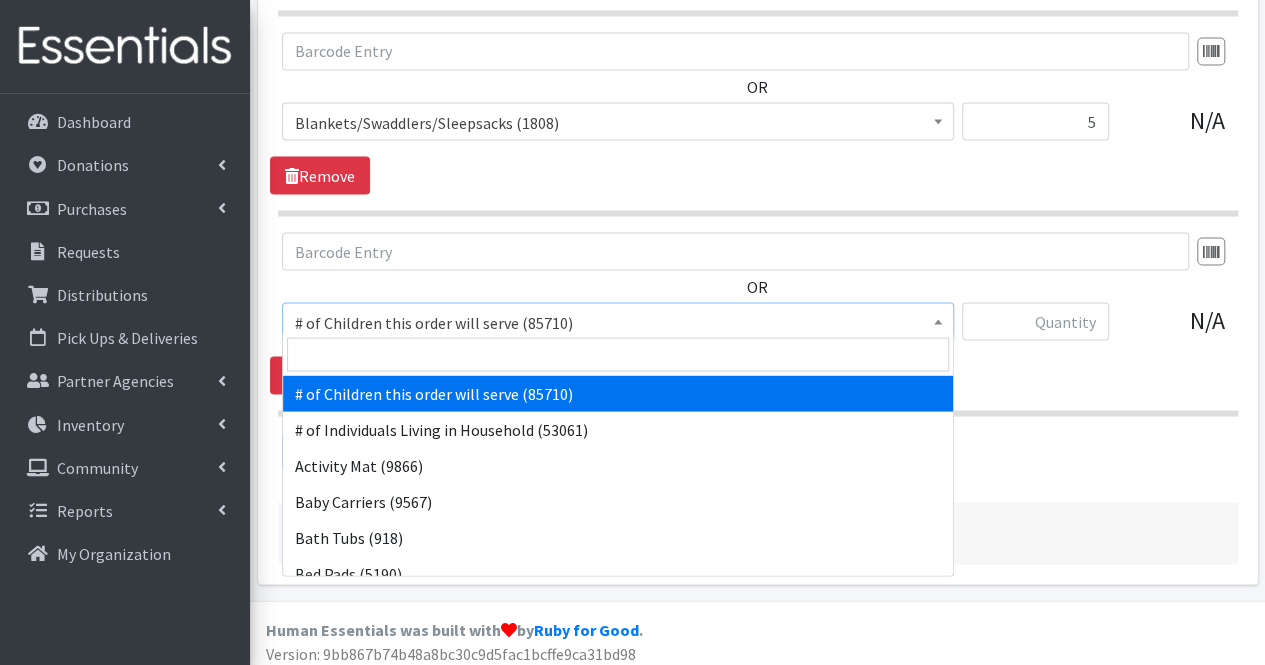 click on "# of Children this order will serve (85710)" at bounding box center (618, 322) 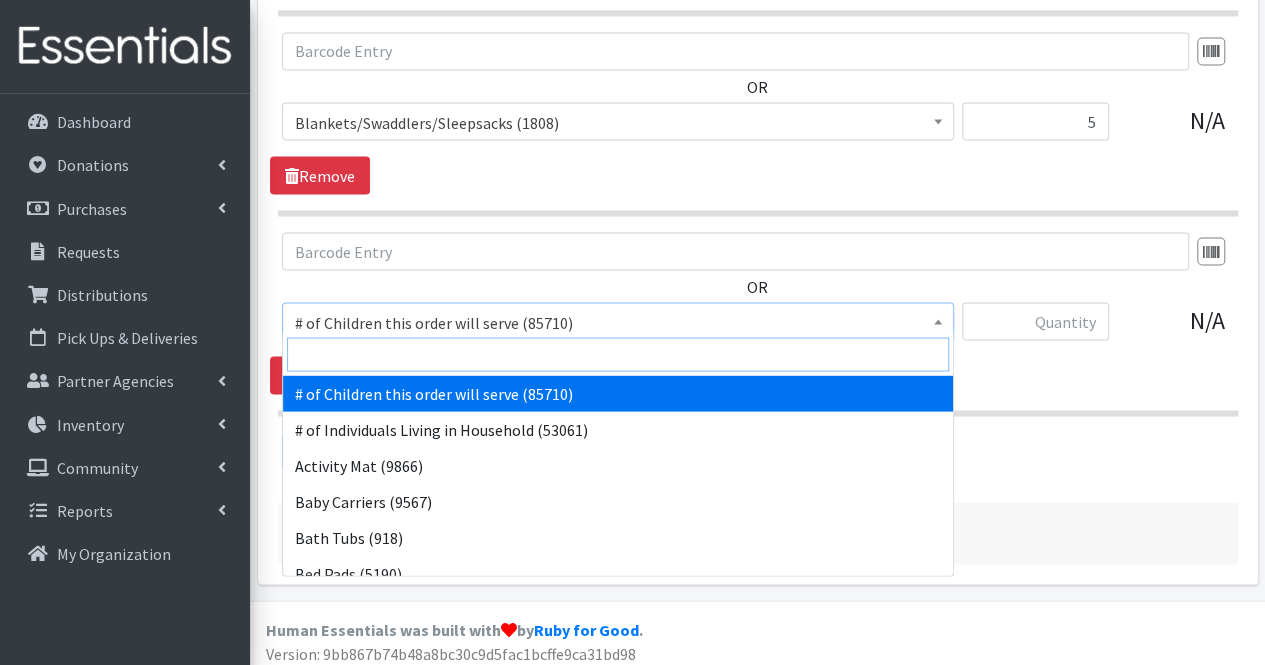 click at bounding box center (618, 354) 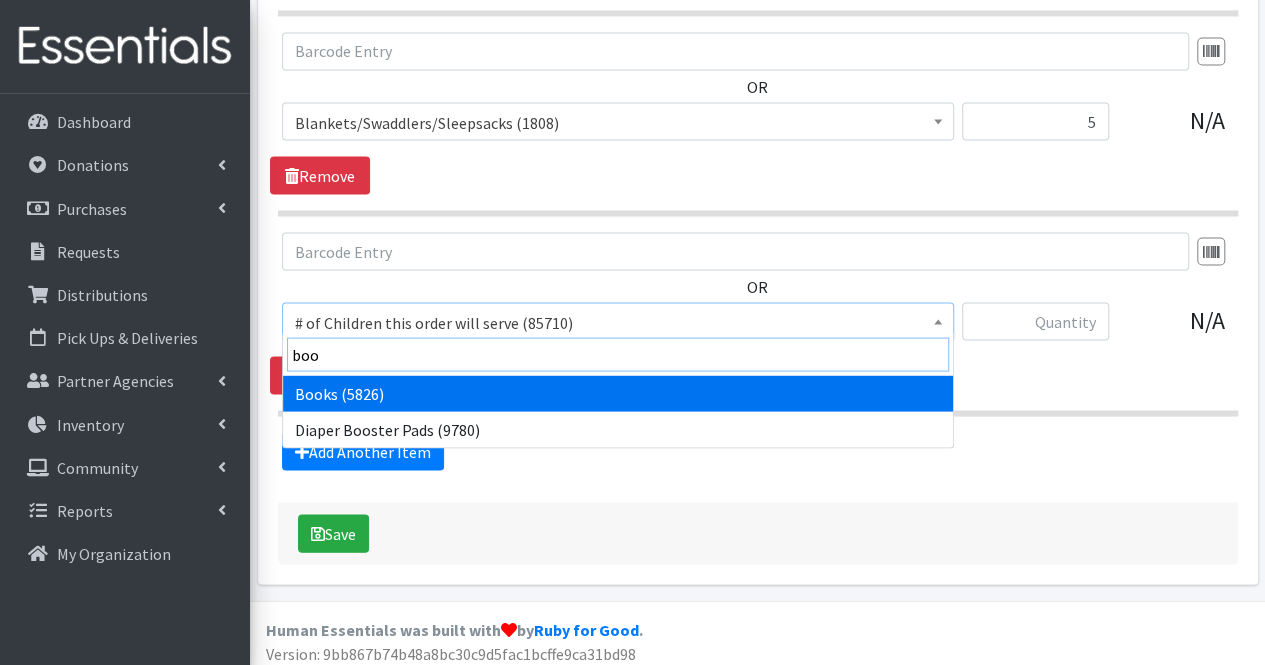 type on "book" 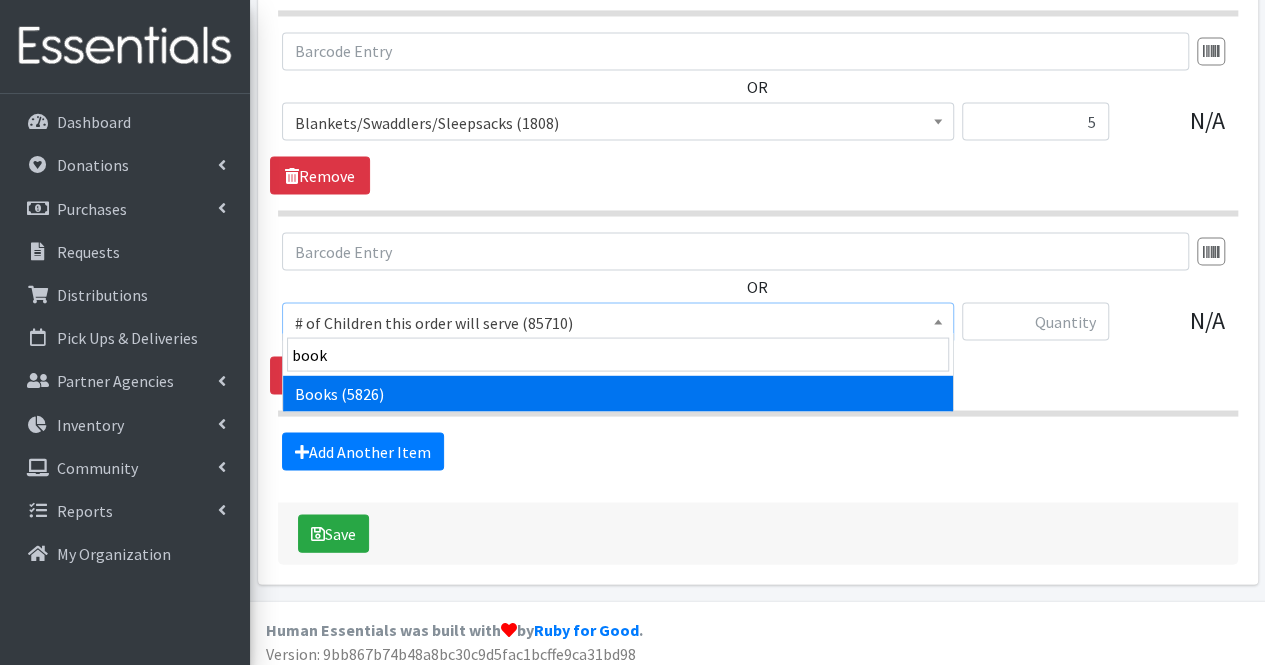 select on "1947" 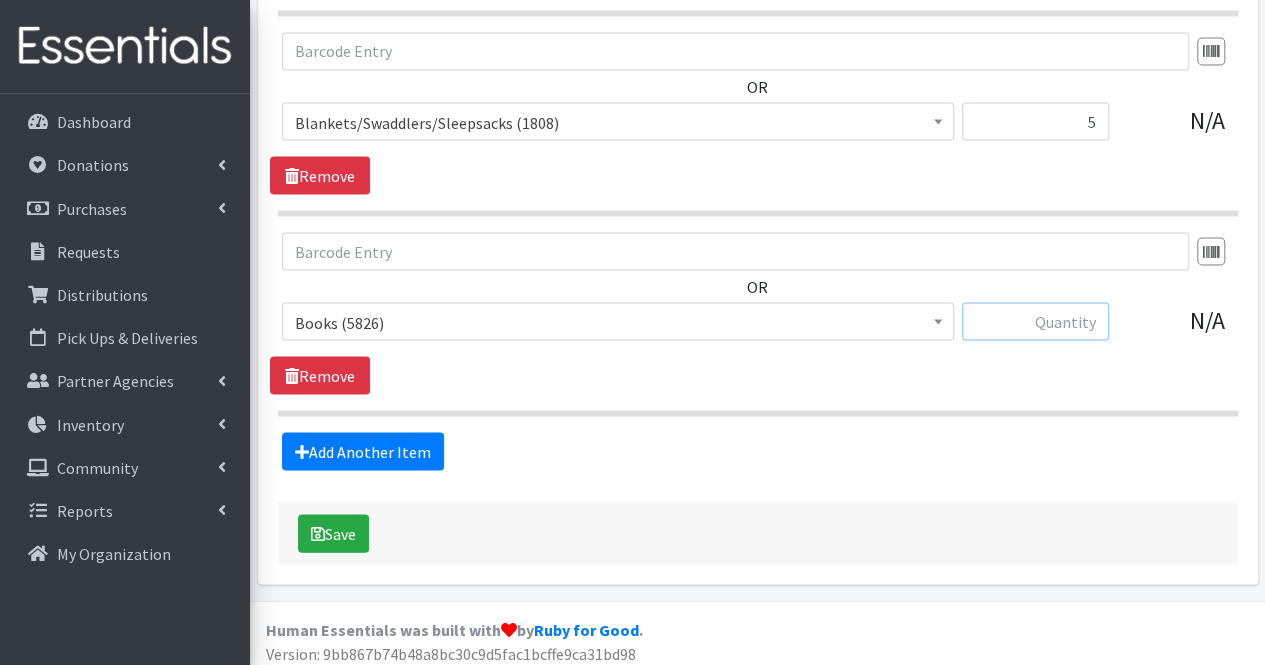 click at bounding box center (1035, 321) 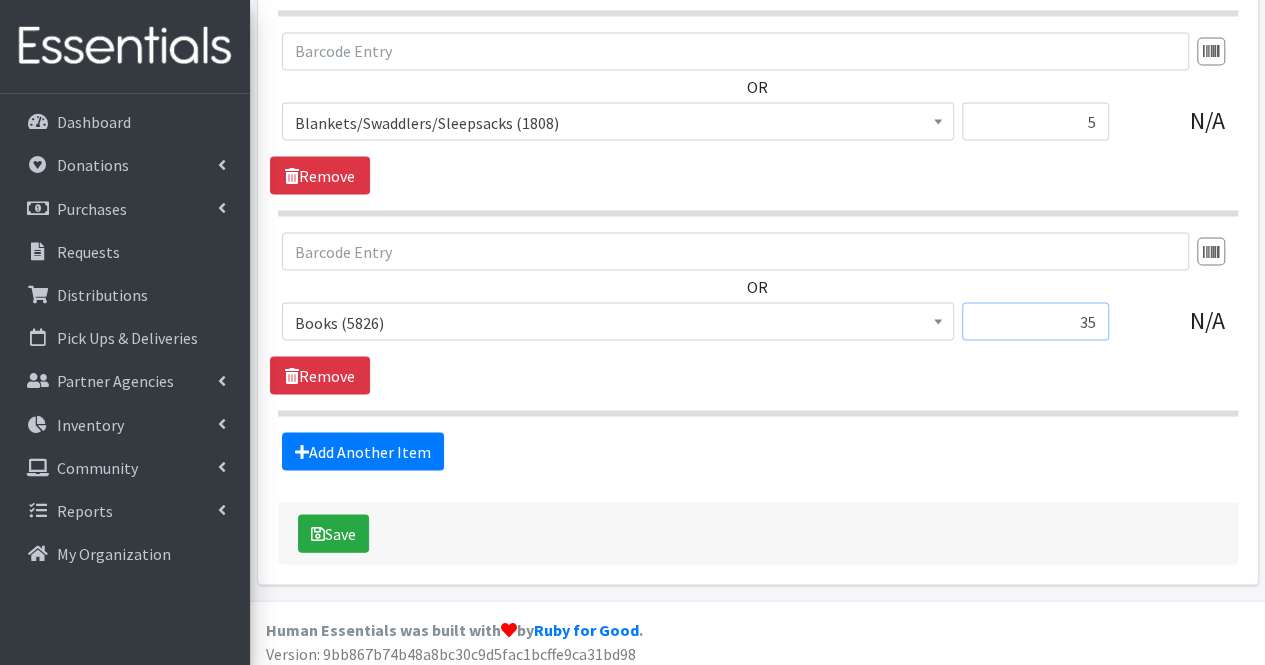 type on "35" 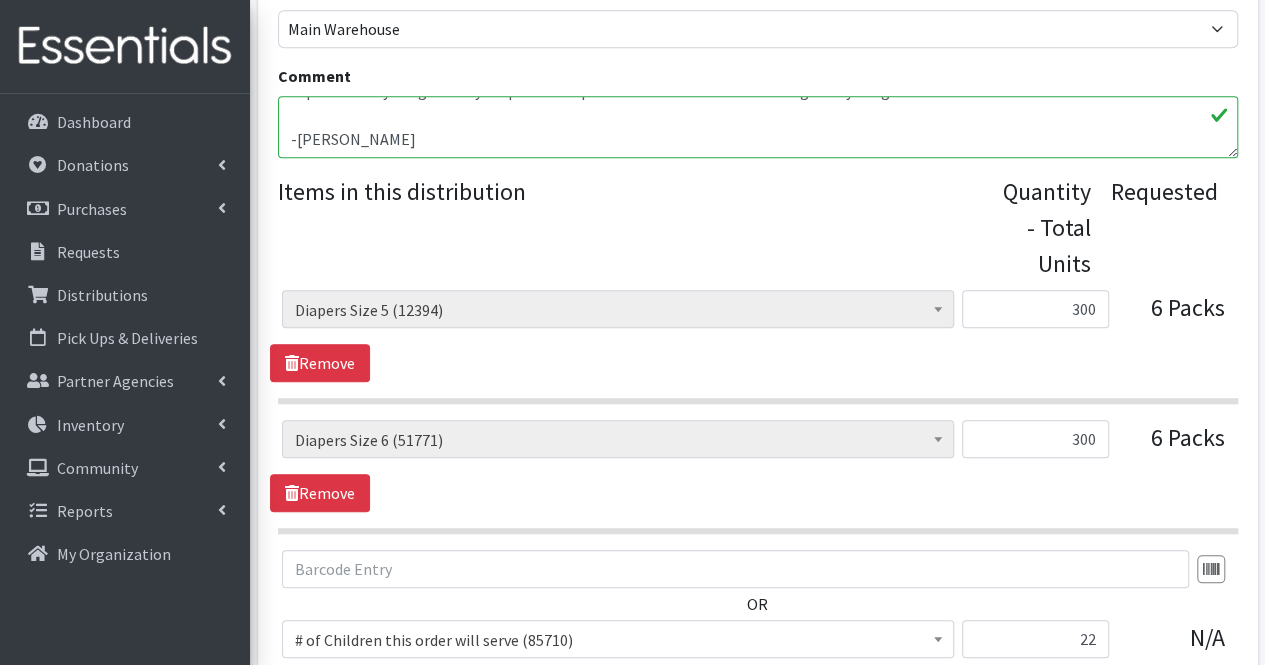 scroll, scrollTop: 708, scrollLeft: 0, axis: vertical 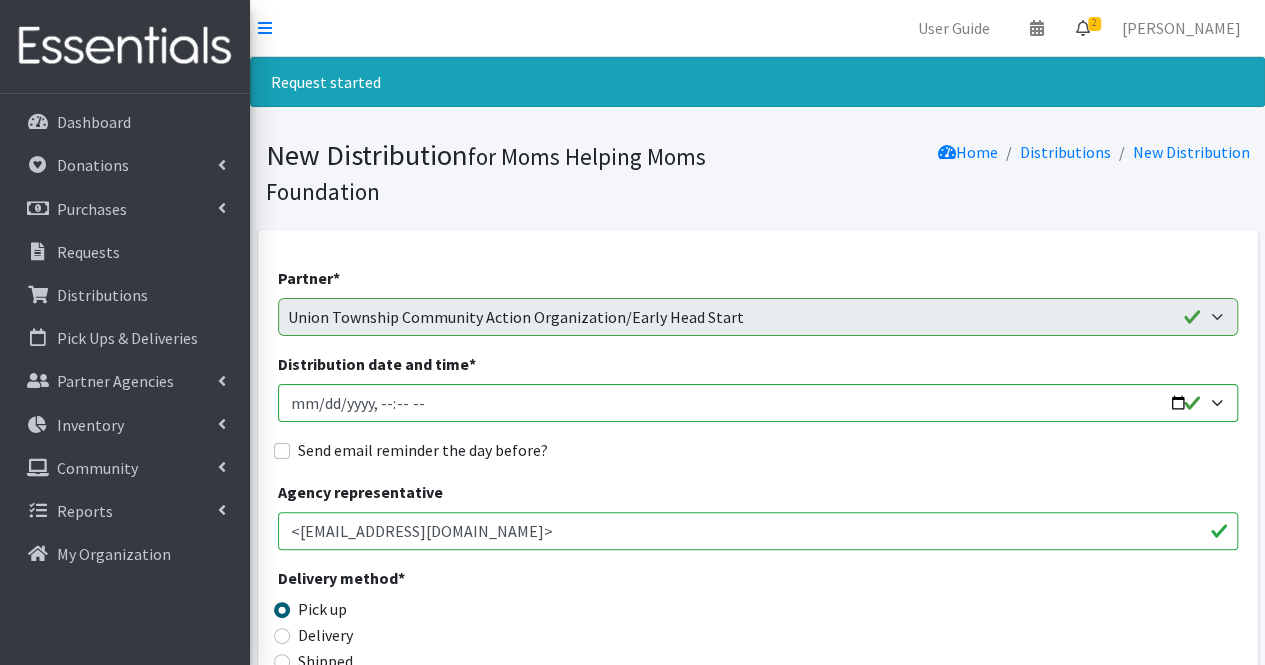 click at bounding box center (1083, 28) 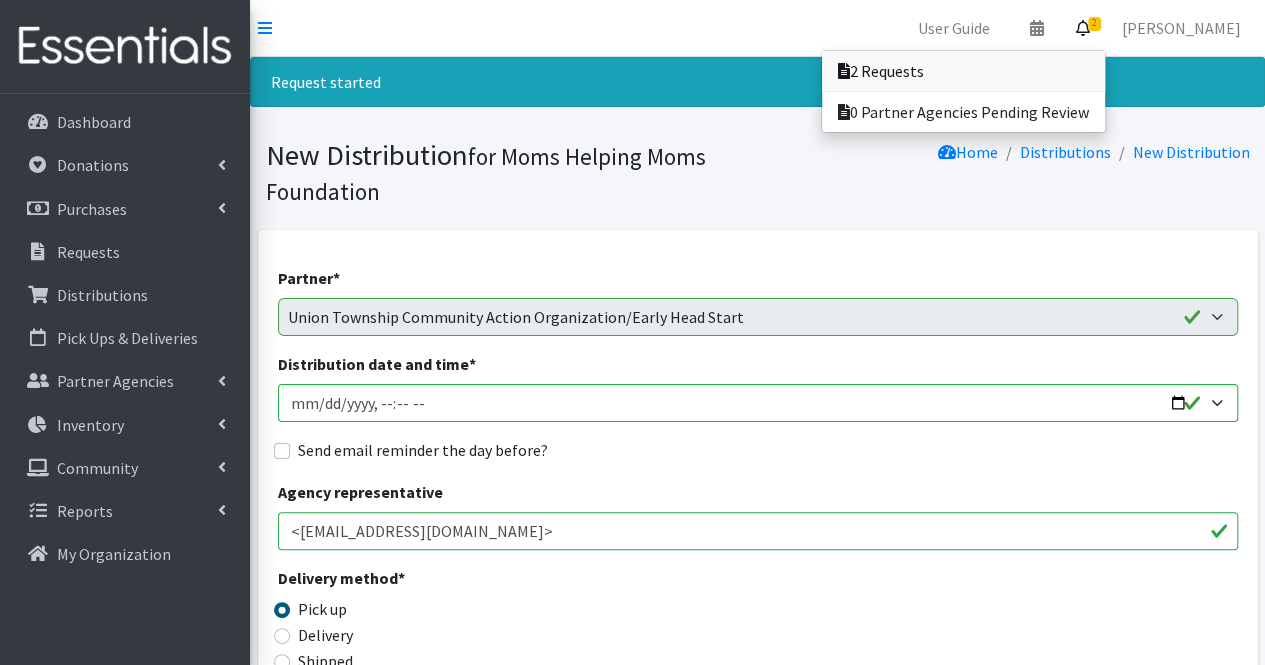 click on "2
Requests" at bounding box center (963, 71) 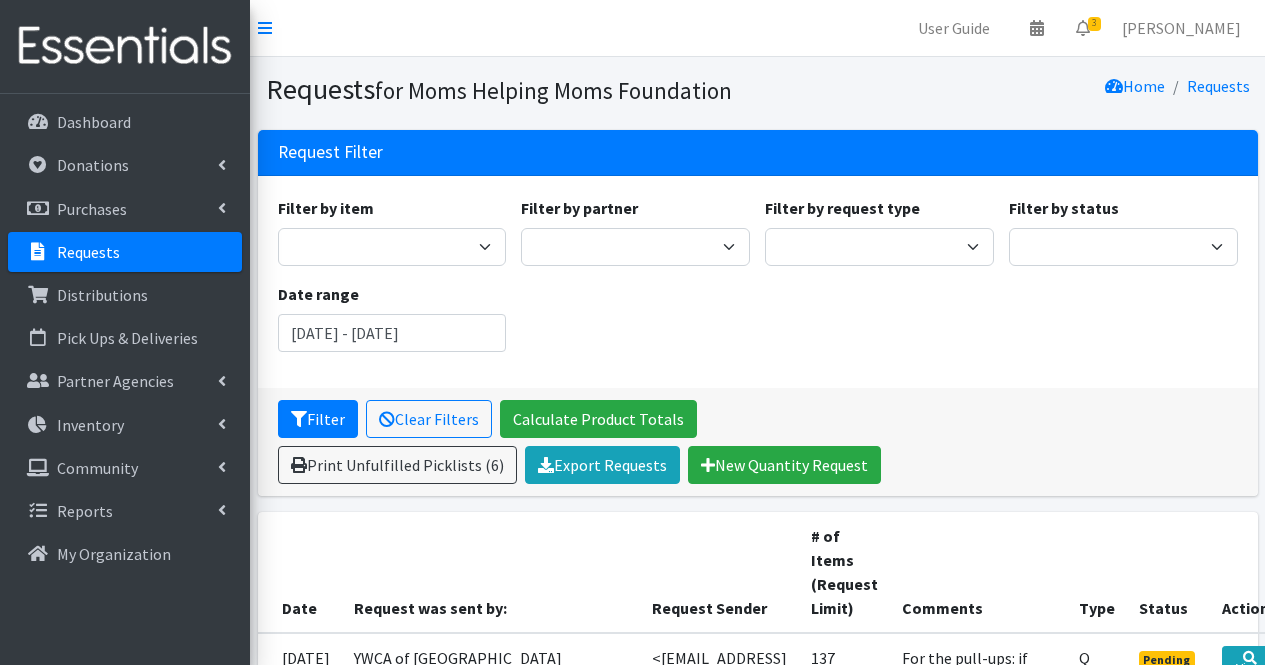 scroll, scrollTop: 346, scrollLeft: 0, axis: vertical 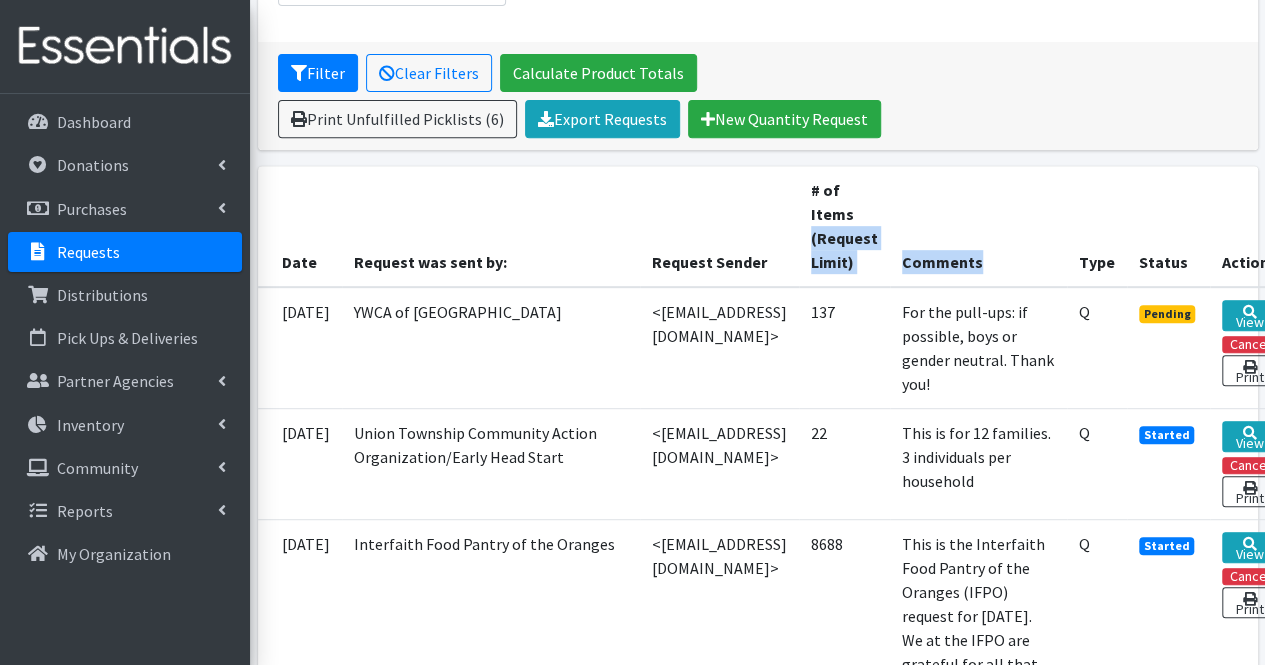 drag, startPoint x: 0, startPoint y: 0, endPoint x: 1010, endPoint y: 122, distance: 1017.3416 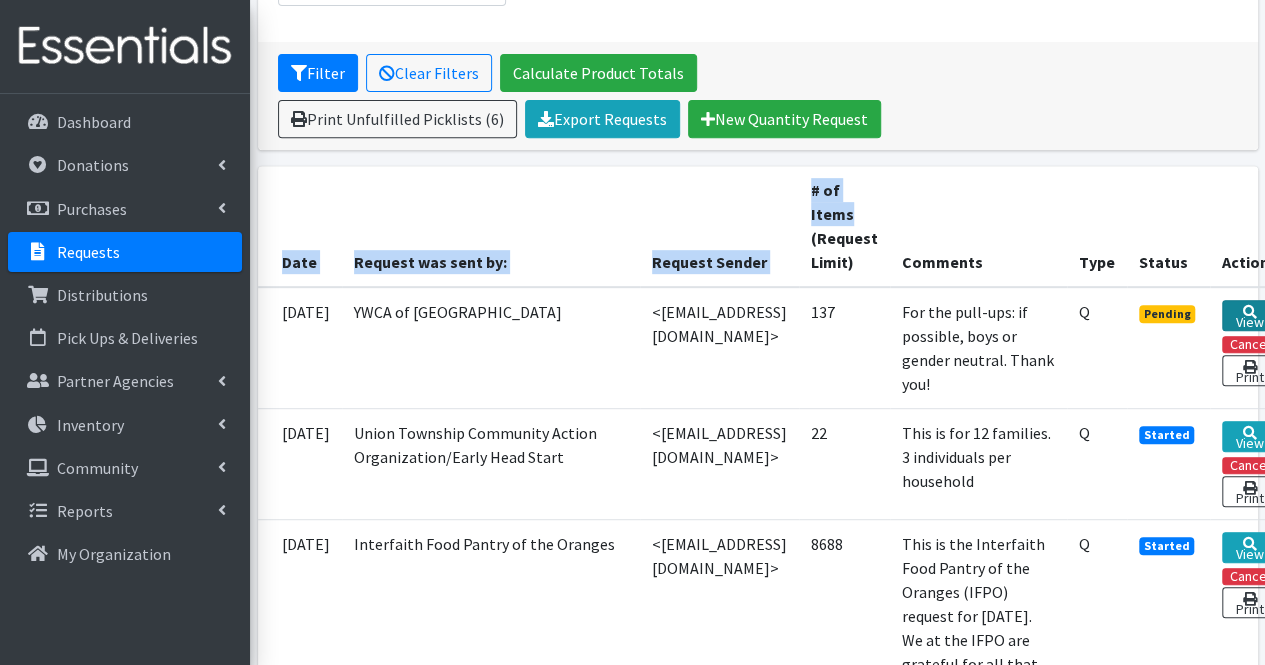 click at bounding box center [1250, 312] 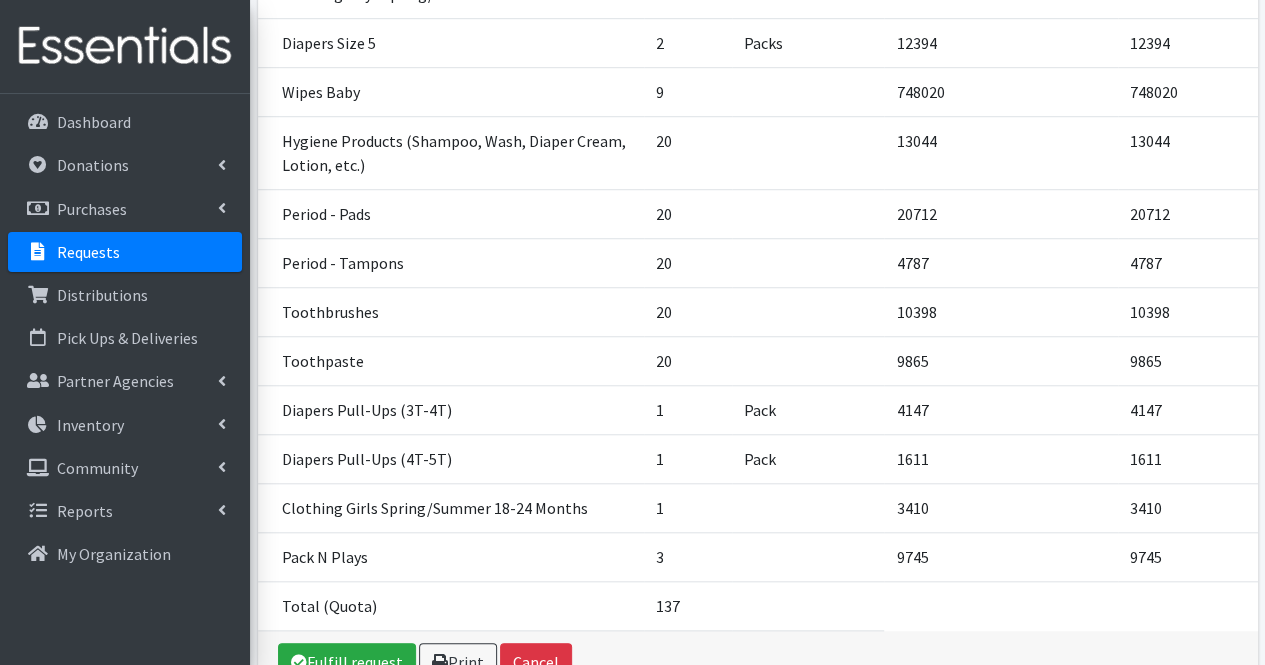 scroll, scrollTop: 773, scrollLeft: 0, axis: vertical 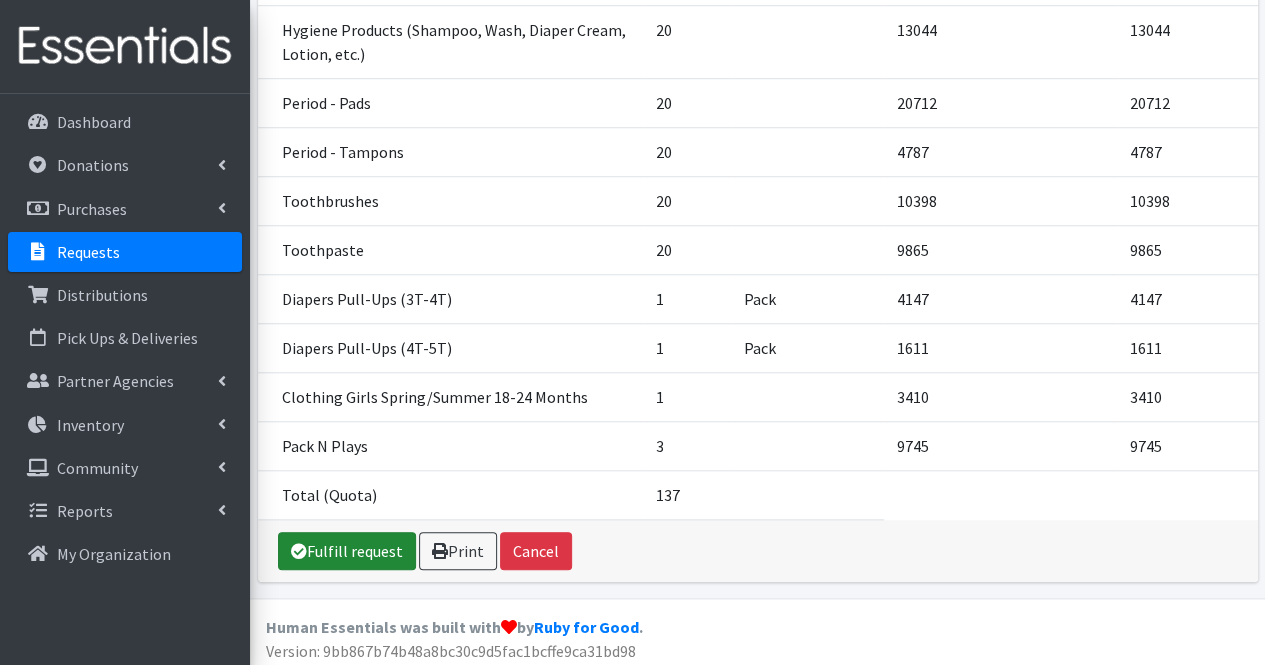 click on "Fulfill request" at bounding box center [347, 551] 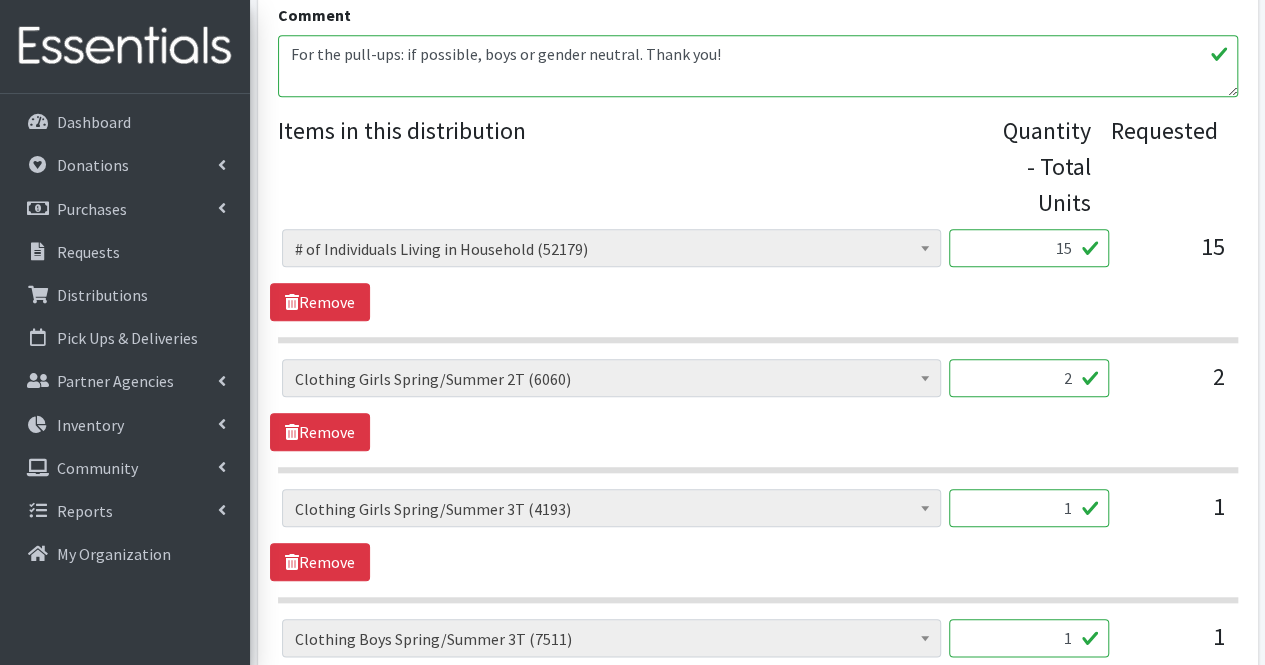 scroll, scrollTop: 804, scrollLeft: 0, axis: vertical 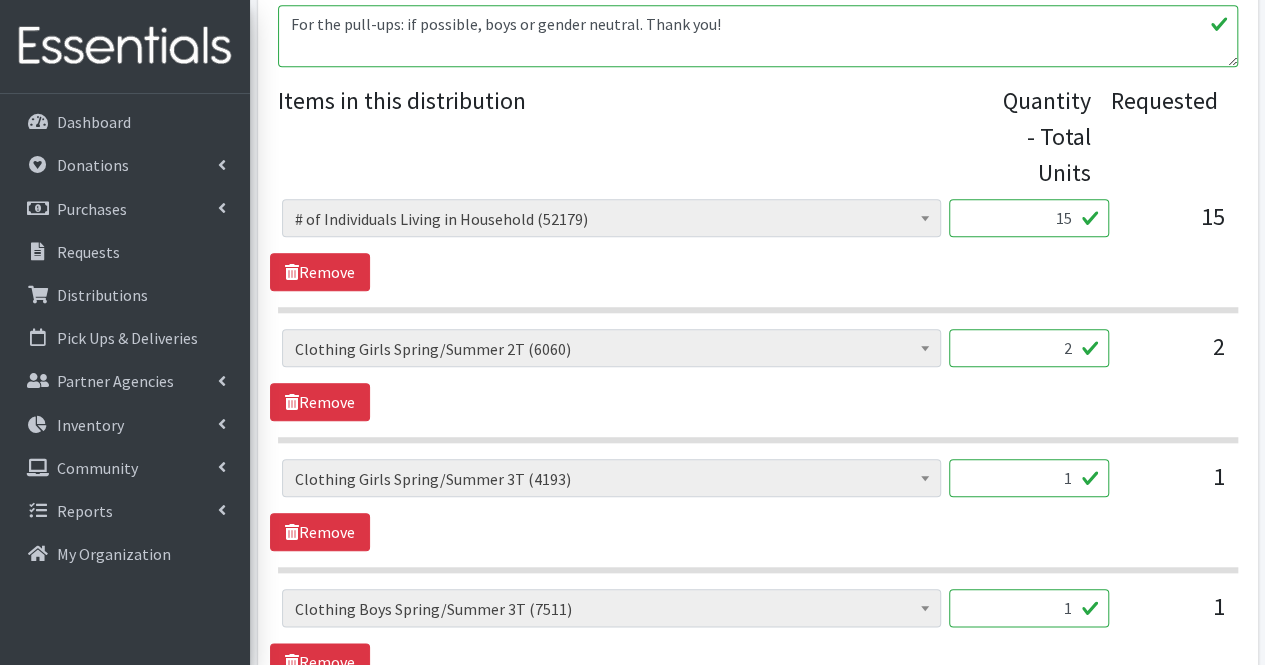 click on "2" at bounding box center [1029, 348] 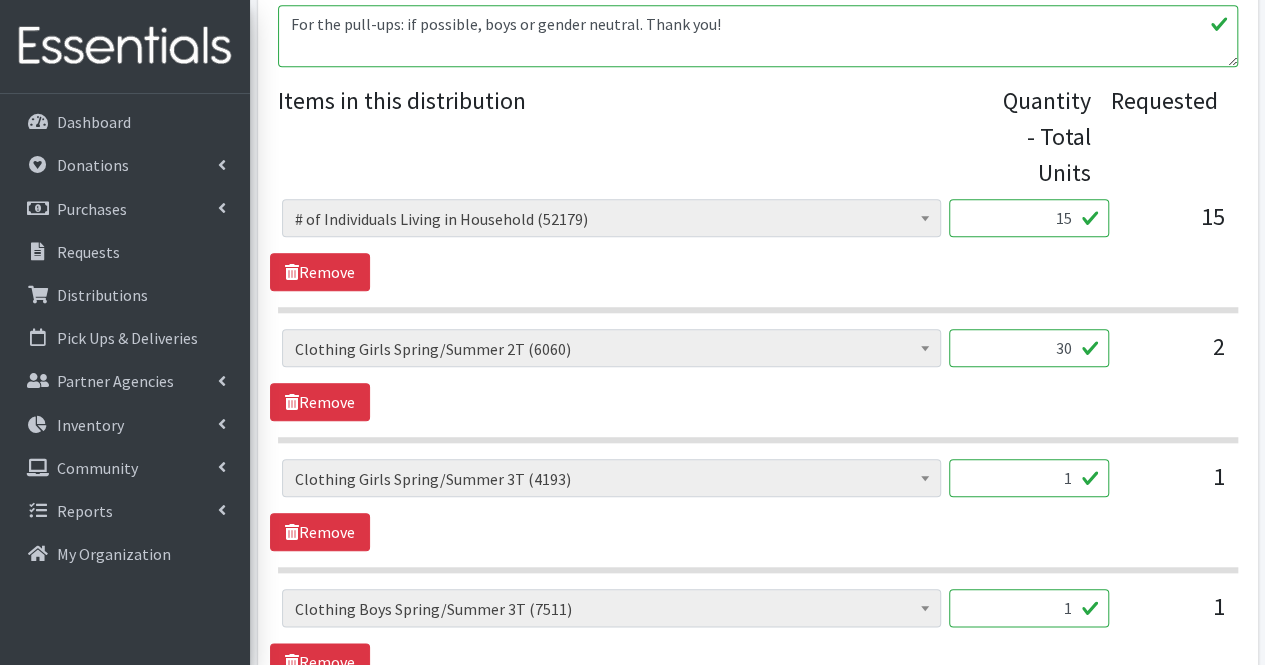 type on "3" 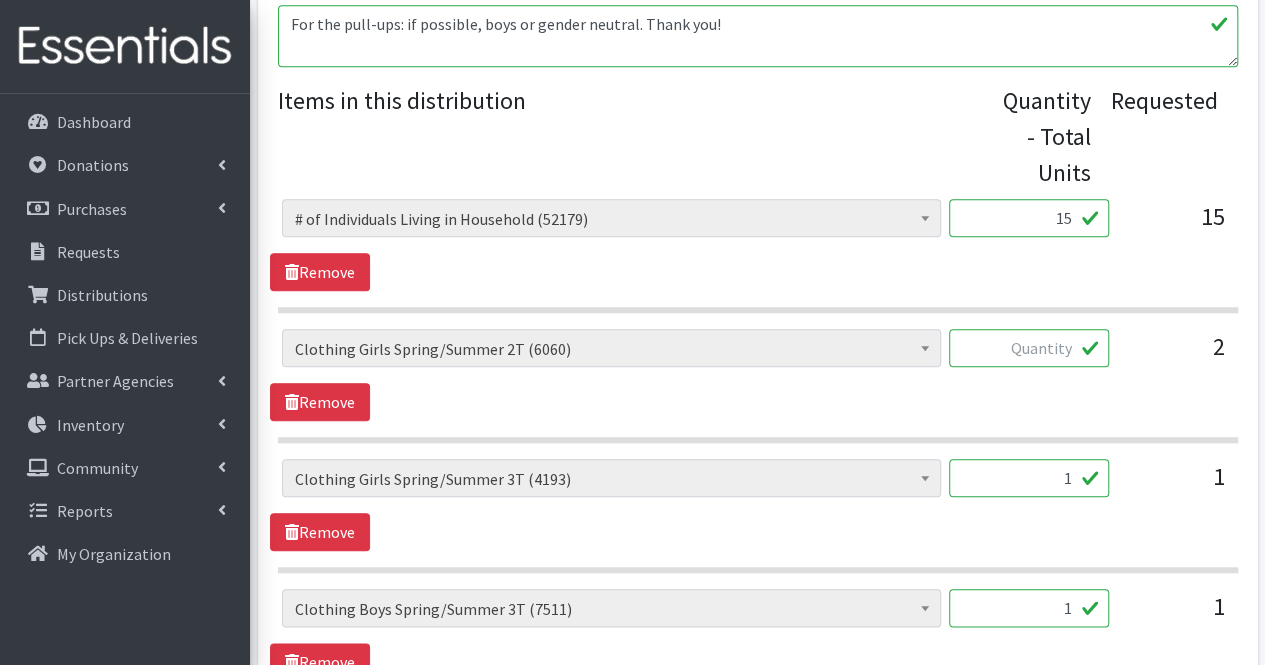 type 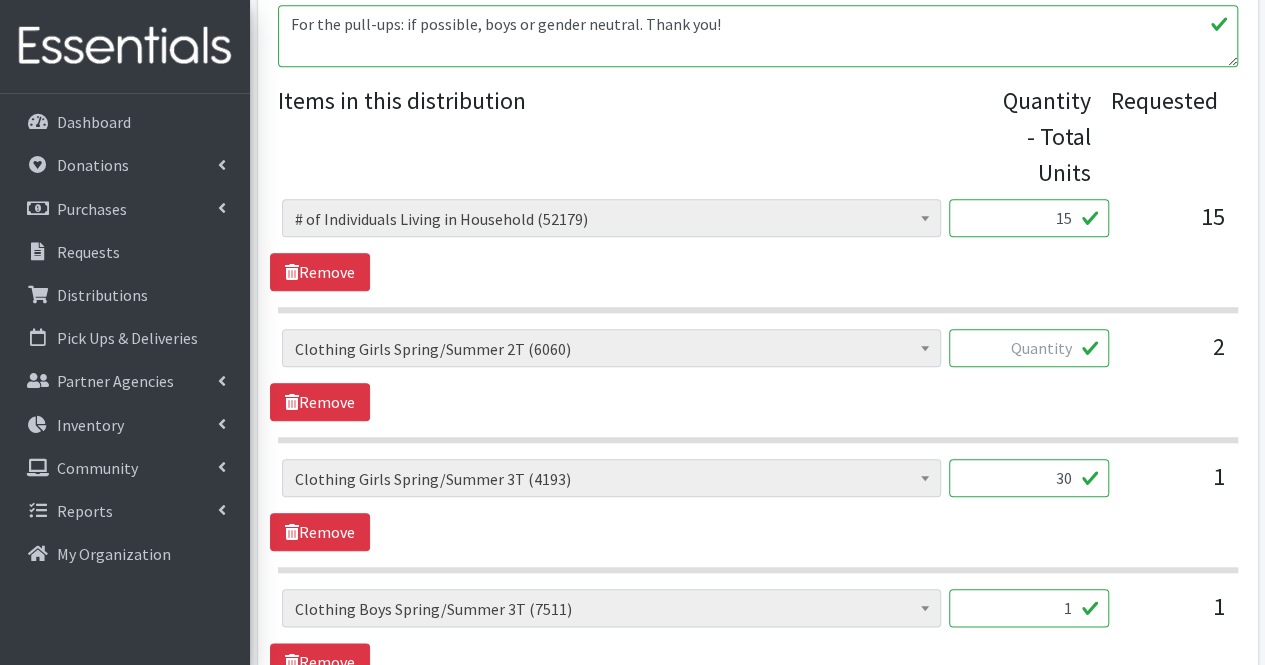 type on "30" 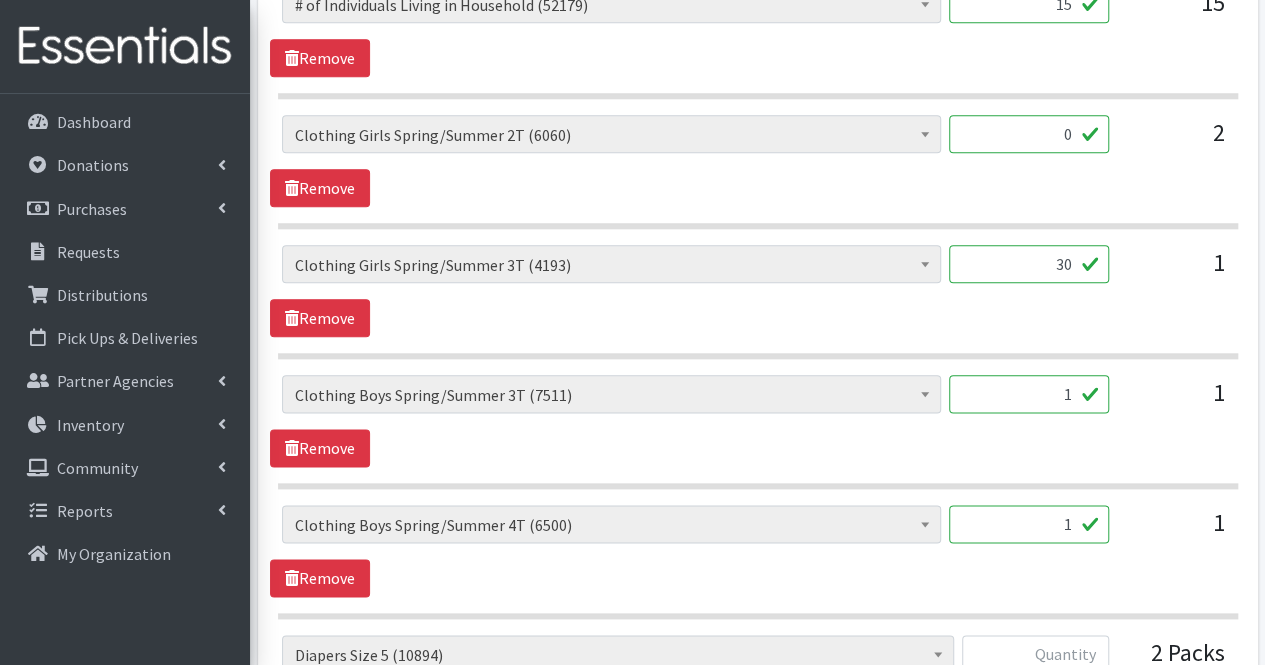 scroll, scrollTop: 1044, scrollLeft: 0, axis: vertical 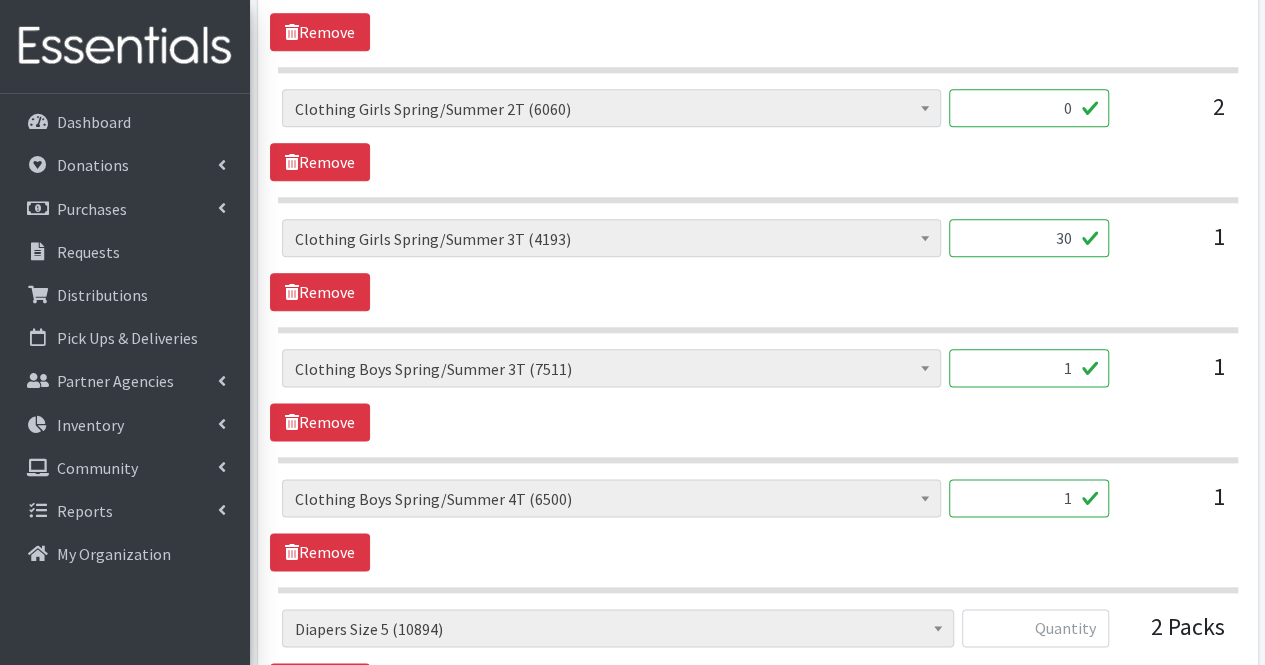type on "0" 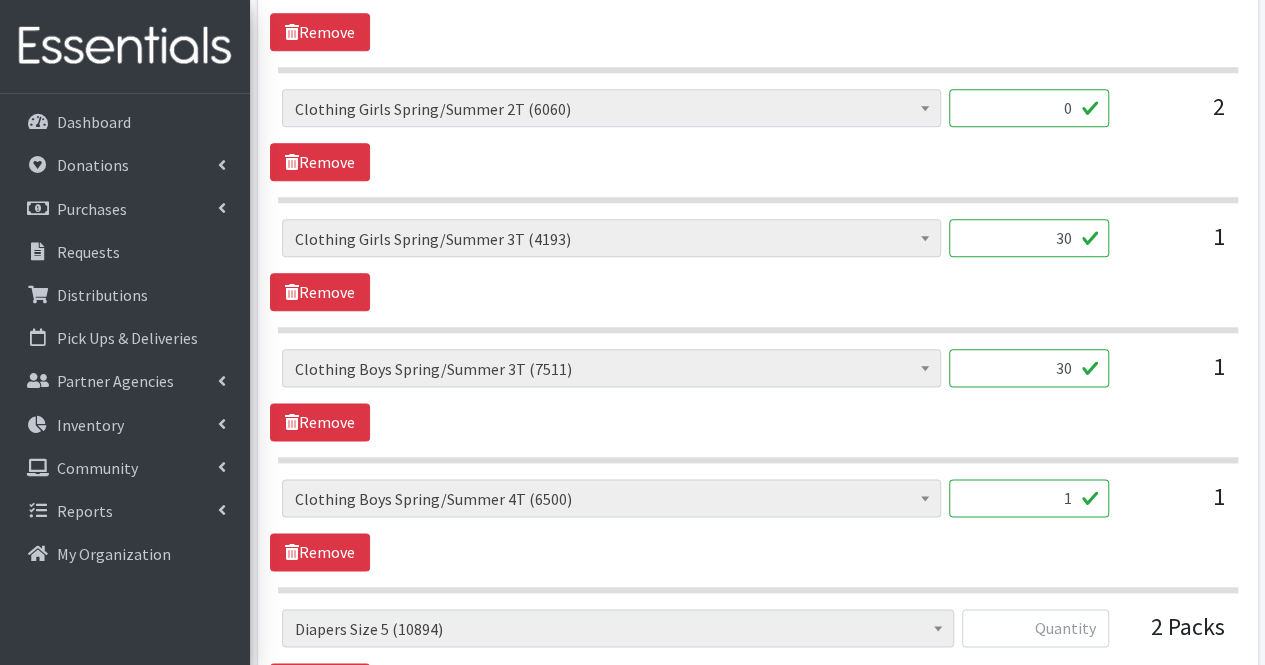 type on "30" 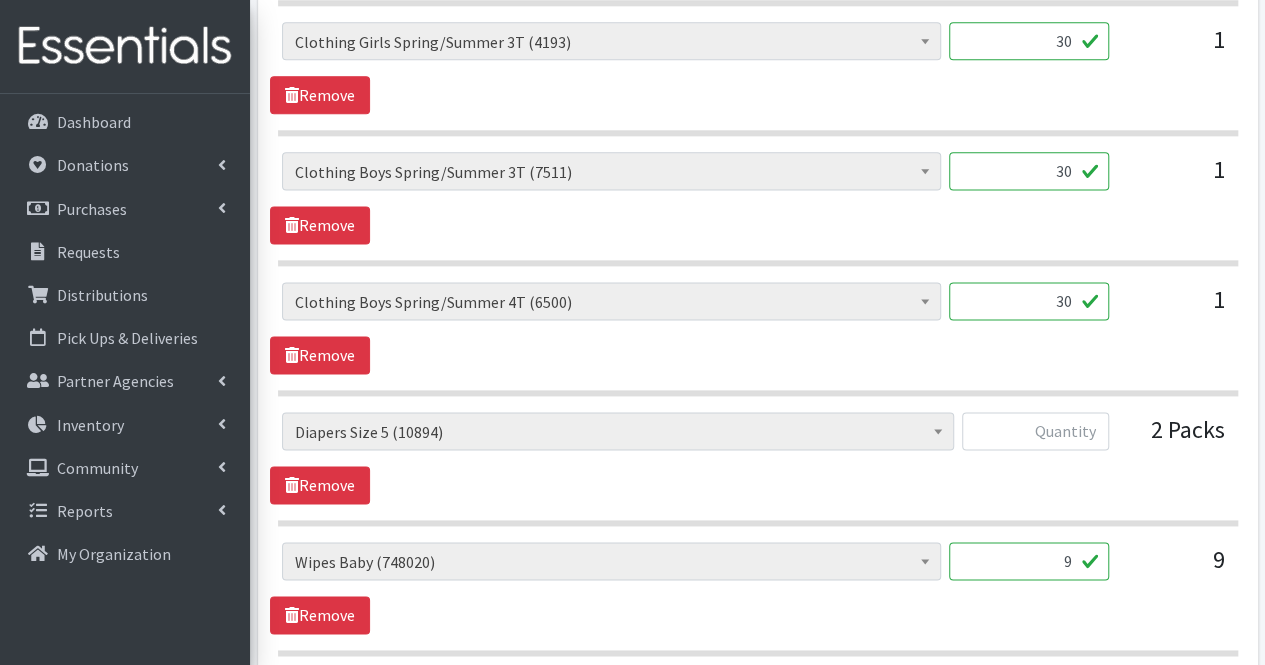 scroll, scrollTop: 1244, scrollLeft: 0, axis: vertical 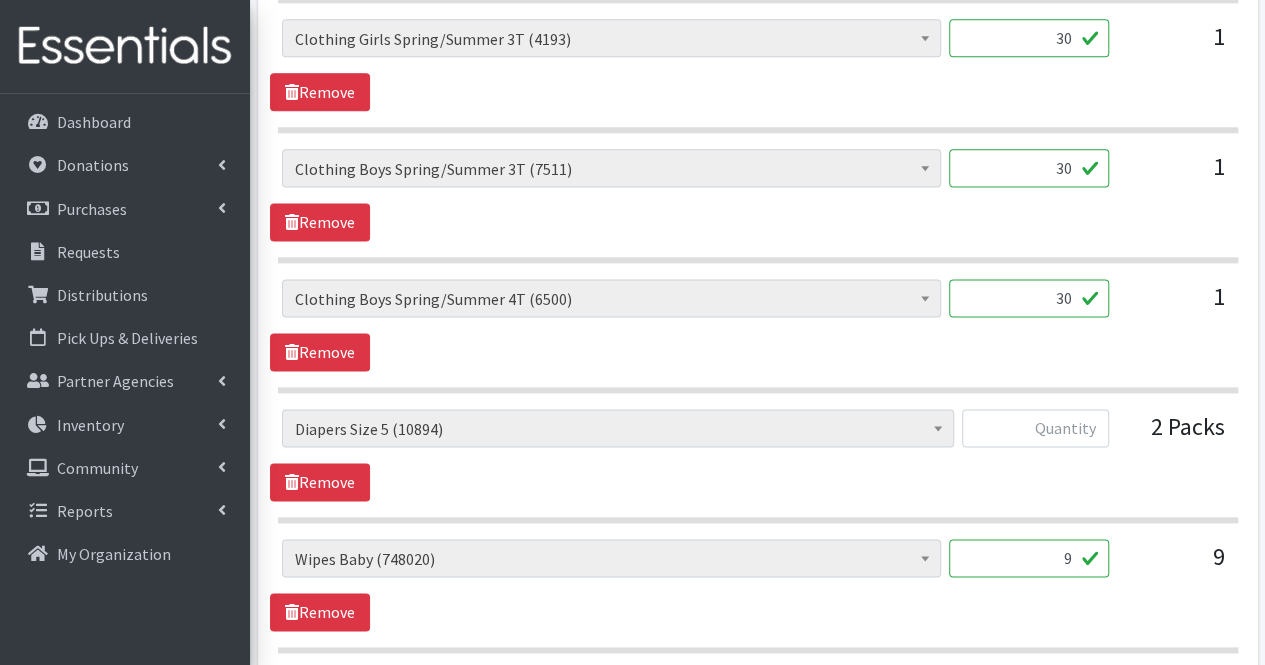 type on "30" 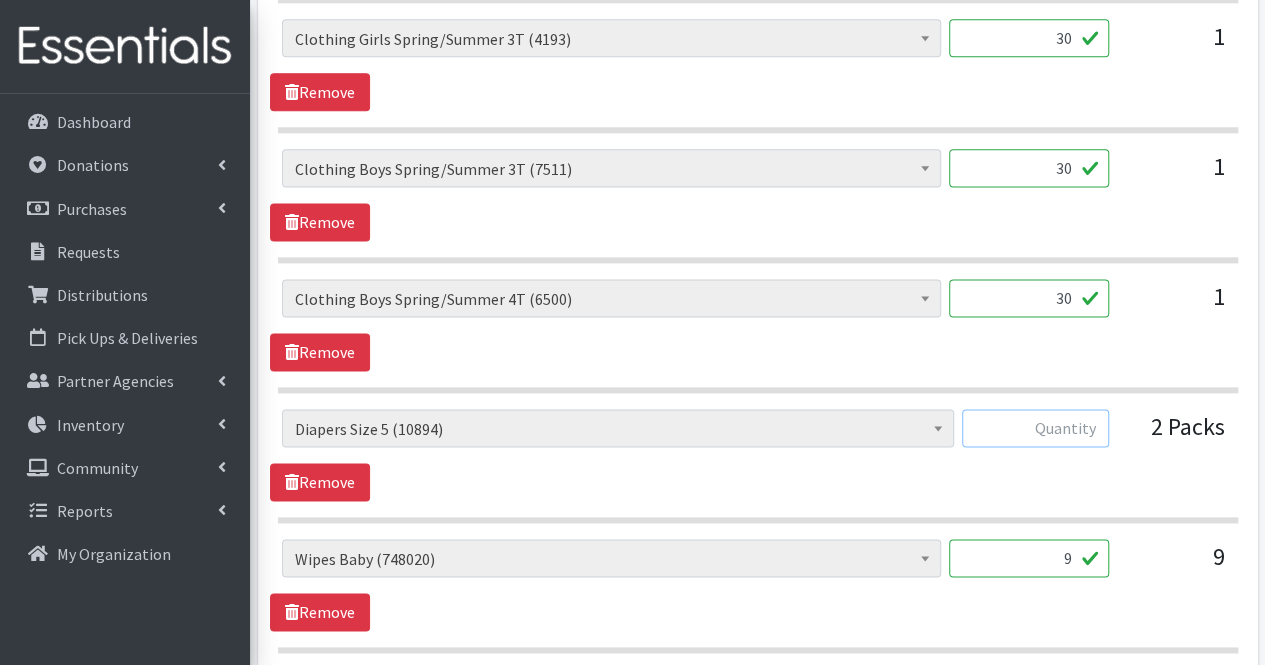 click at bounding box center [1035, 428] 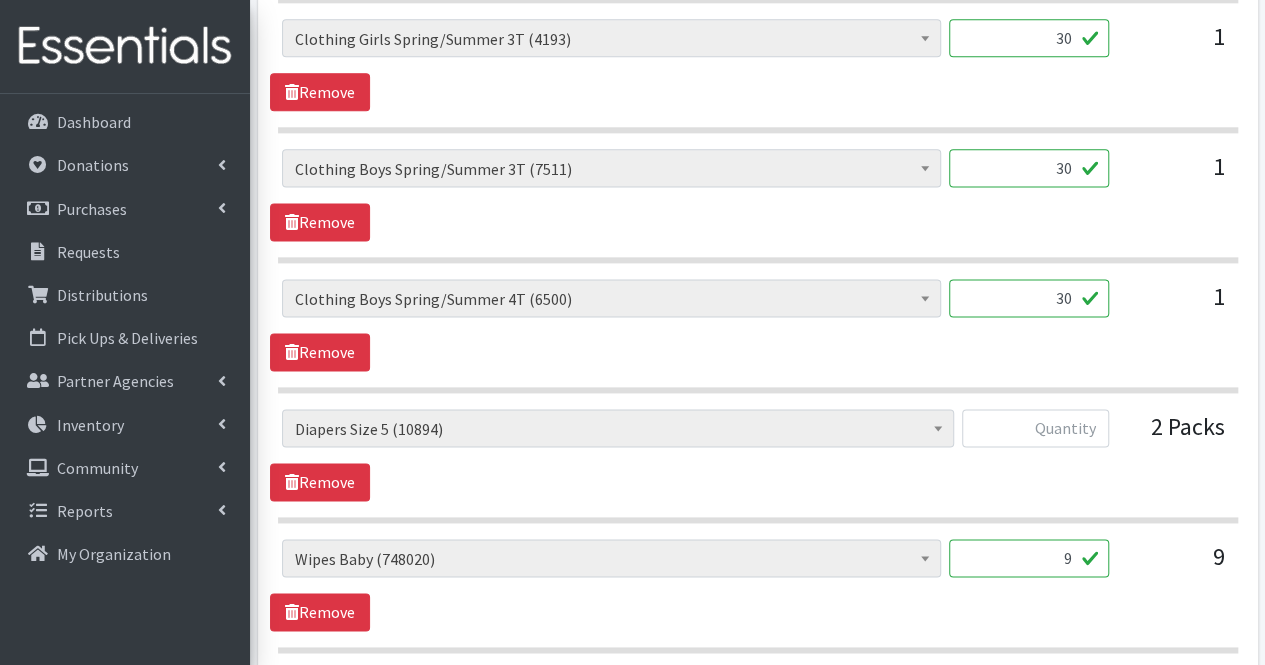 click on "9" at bounding box center (1029, 558) 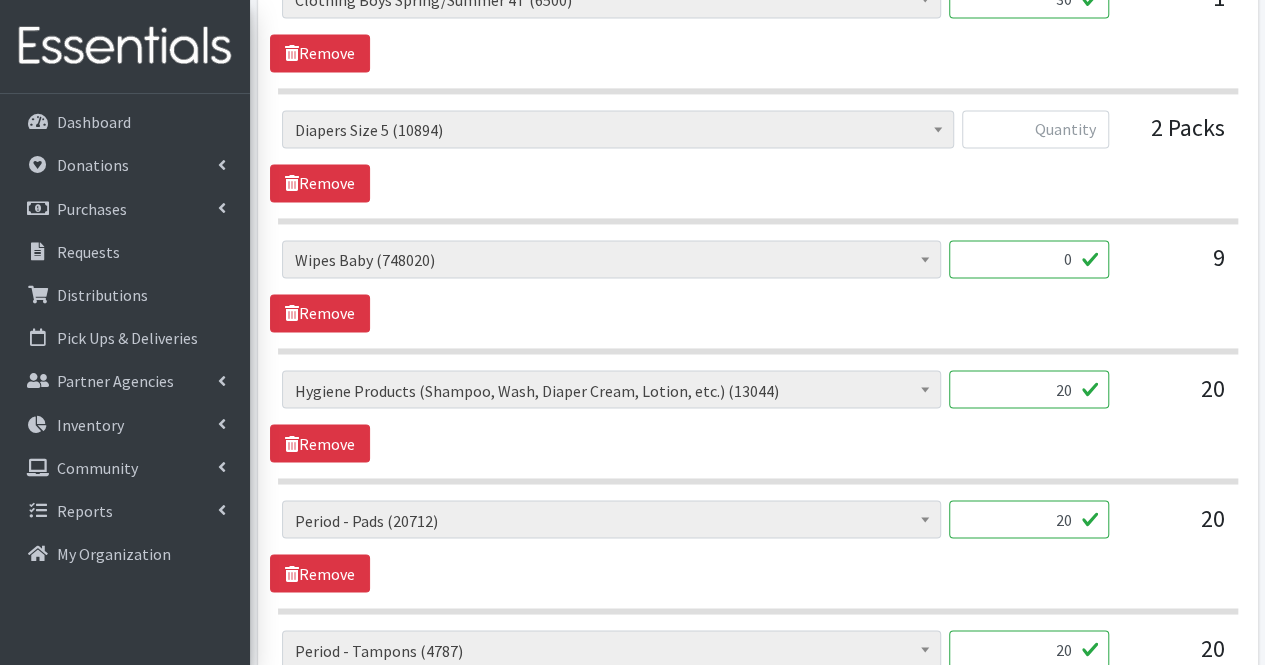 scroll, scrollTop: 1544, scrollLeft: 0, axis: vertical 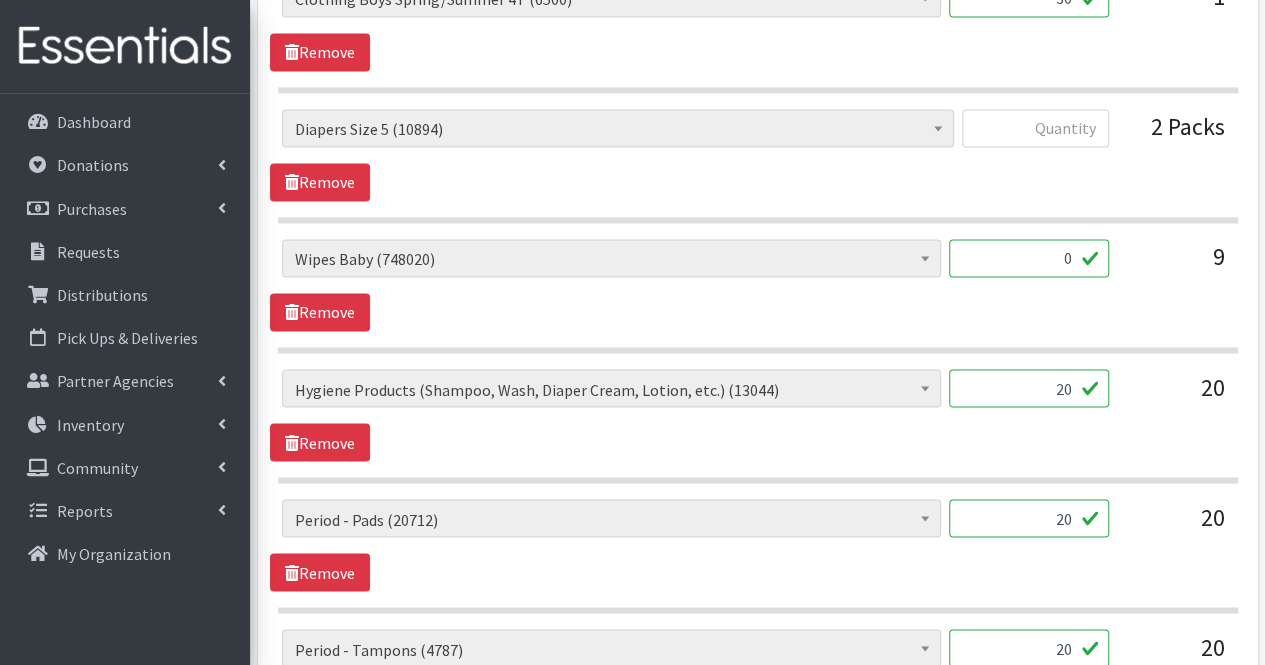 type on "0" 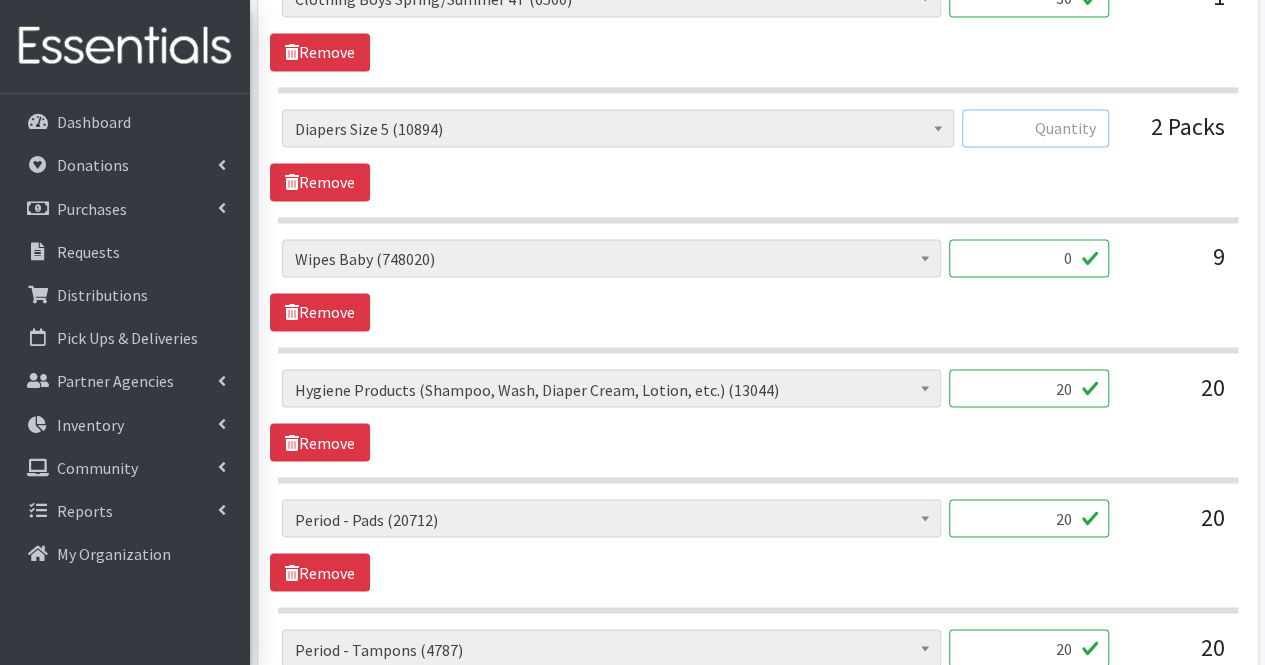 click at bounding box center (1035, 128) 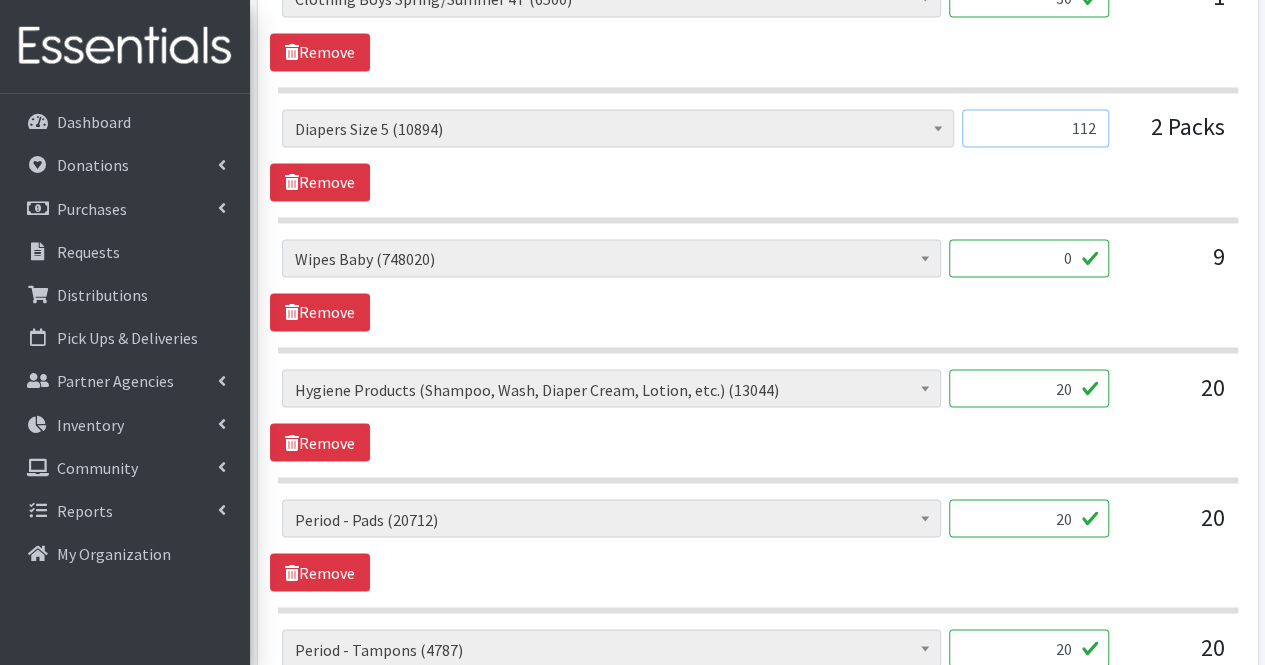 type on "112" 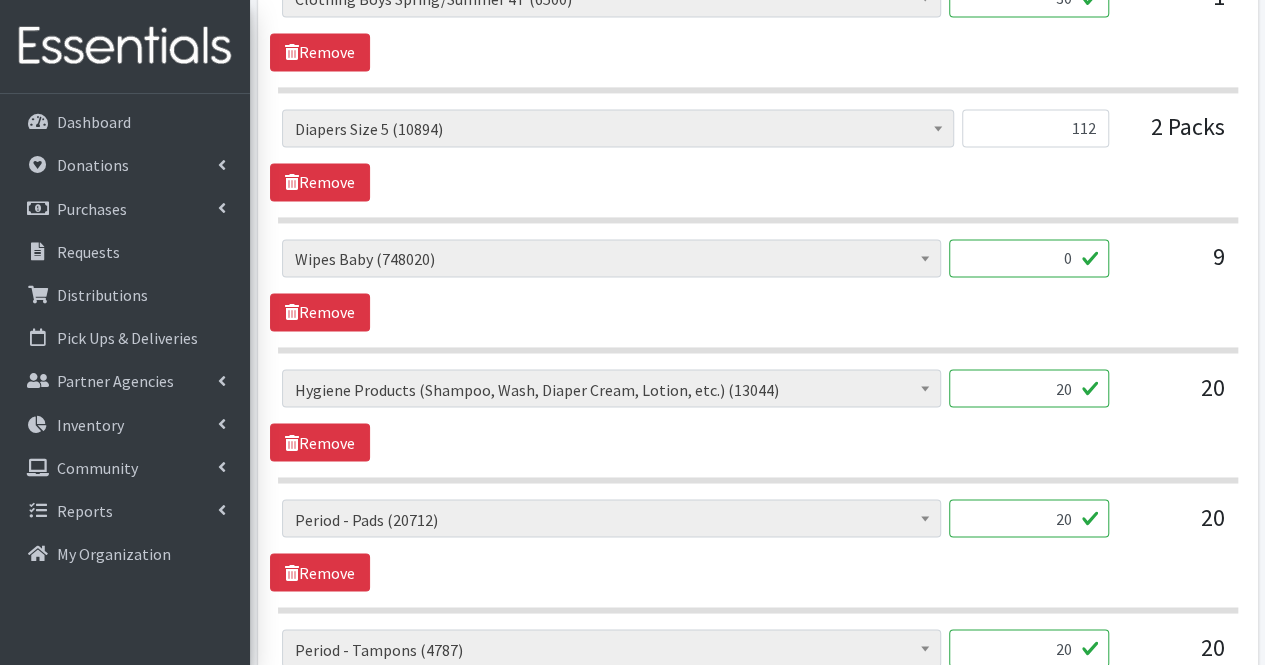click on "20" at bounding box center (1029, 388) 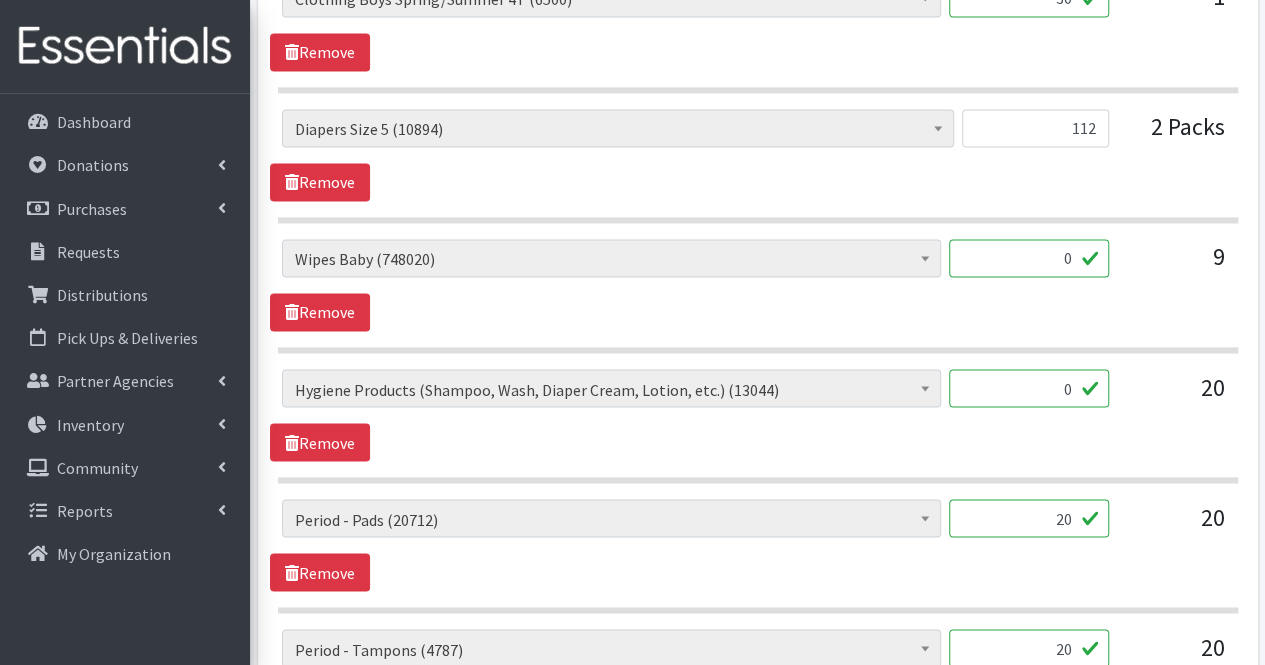 type on "0" 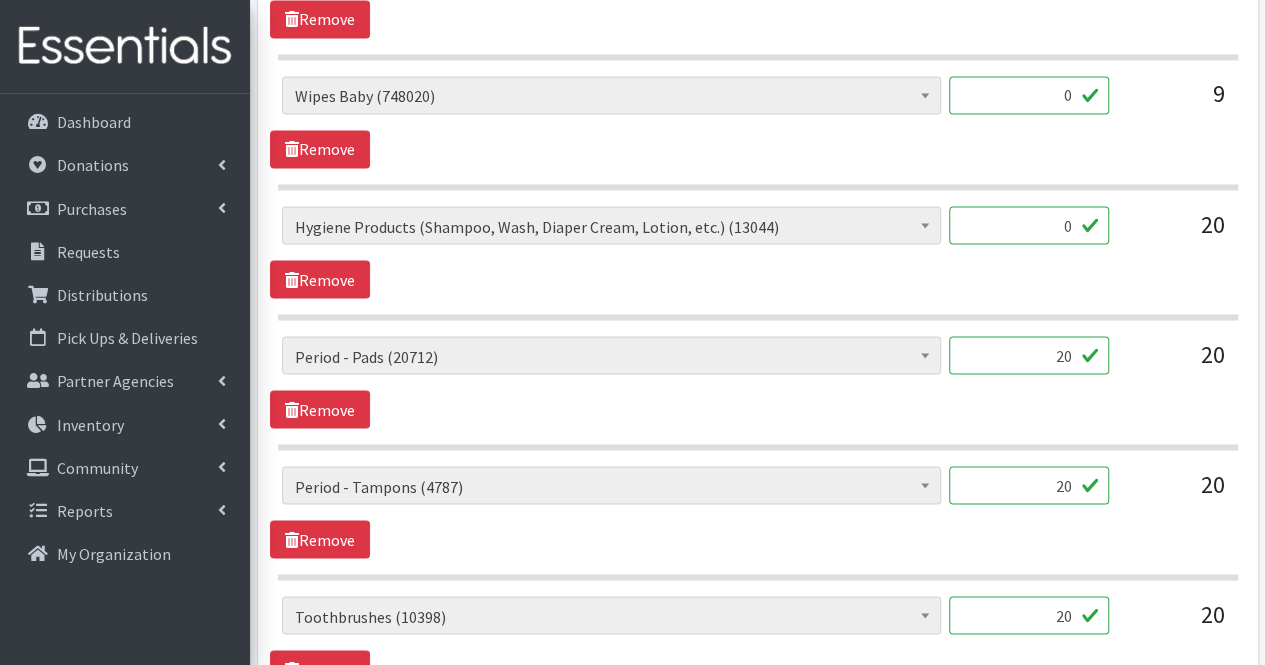 scroll, scrollTop: 1708, scrollLeft: 0, axis: vertical 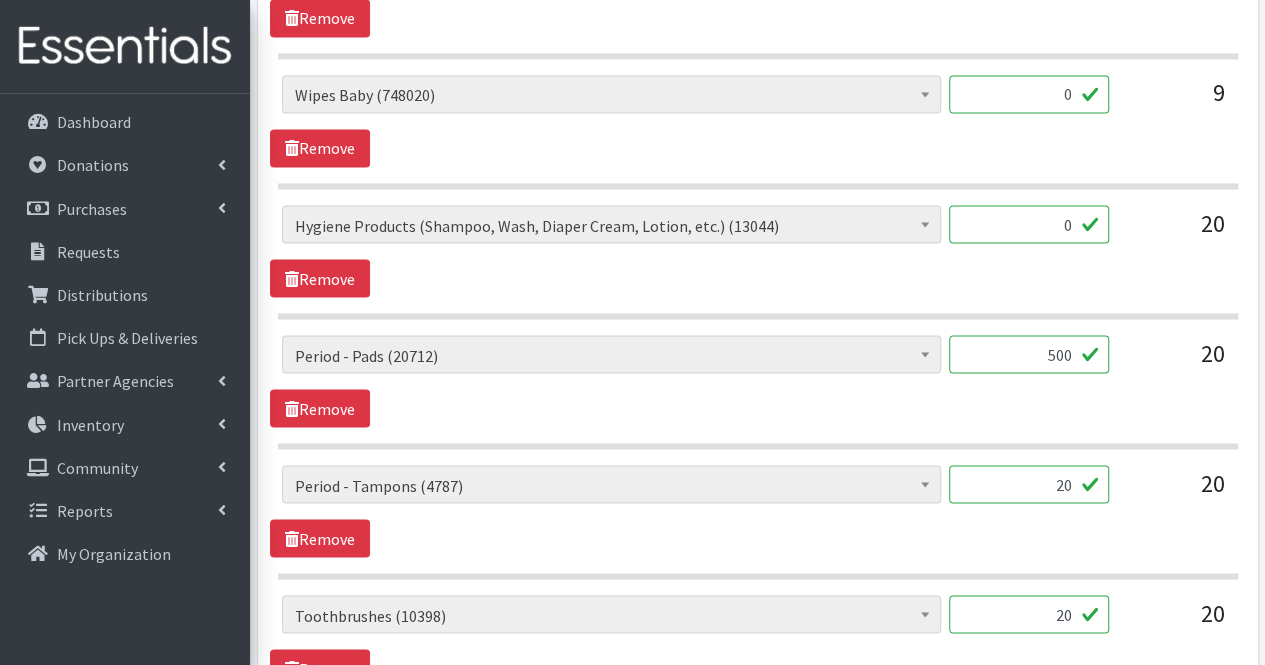 type on "500" 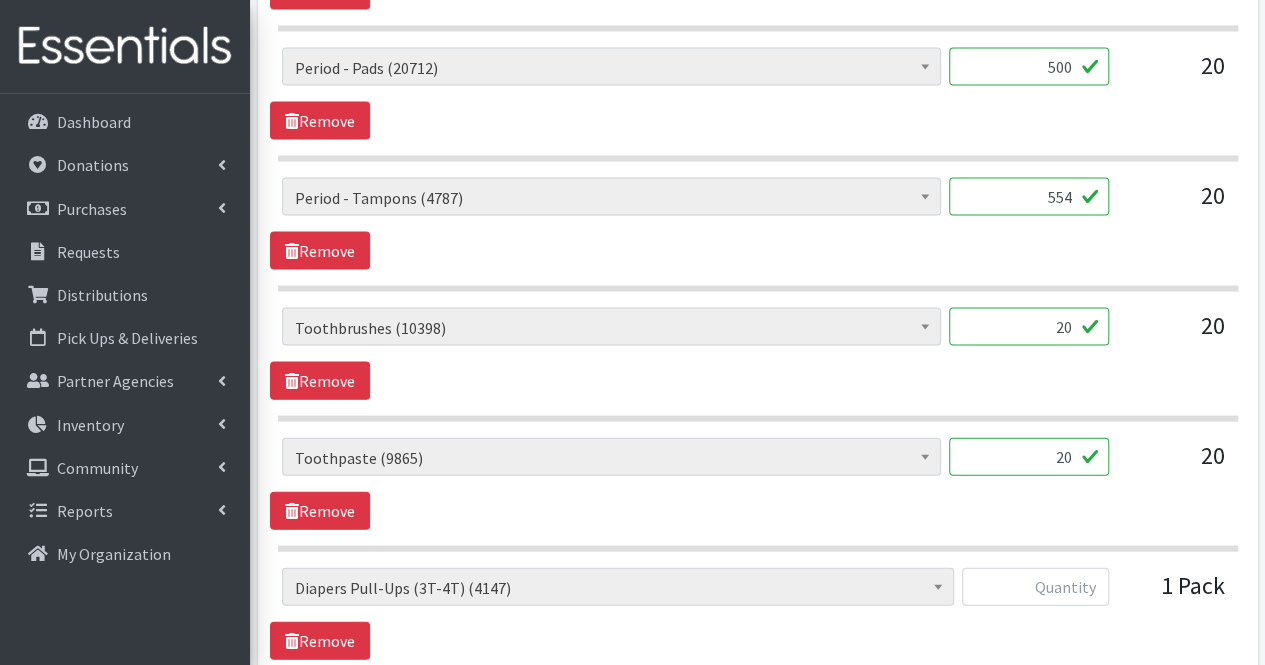 scroll, scrollTop: 2001, scrollLeft: 0, axis: vertical 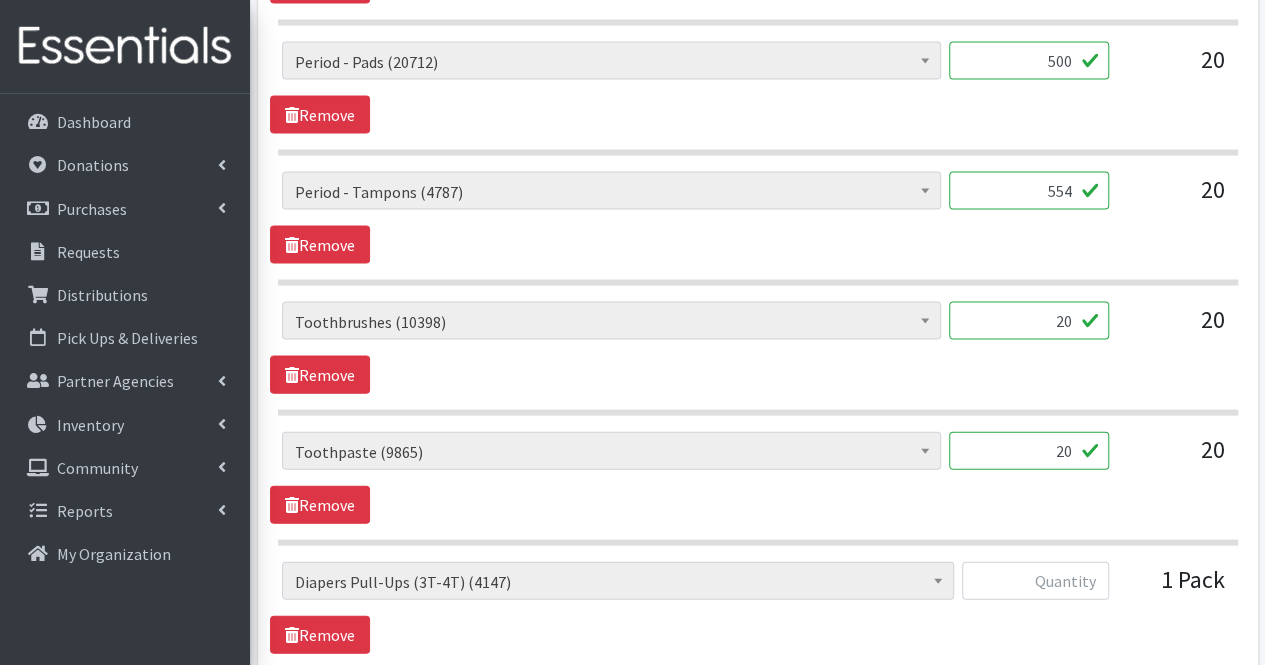 type on "554" 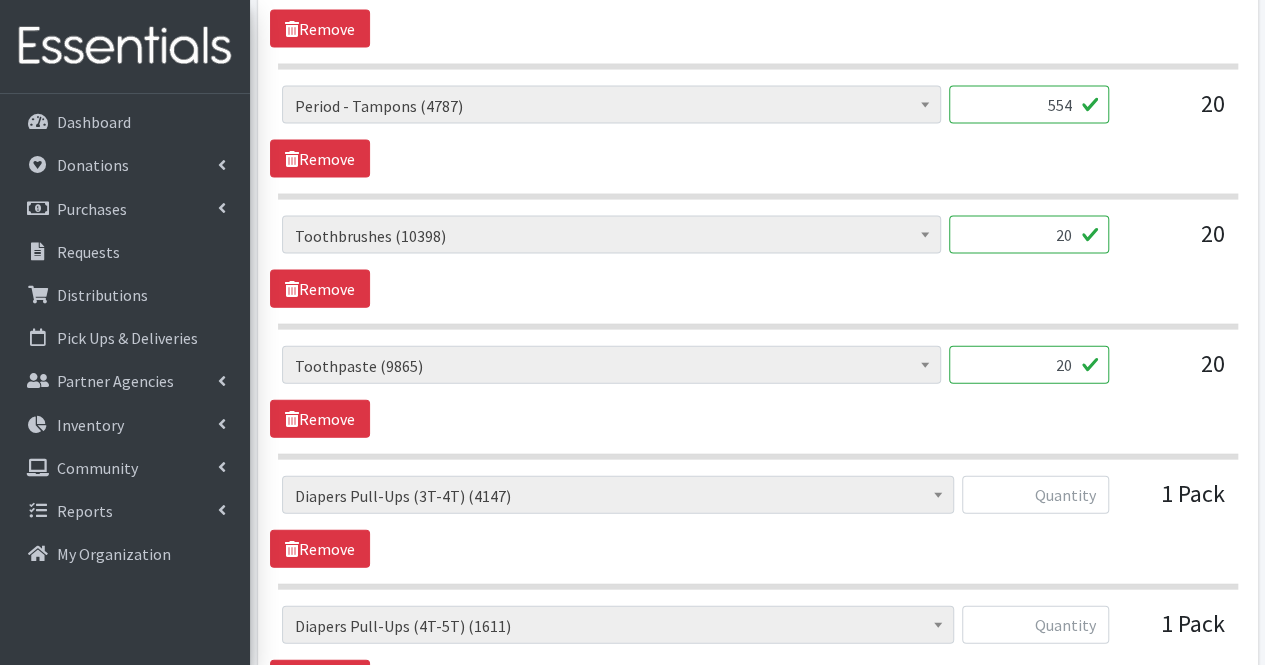 scroll, scrollTop: 2105, scrollLeft: 0, axis: vertical 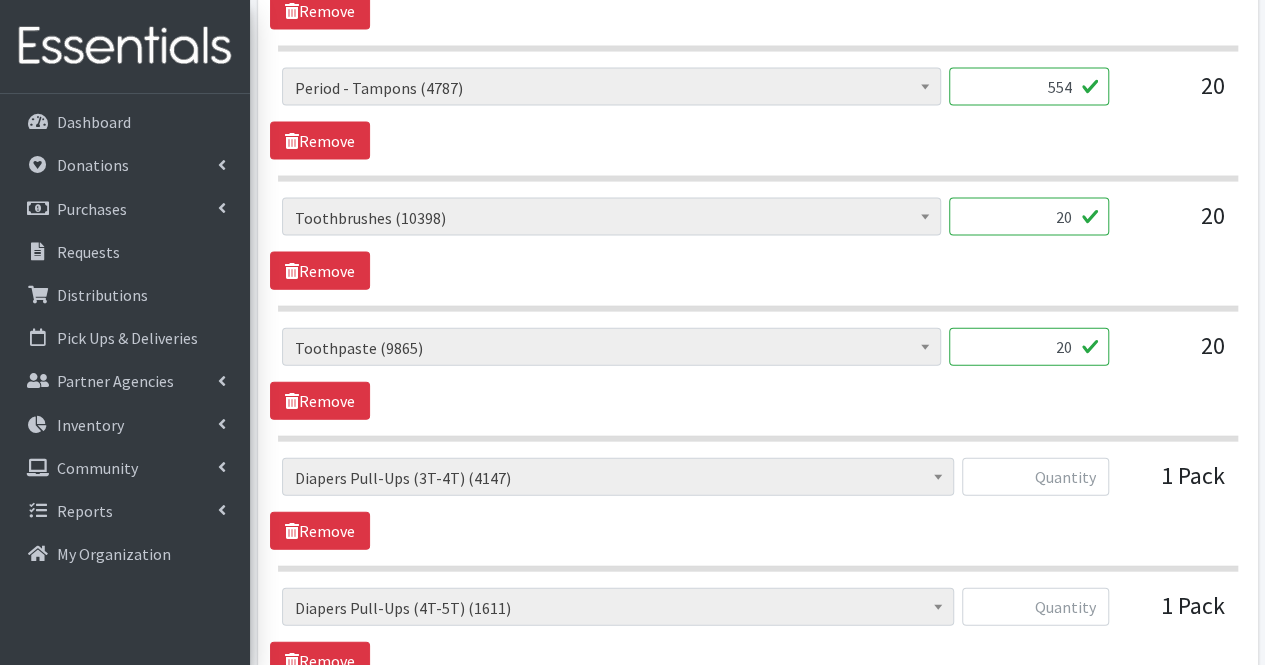 click on "20" at bounding box center [1029, 347] 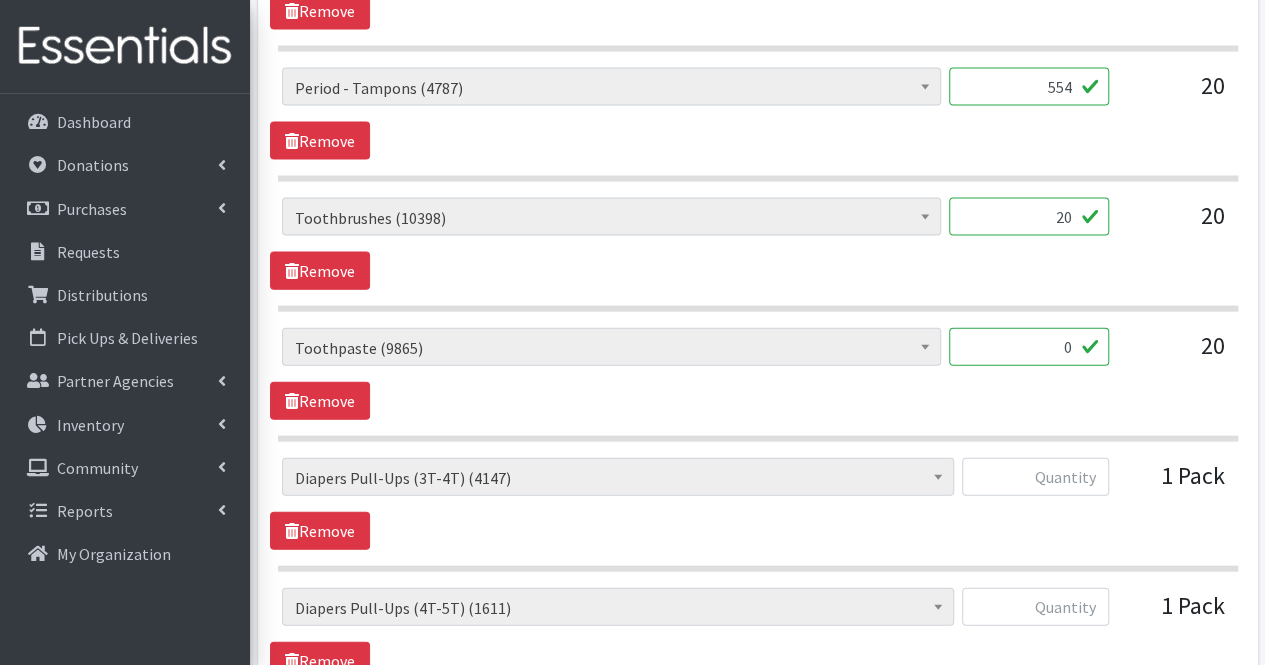 type on "0" 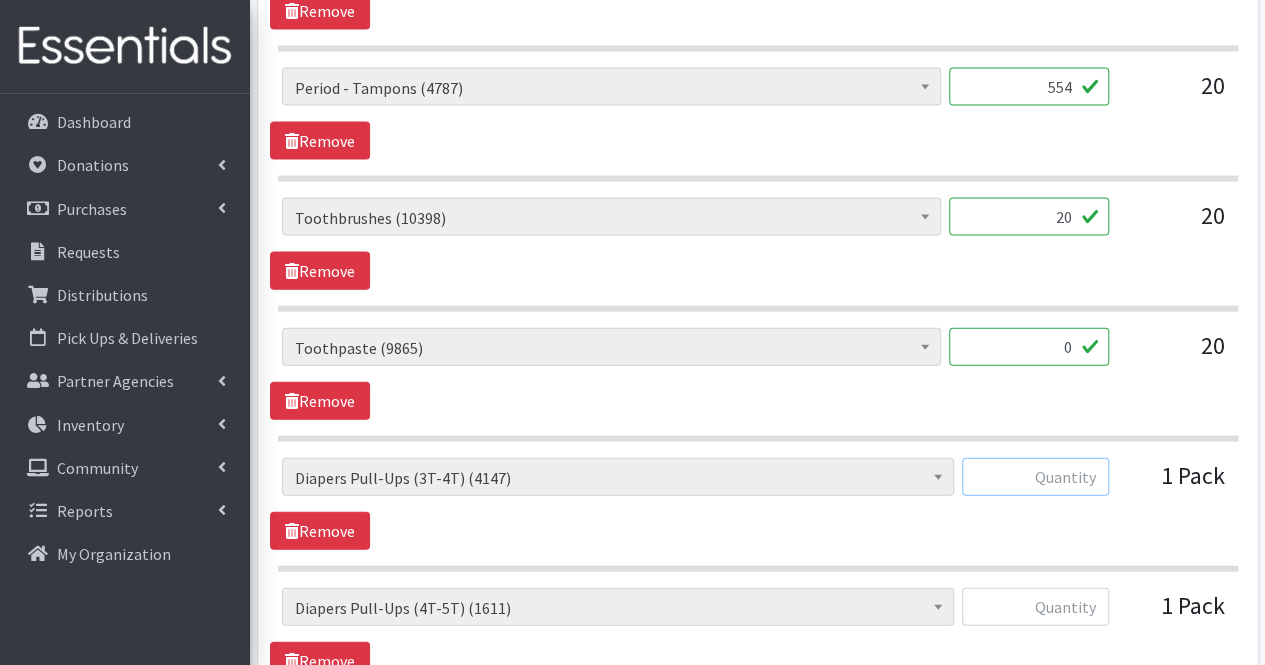 click at bounding box center [1035, 477] 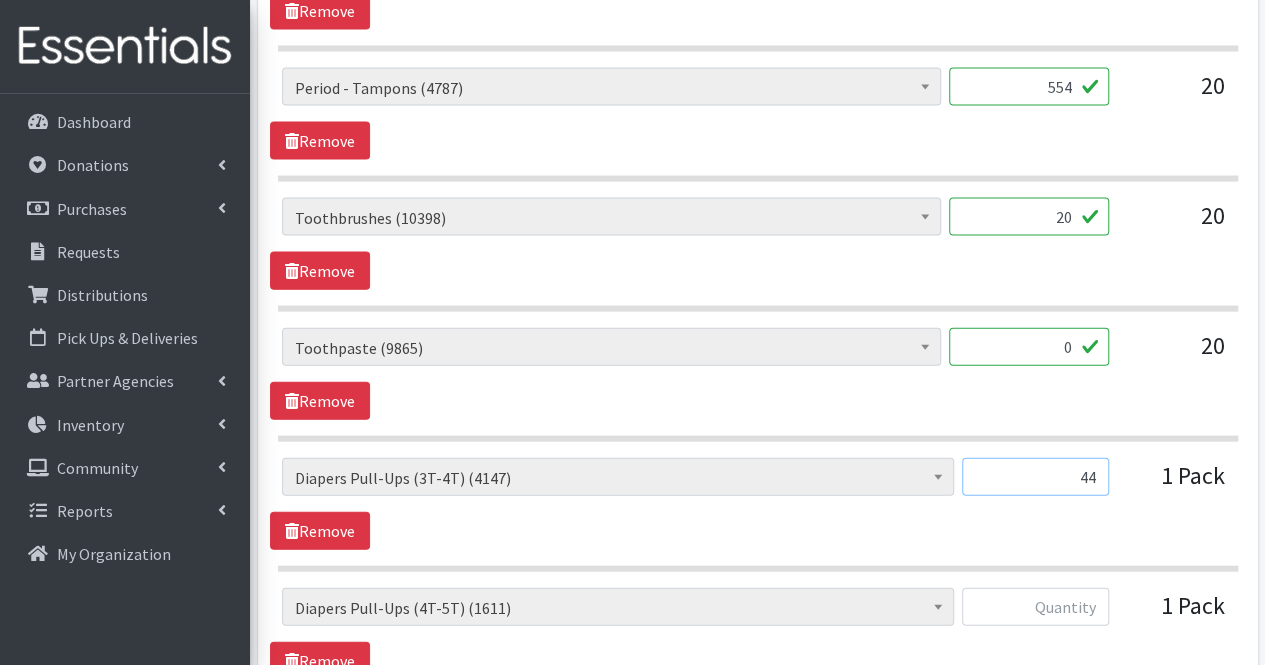 type on "44" 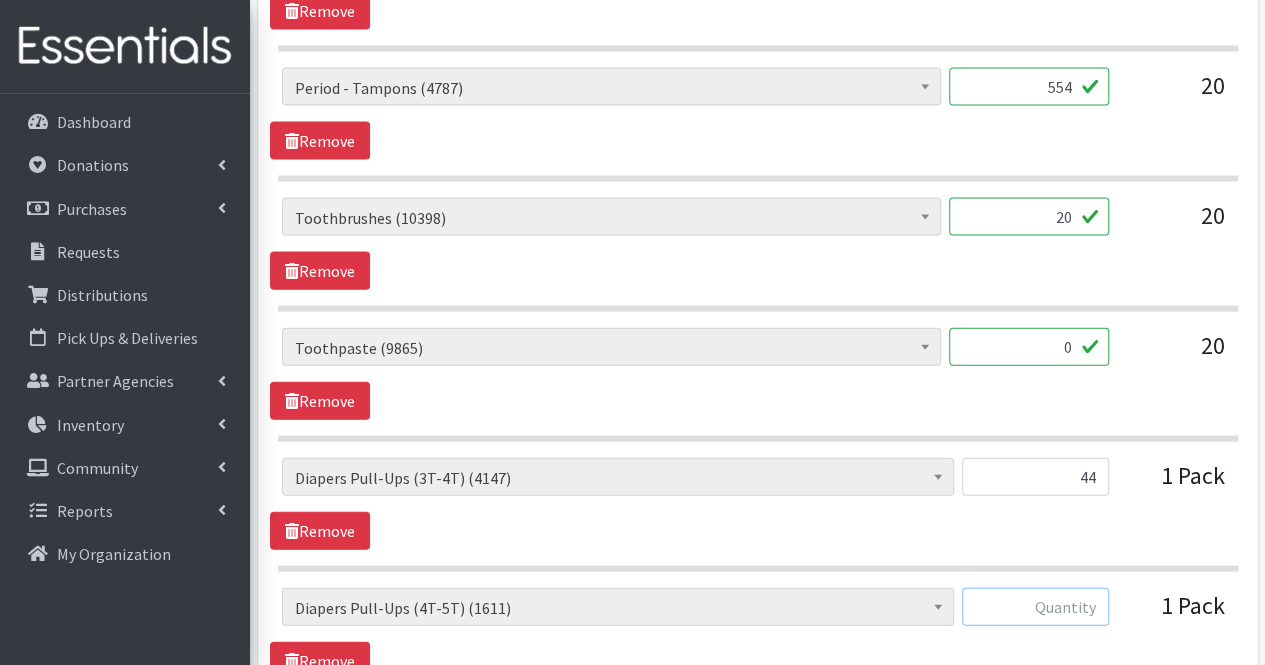 click at bounding box center (1035, 607) 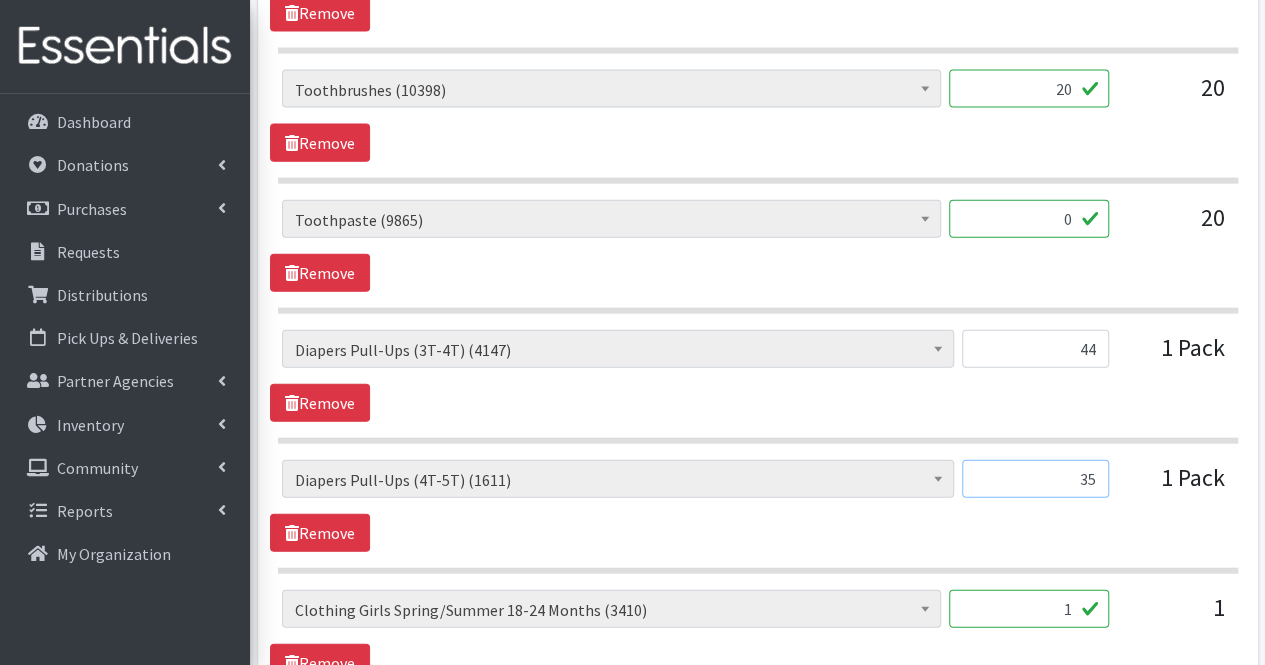 scroll, scrollTop: 2234, scrollLeft: 0, axis: vertical 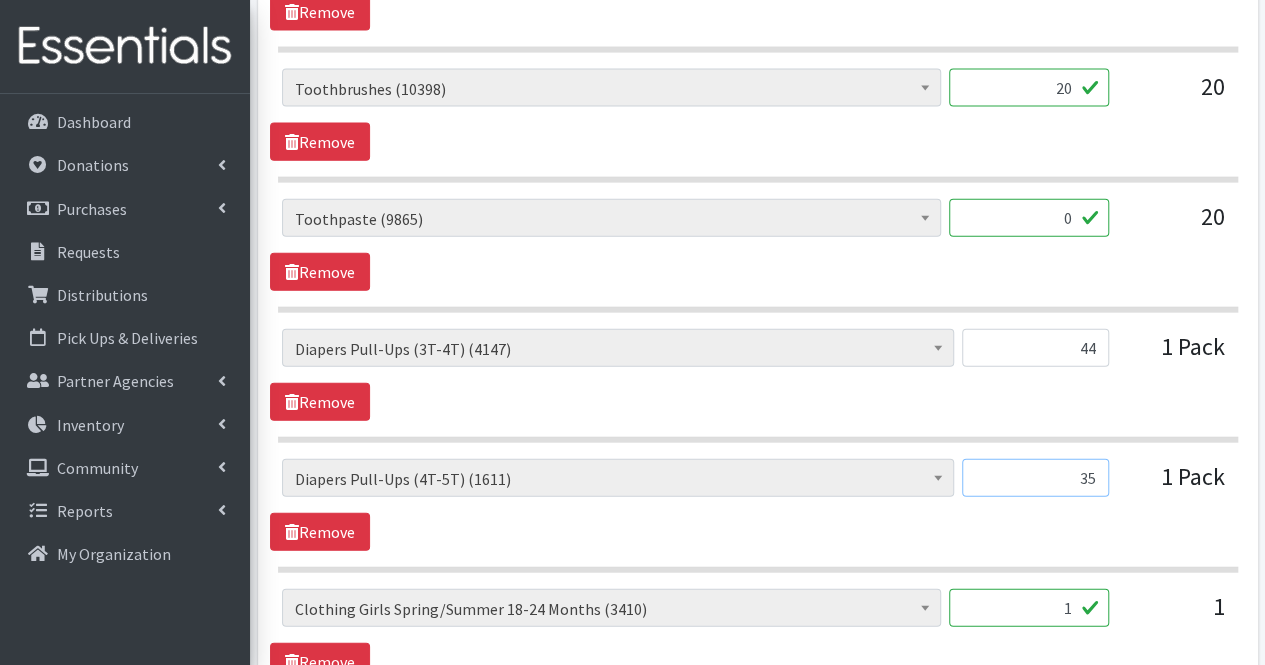 type on "35" 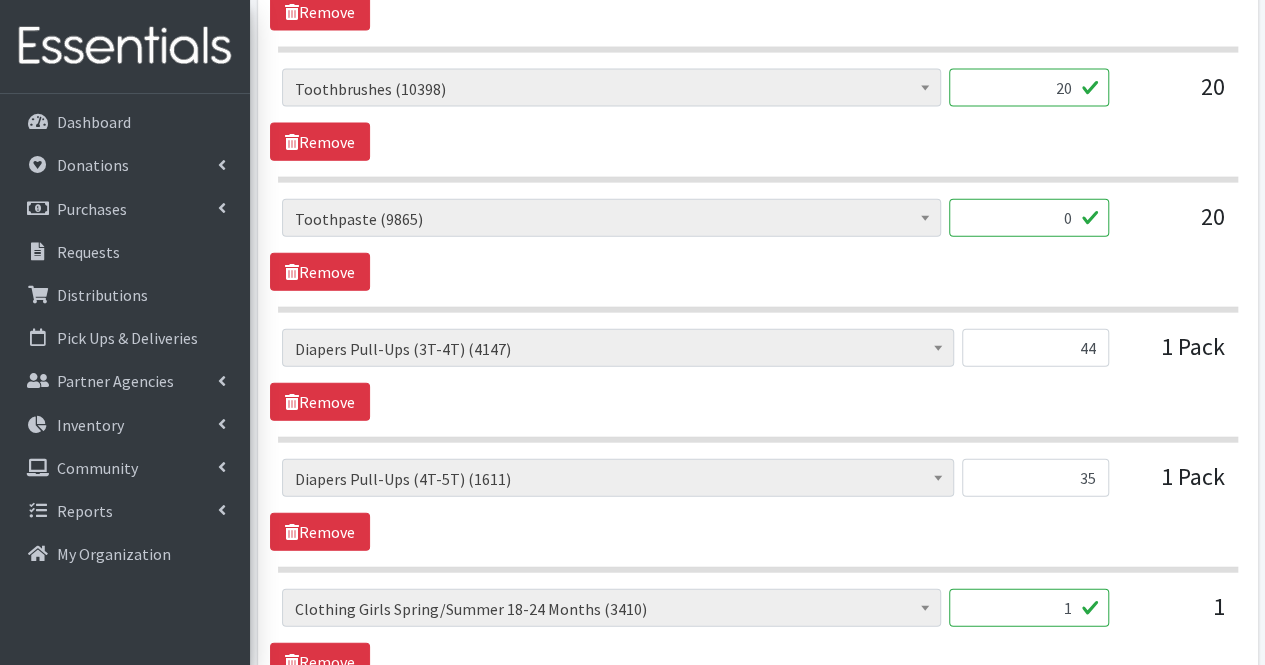 click on "1" at bounding box center (1029, 608) 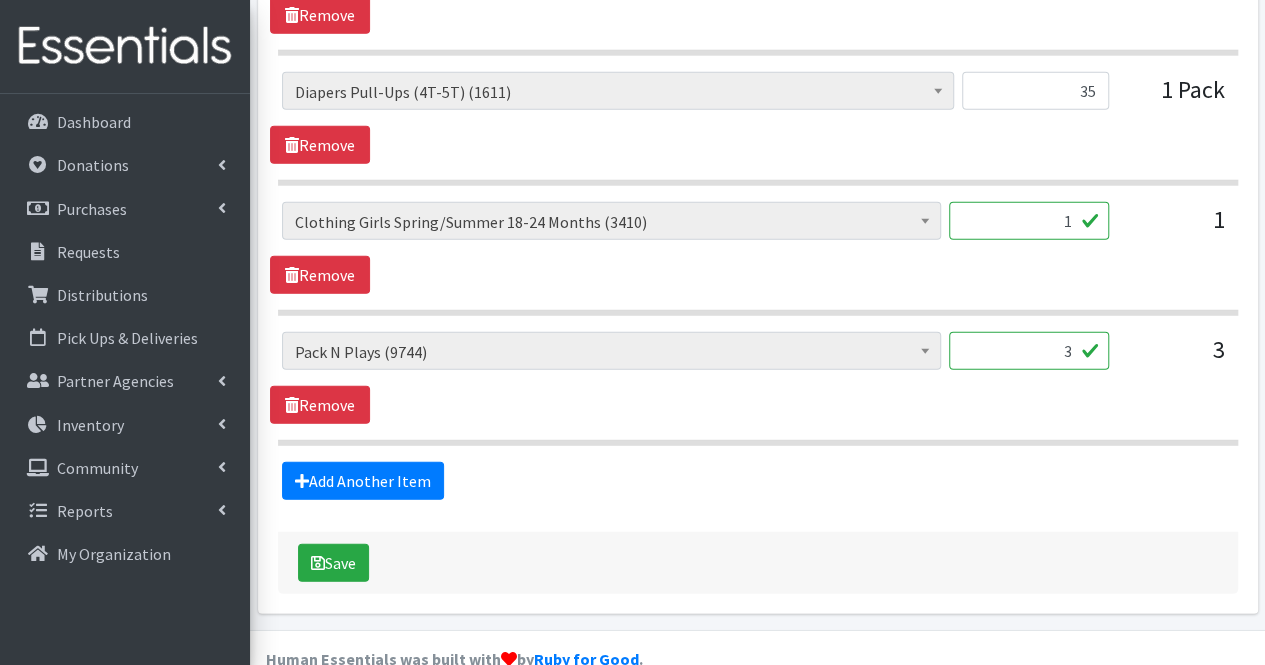 scroll, scrollTop: 2642, scrollLeft: 0, axis: vertical 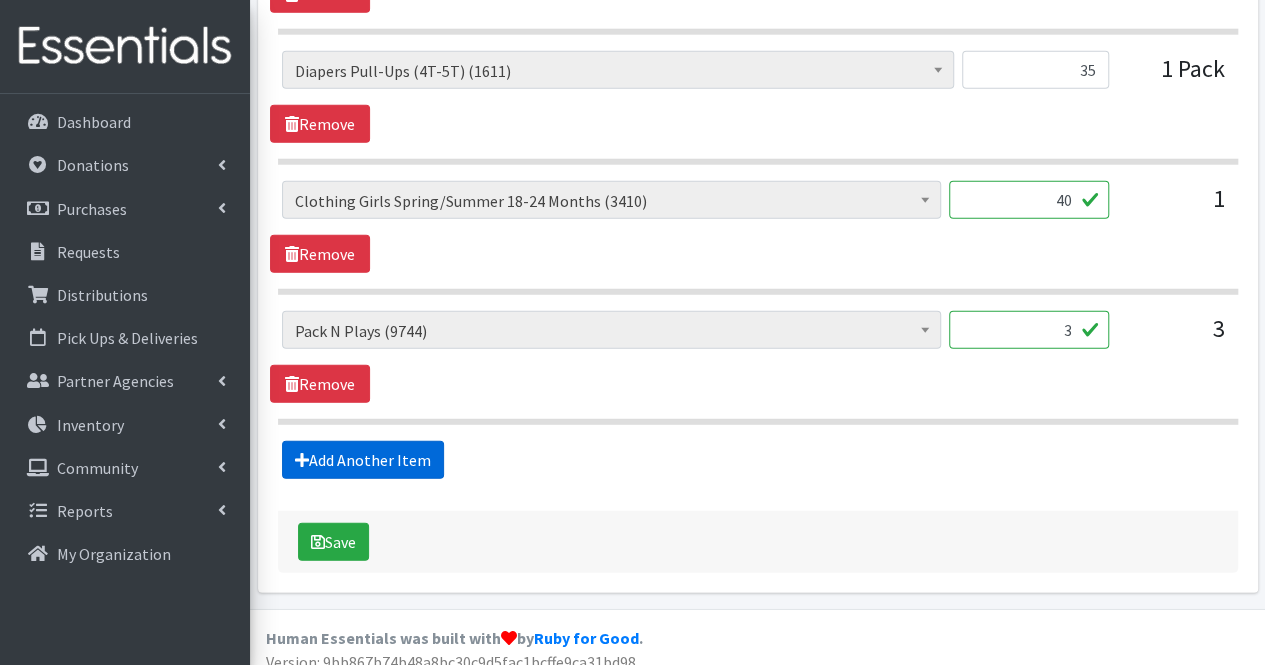 type on "40" 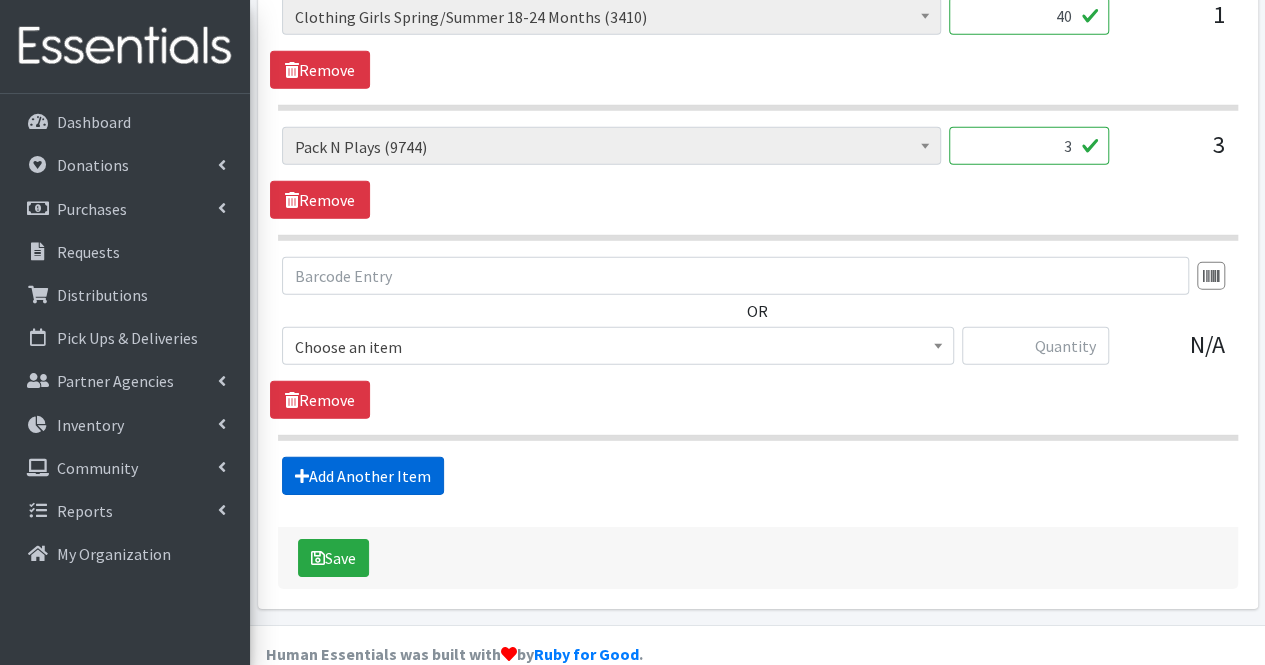 scroll, scrollTop: 2841, scrollLeft: 0, axis: vertical 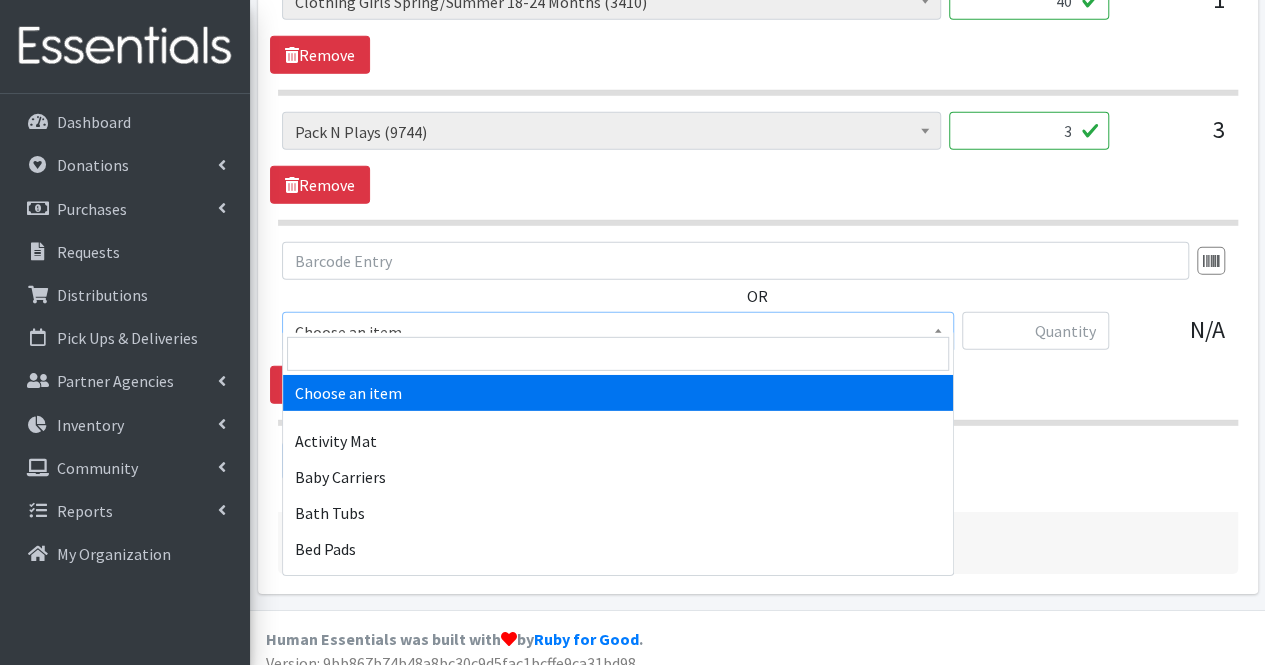 click on "Choose an item" at bounding box center [618, 332] 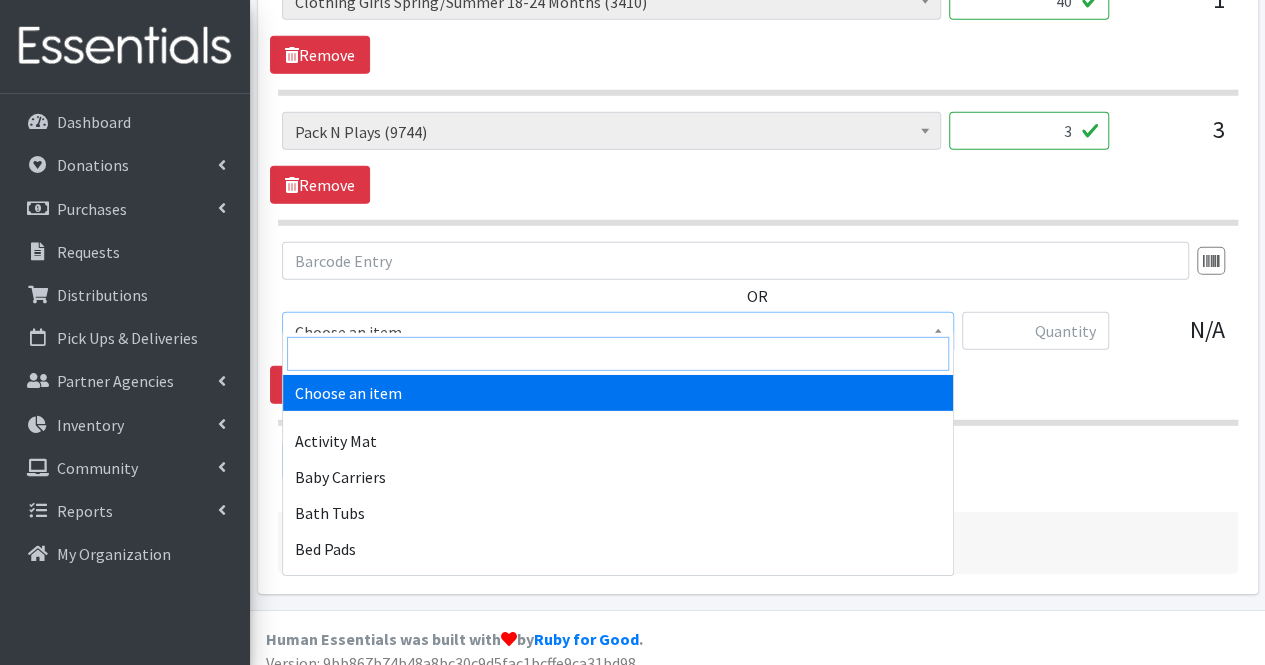 click at bounding box center [618, 354] 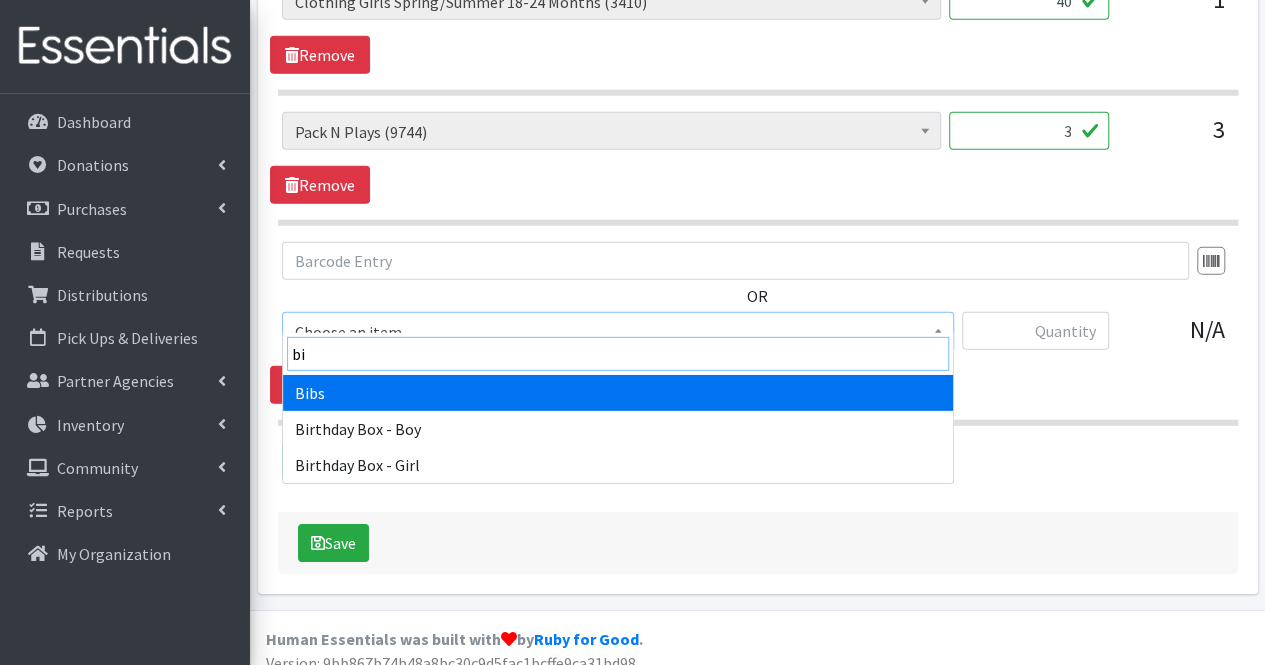 type on "bib" 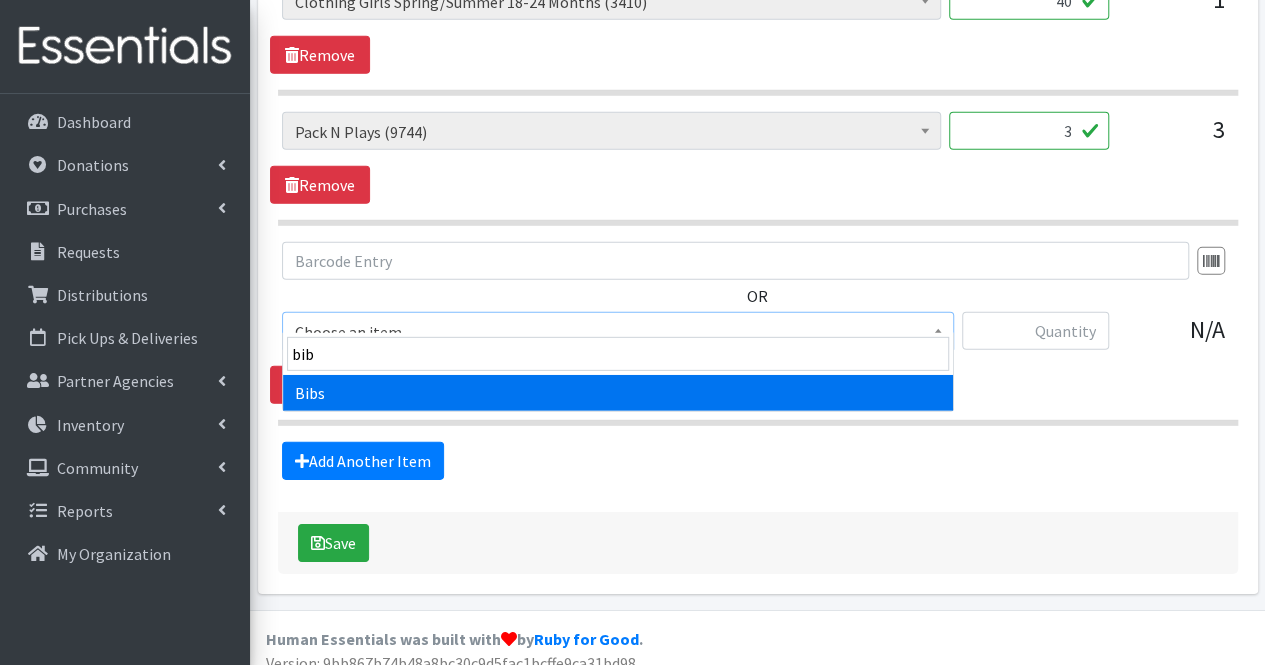 select on "293" 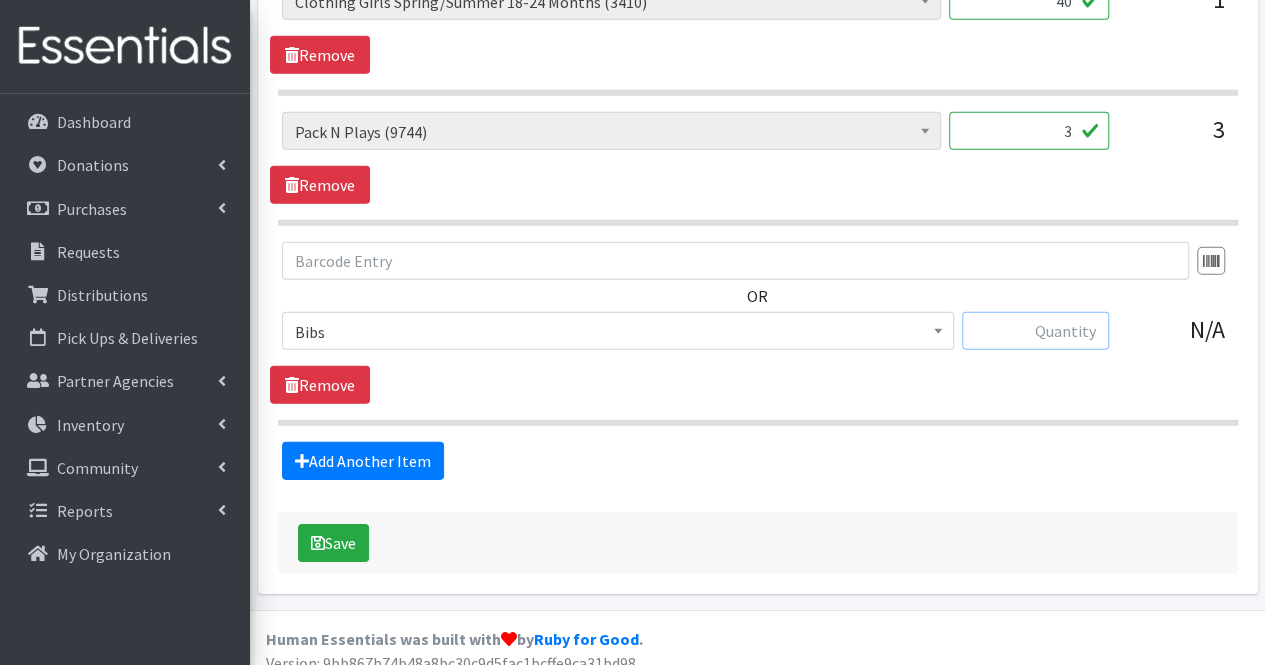 click at bounding box center (1035, 331) 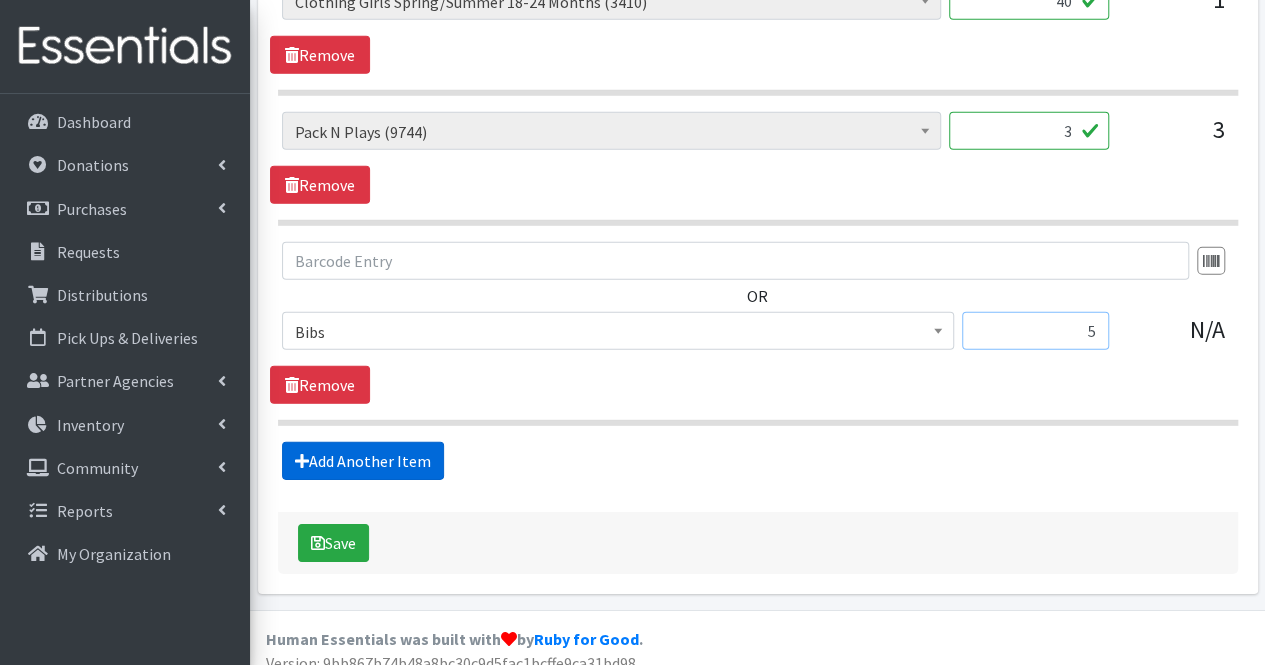 type on "5" 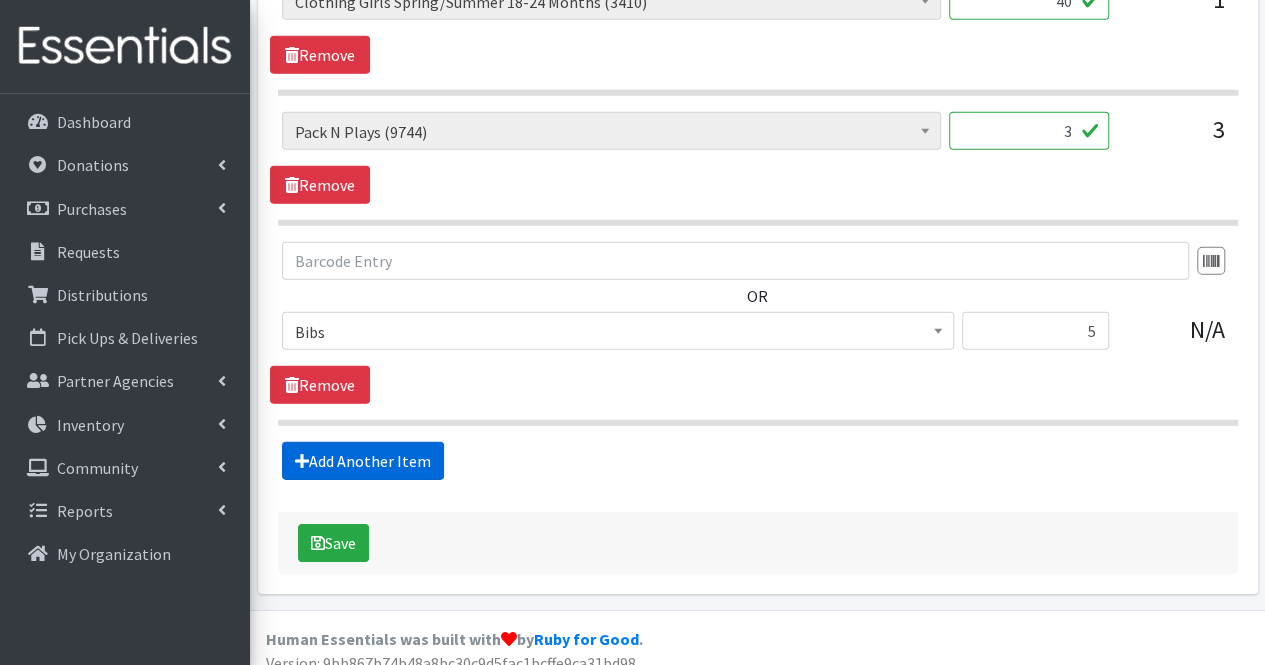 click on "Add Another Item" at bounding box center (363, 461) 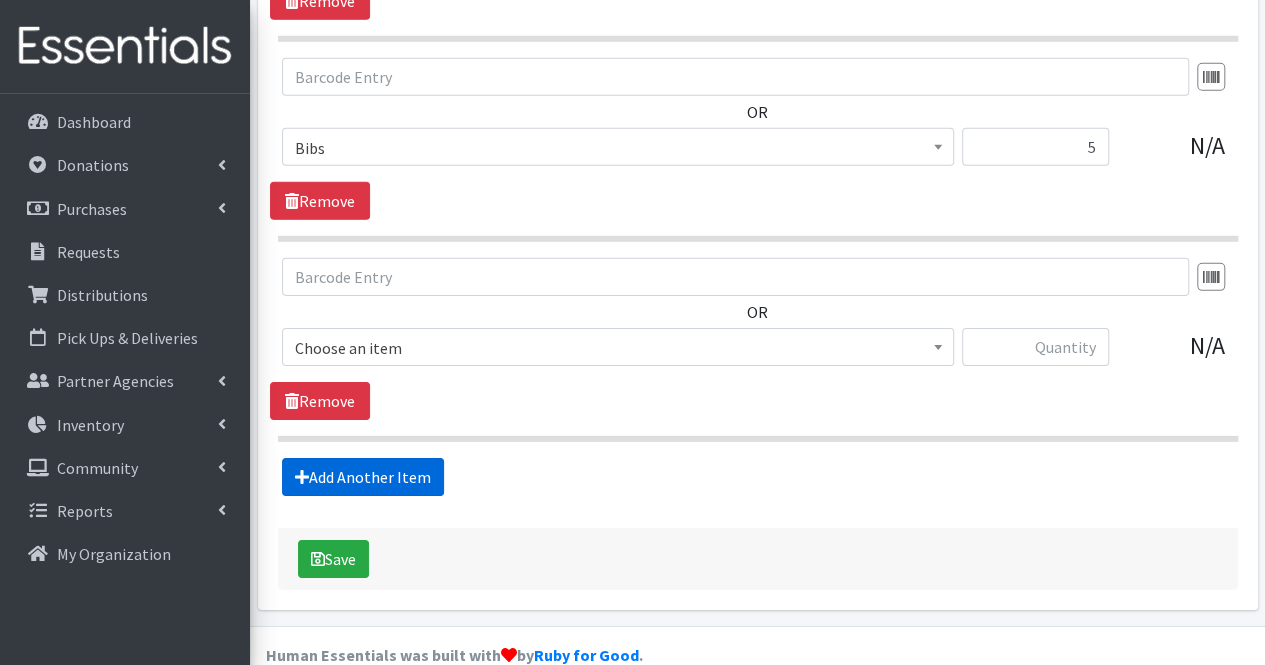scroll, scrollTop: 3040, scrollLeft: 0, axis: vertical 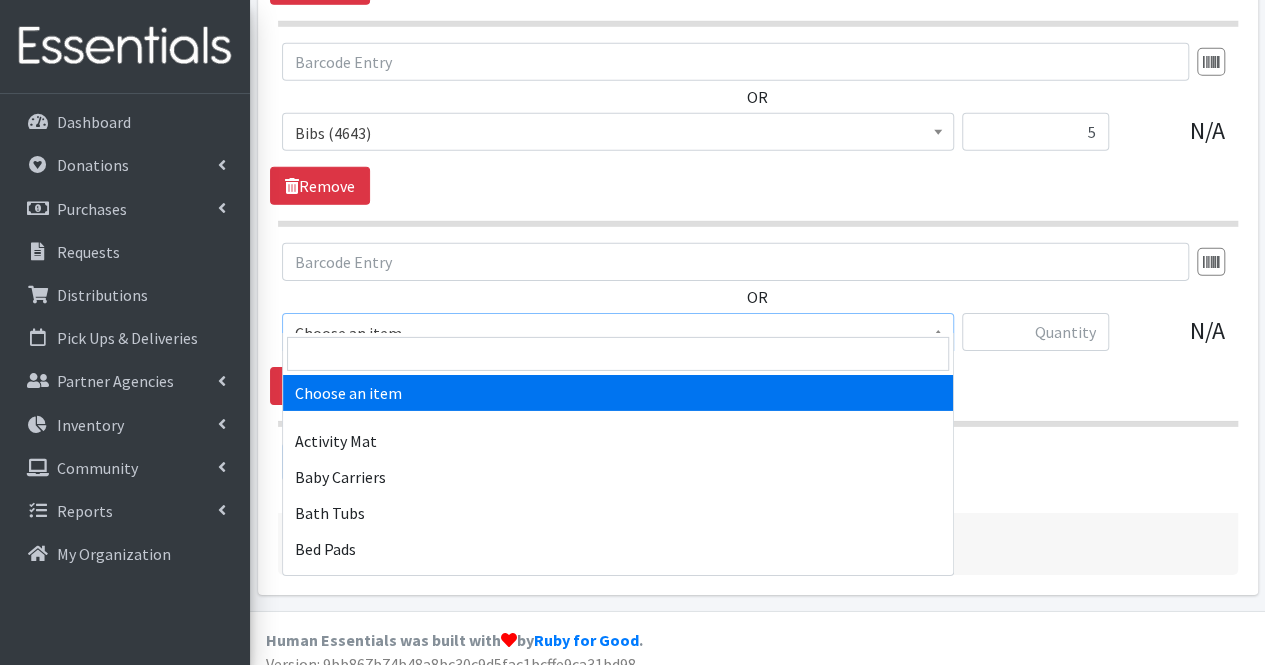 drag, startPoint x: 393, startPoint y: 315, endPoint x: 398, endPoint y: 348, distance: 33.37664 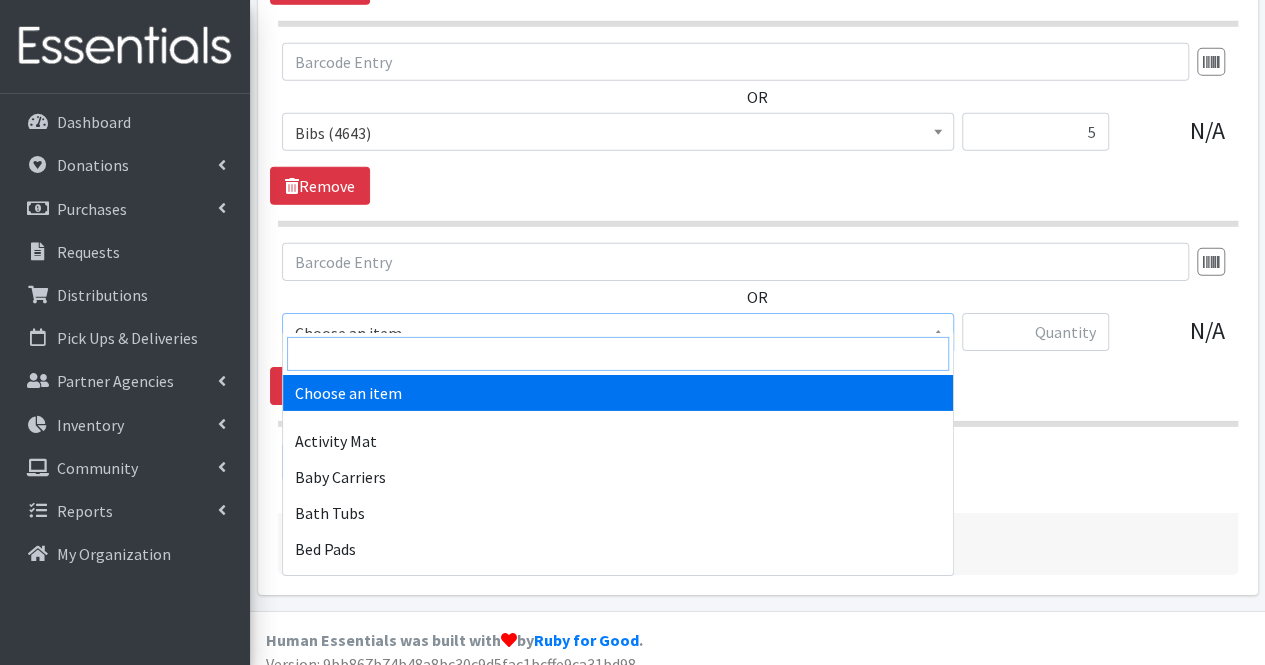 click at bounding box center (618, 354) 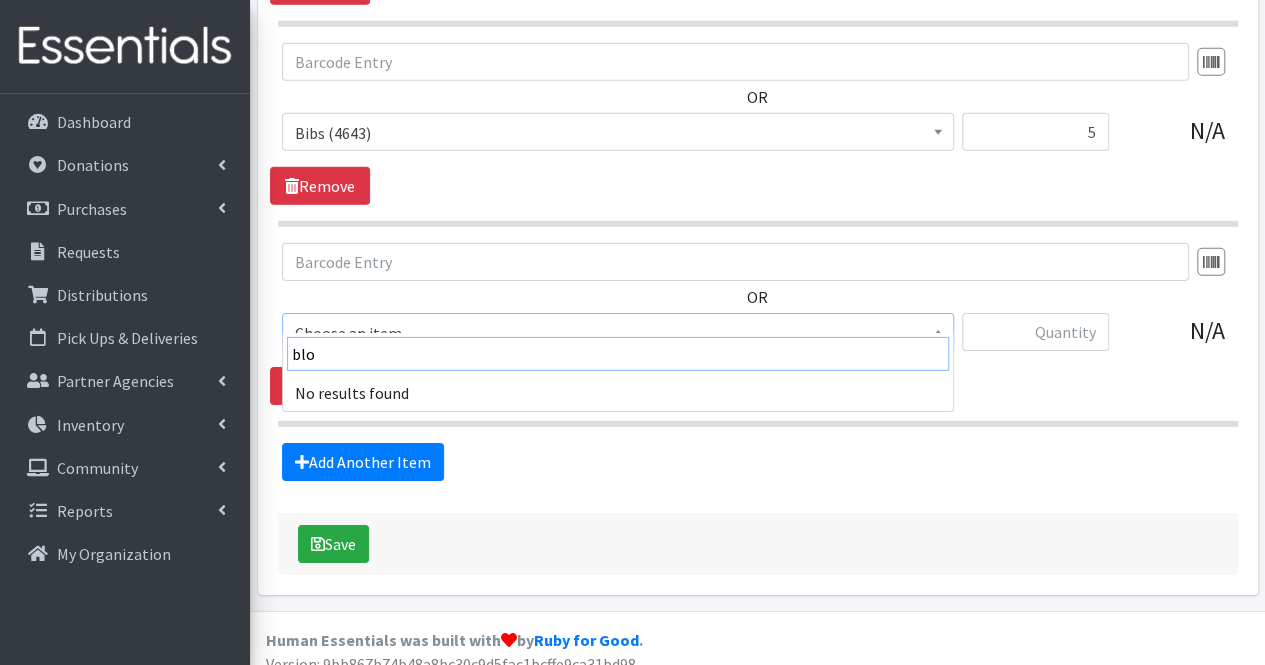 type on "blo" 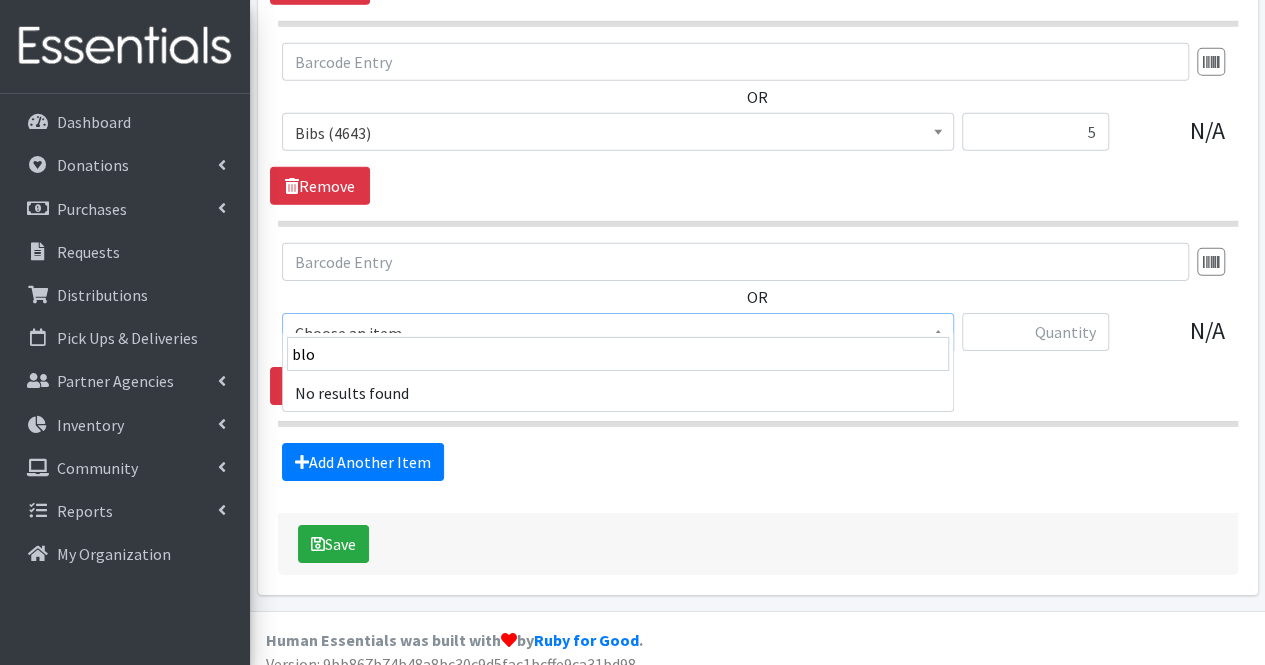 type 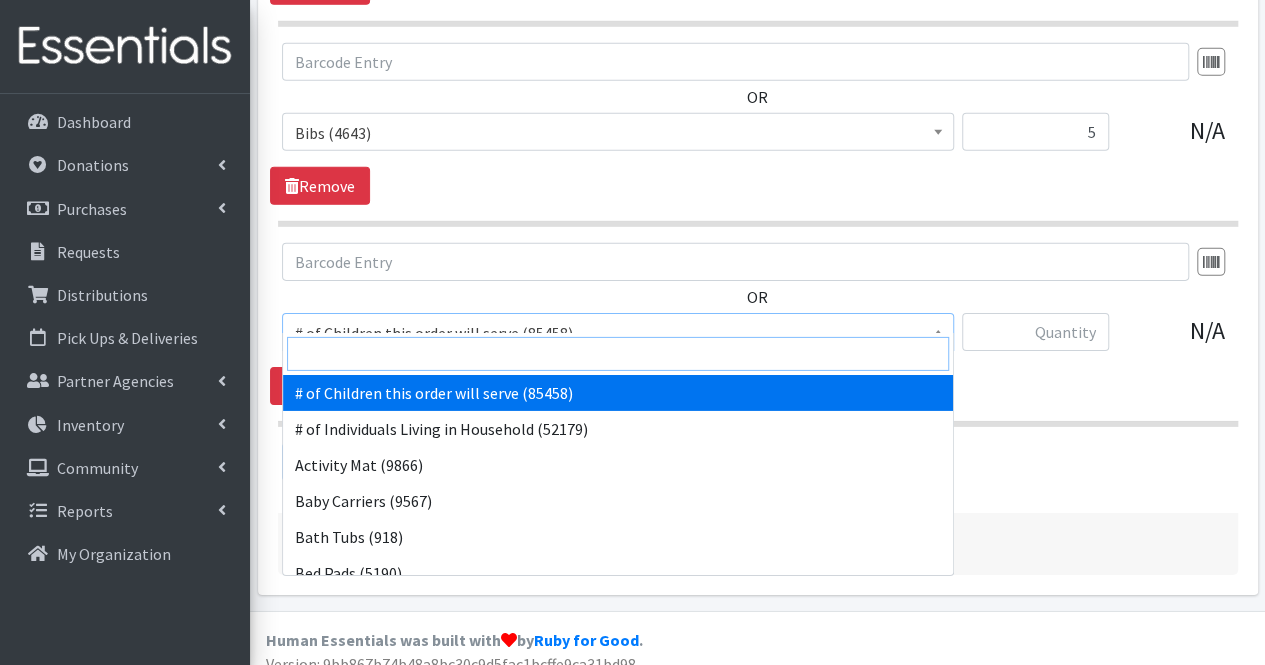 click at bounding box center [618, 354] 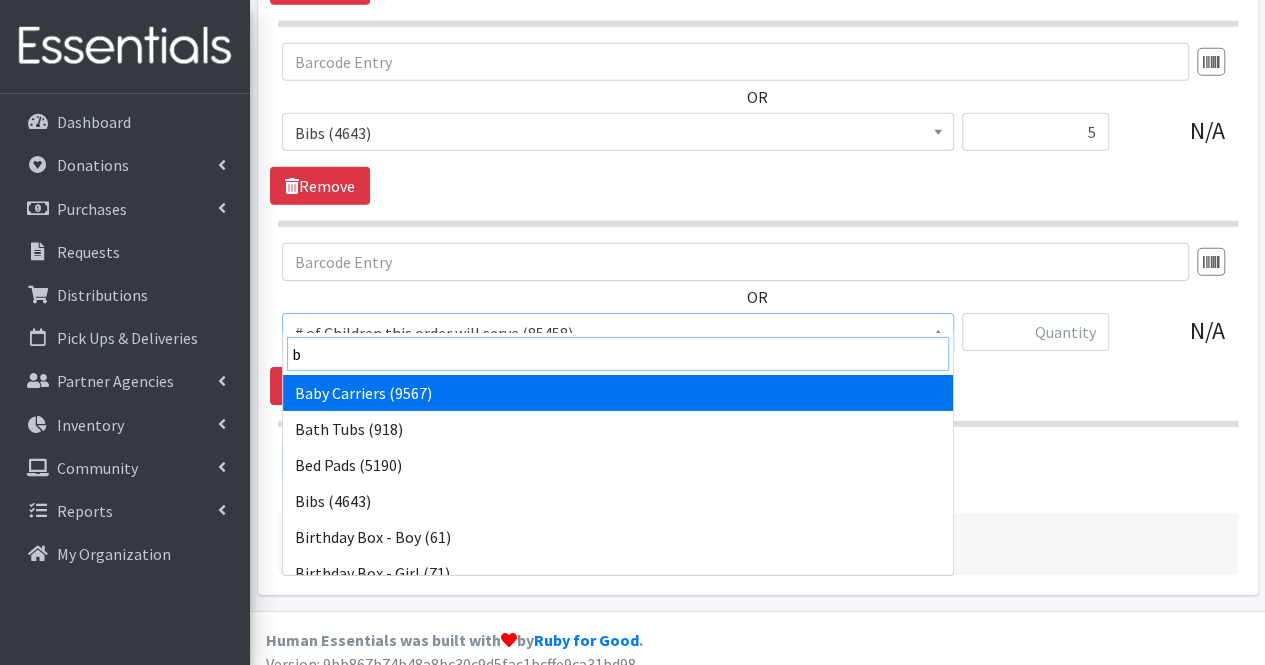 type on "bl" 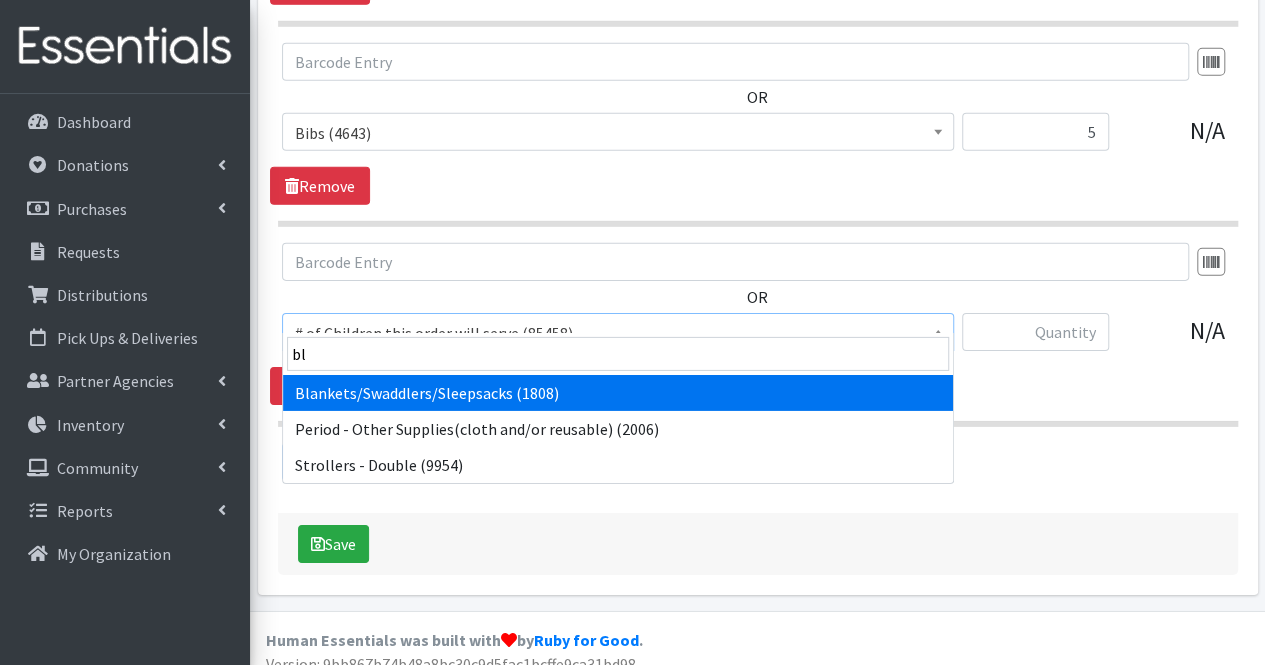 select on "1933" 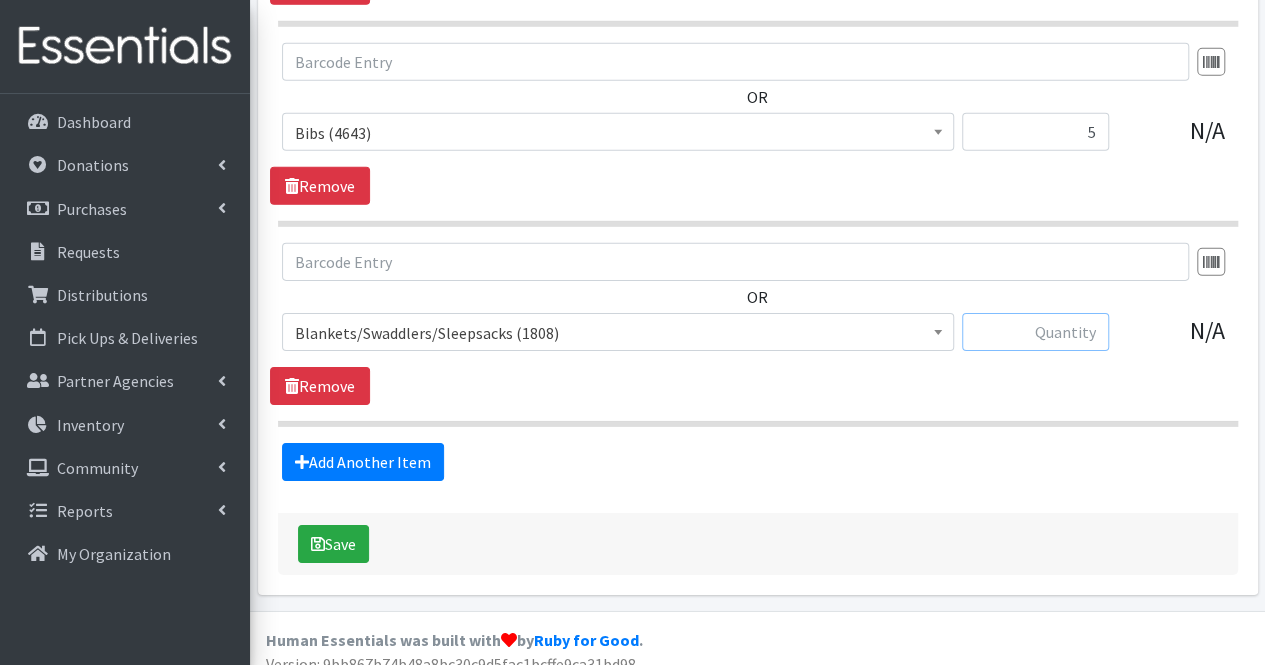 click at bounding box center (1035, 332) 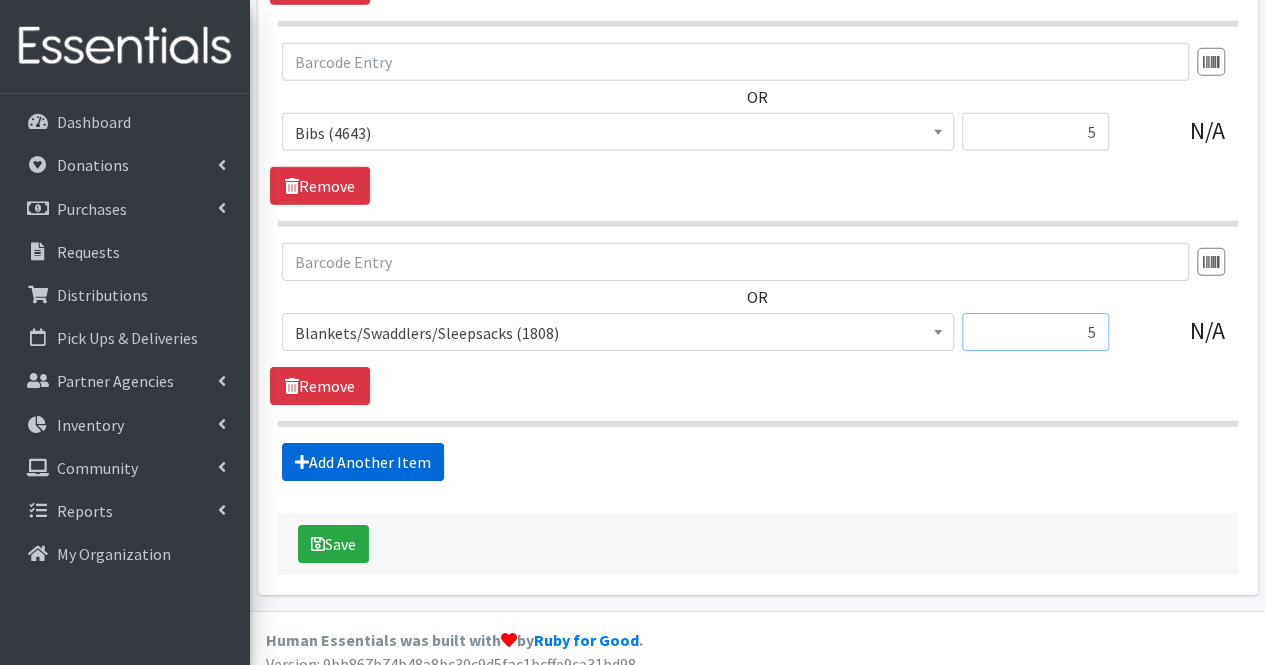 type on "5" 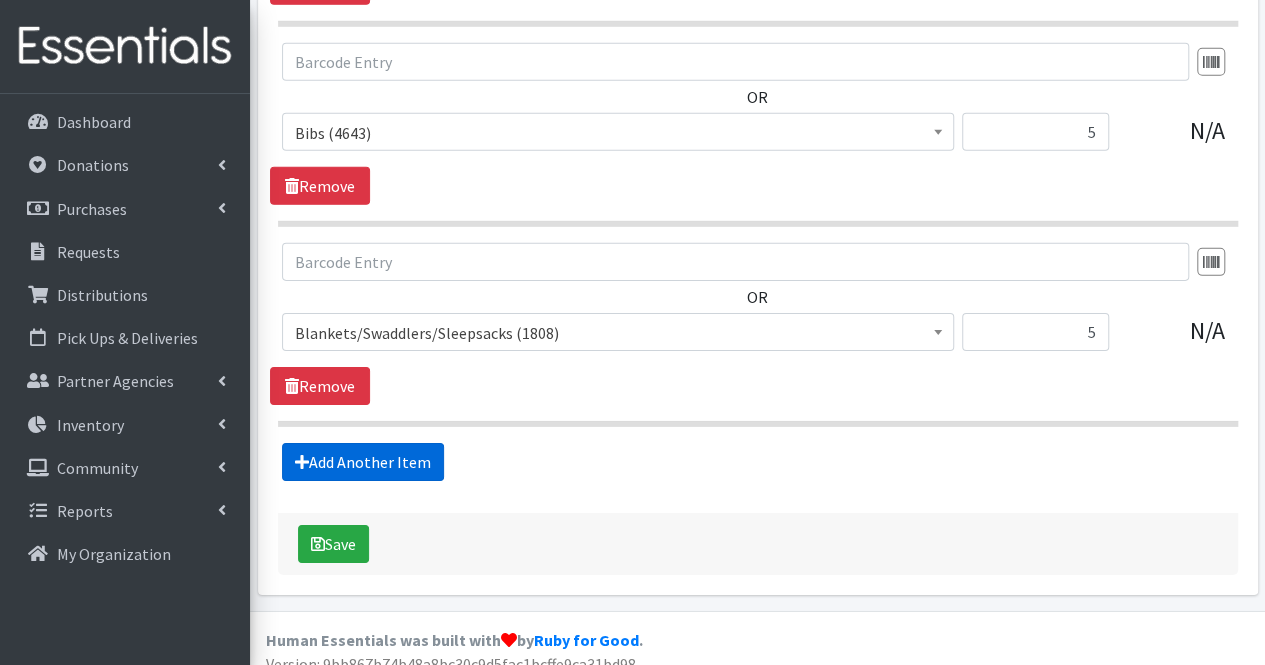 click on "Add Another Item" at bounding box center (363, 462) 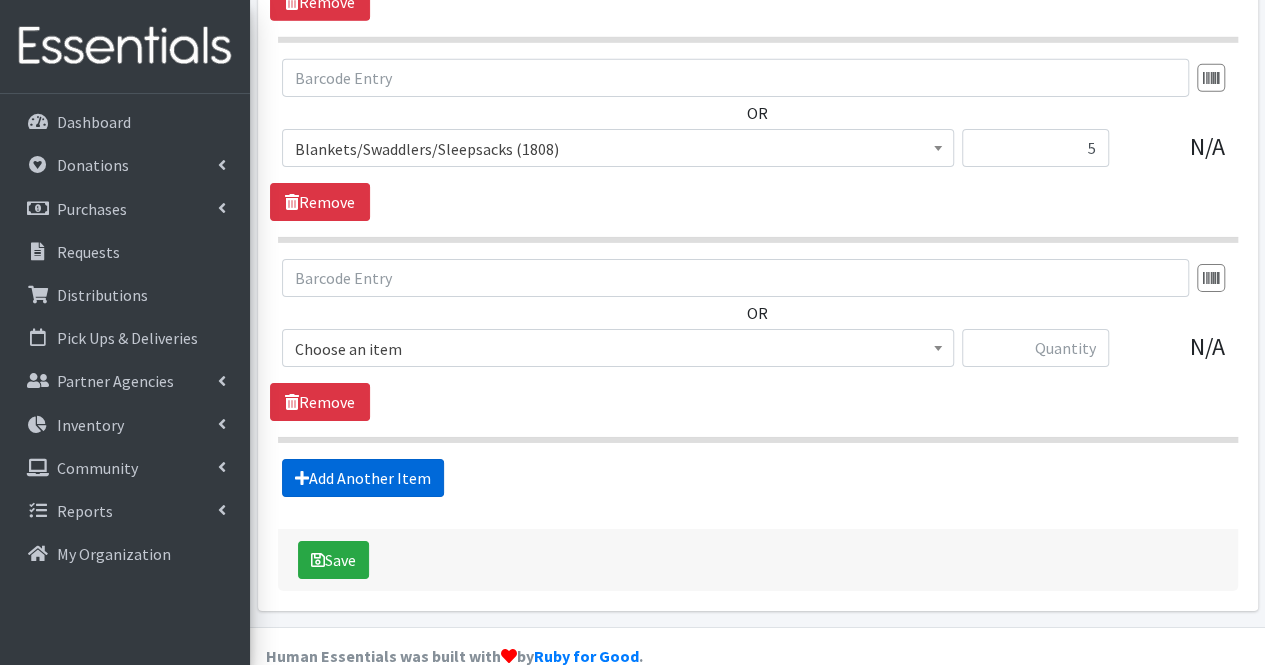 scroll, scrollTop: 3239, scrollLeft: 0, axis: vertical 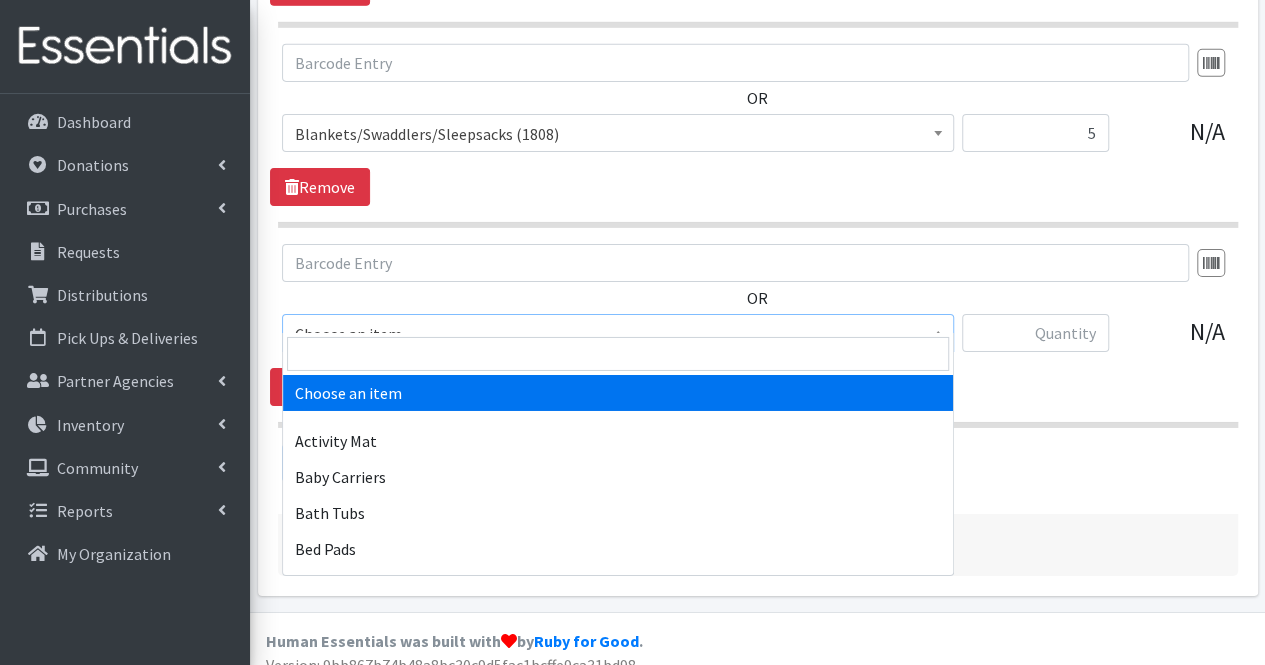 click on "Choose an item" at bounding box center [618, 334] 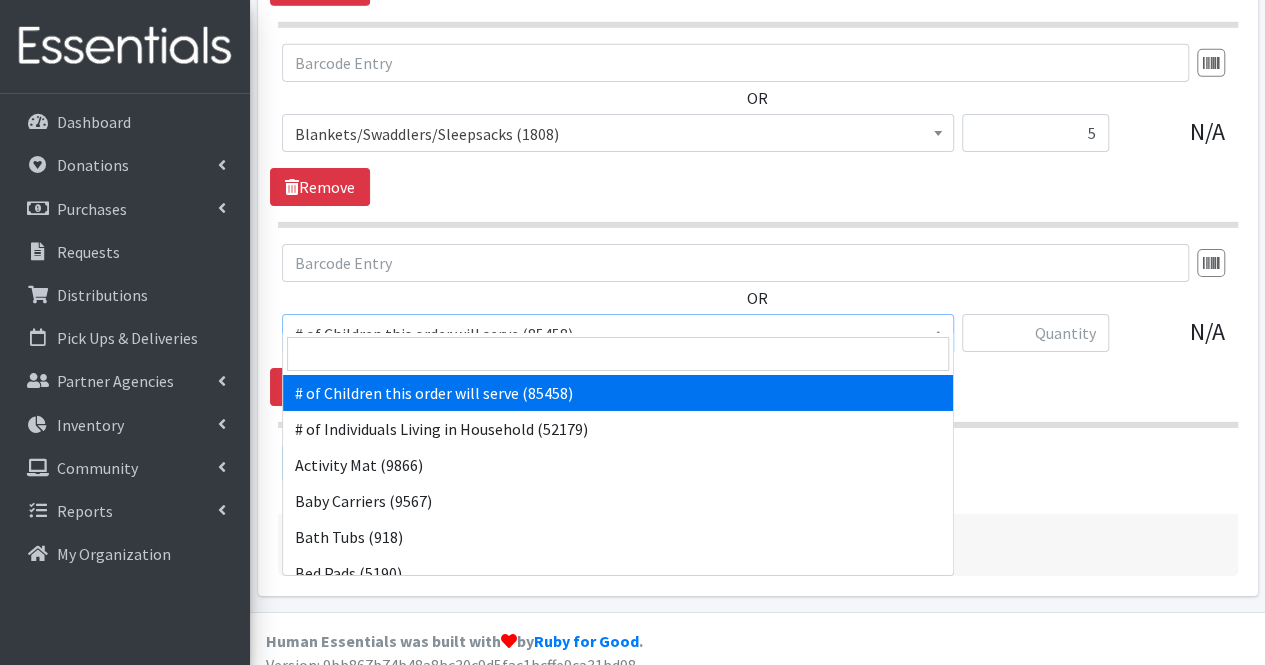 click at bounding box center (618, 354) 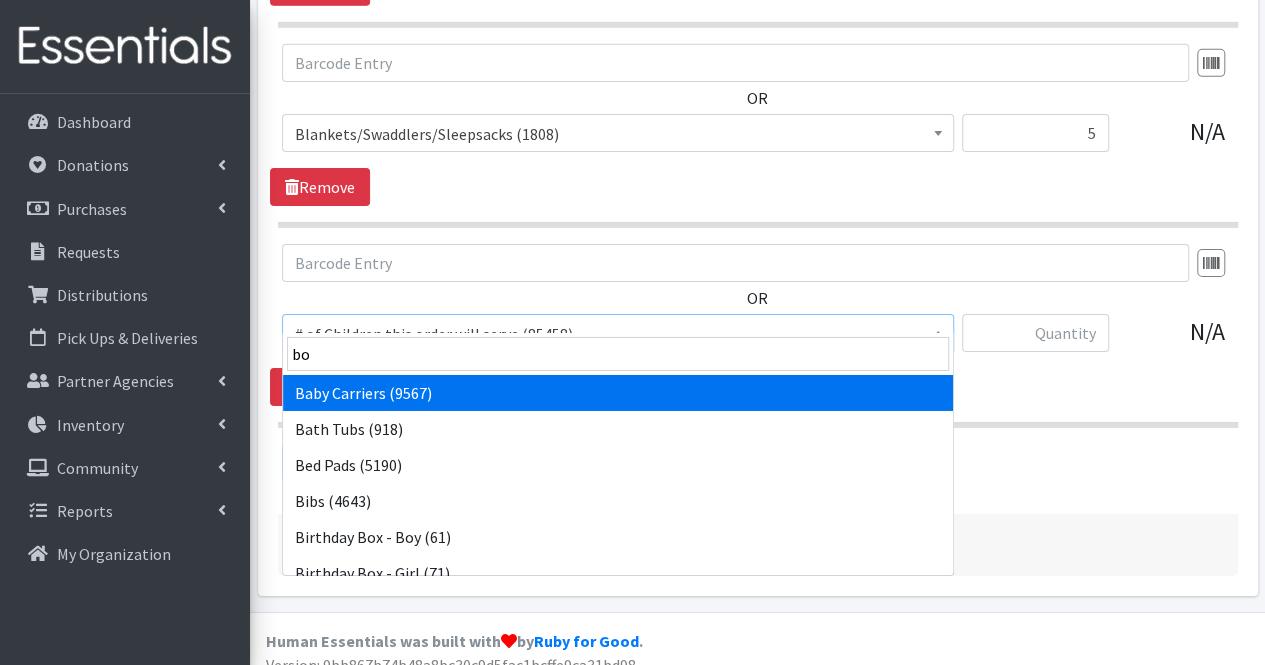 type on "boo" 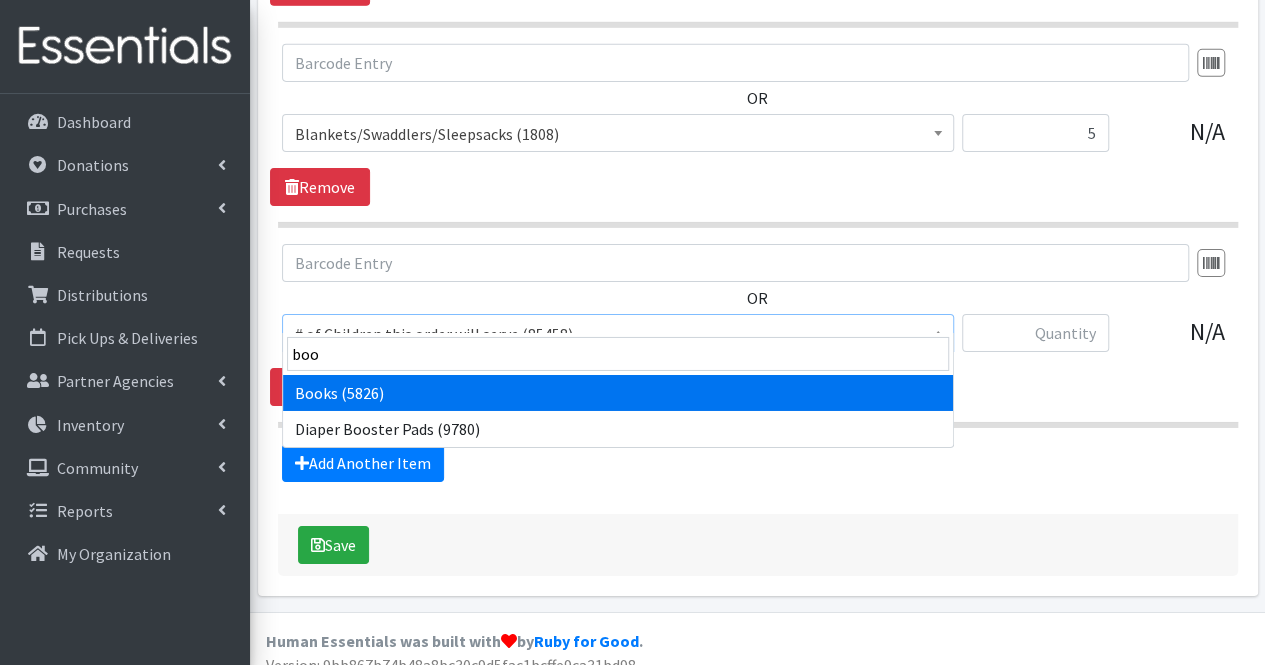 select on "1947" 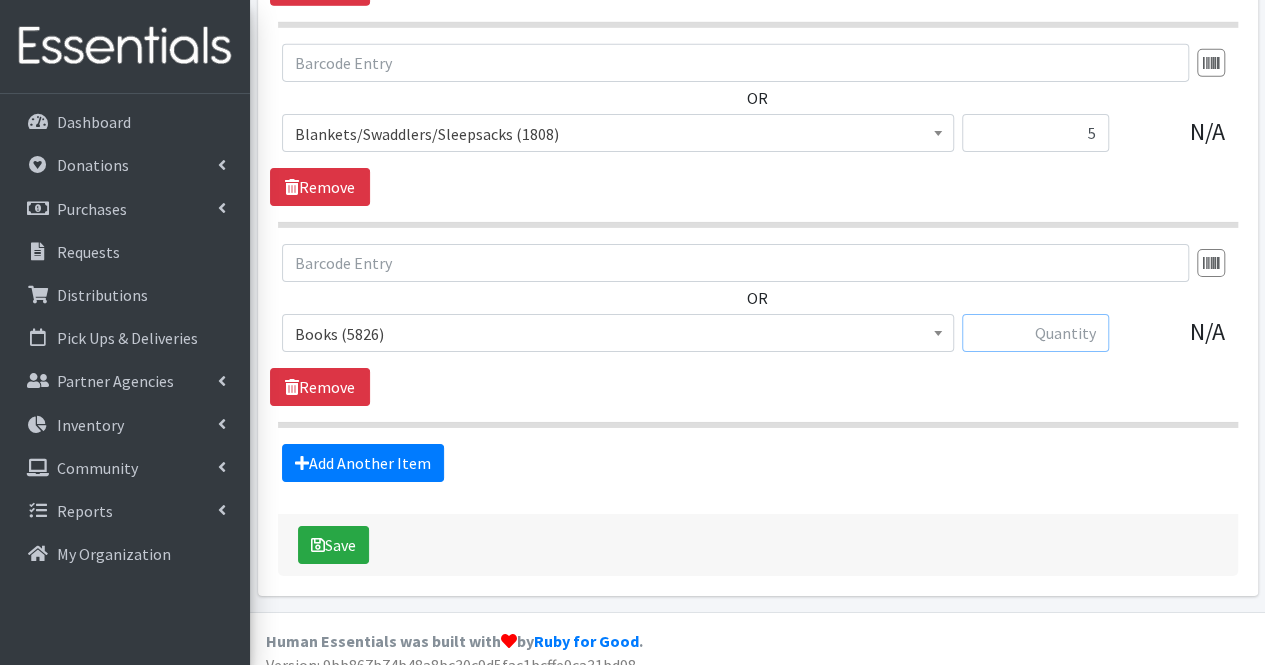 click at bounding box center [1035, 333] 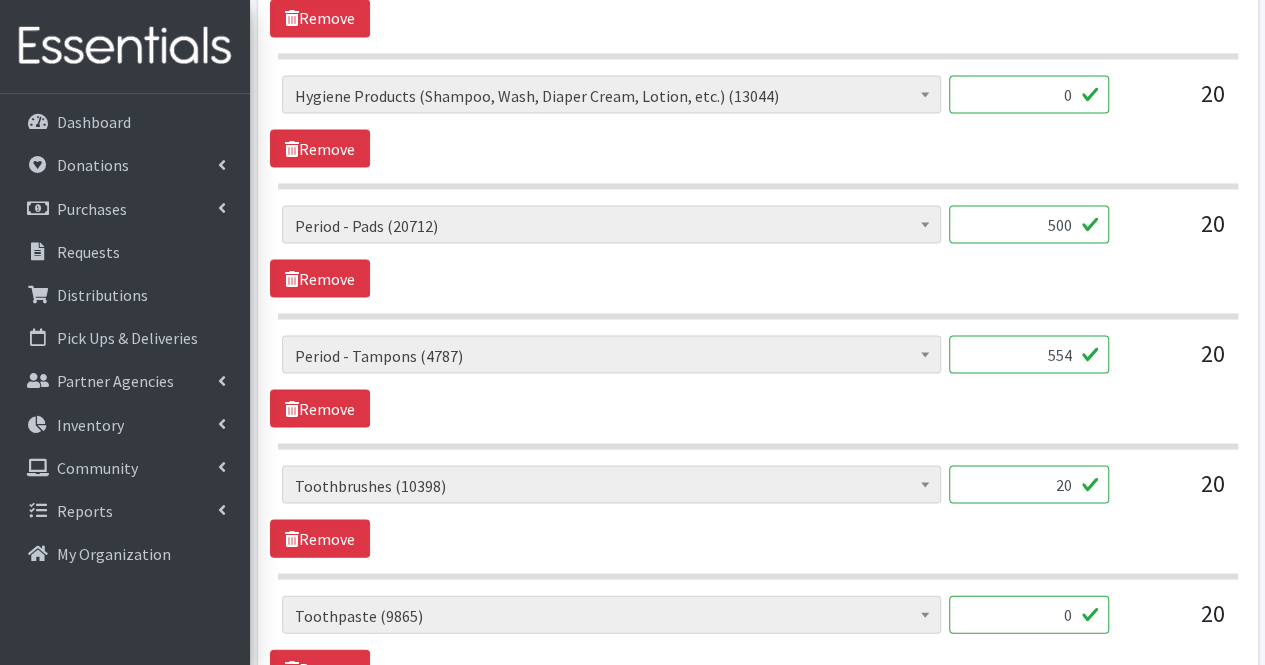 scroll, scrollTop: 1752, scrollLeft: 0, axis: vertical 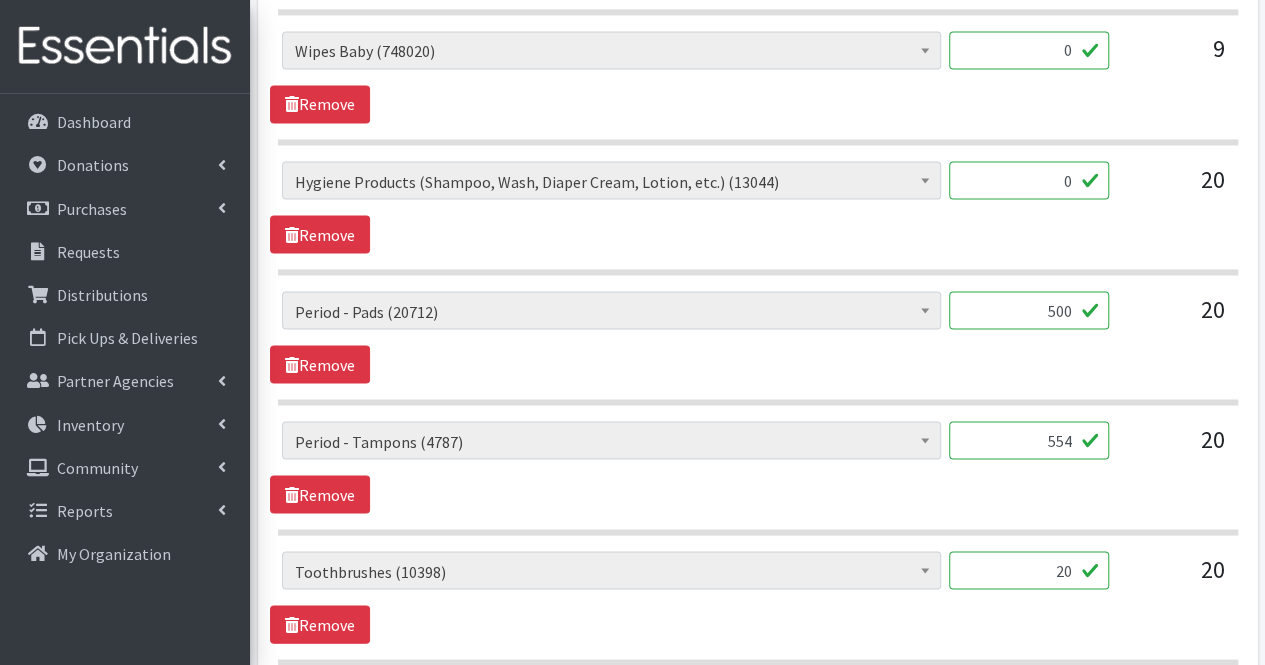 type on "20" 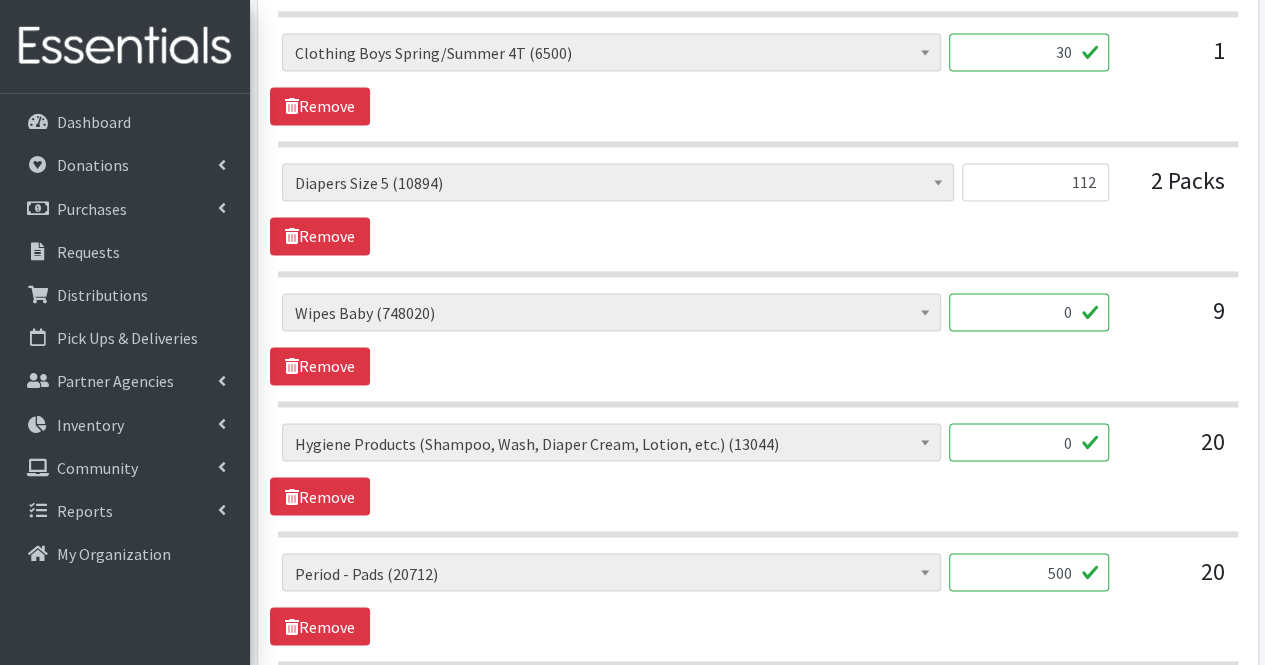scroll, scrollTop: 1491, scrollLeft: 0, axis: vertical 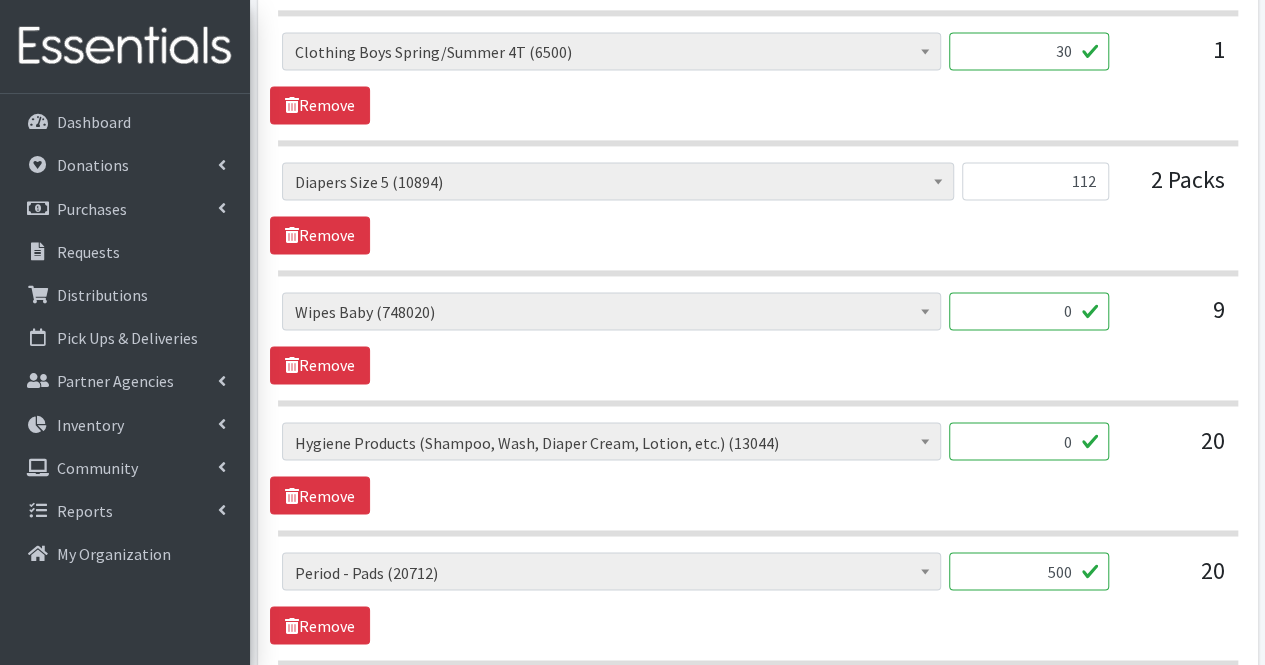 click on "0" at bounding box center [1029, 311] 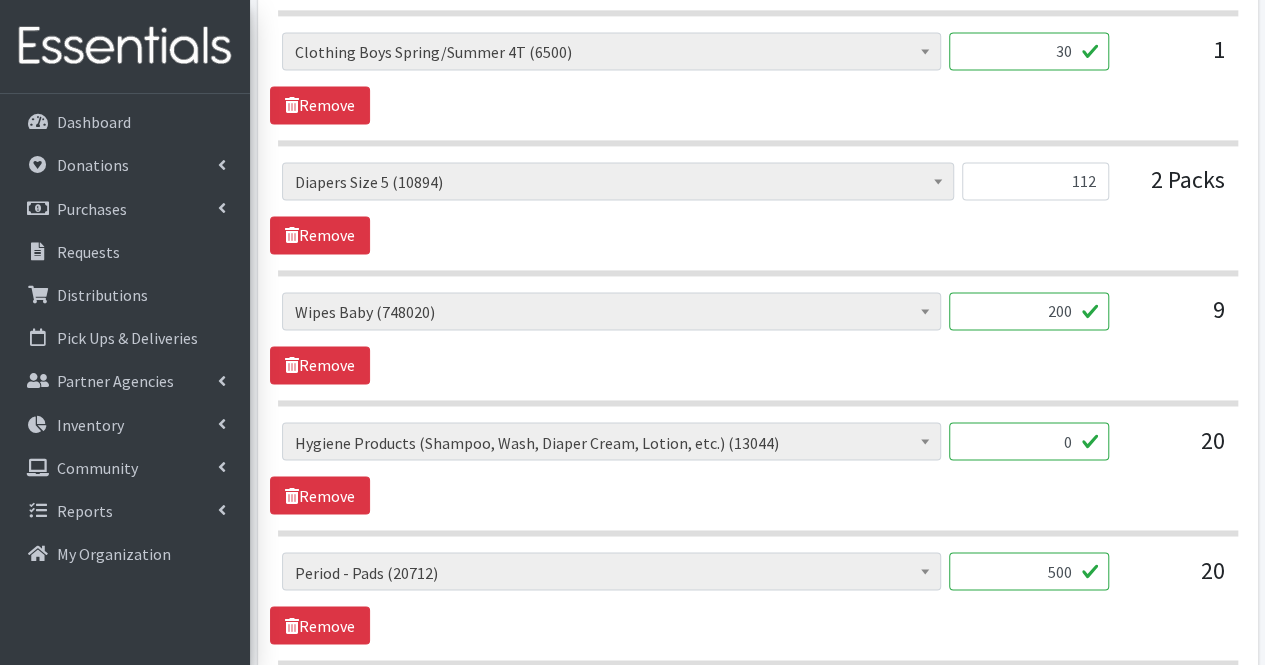 type on "200" 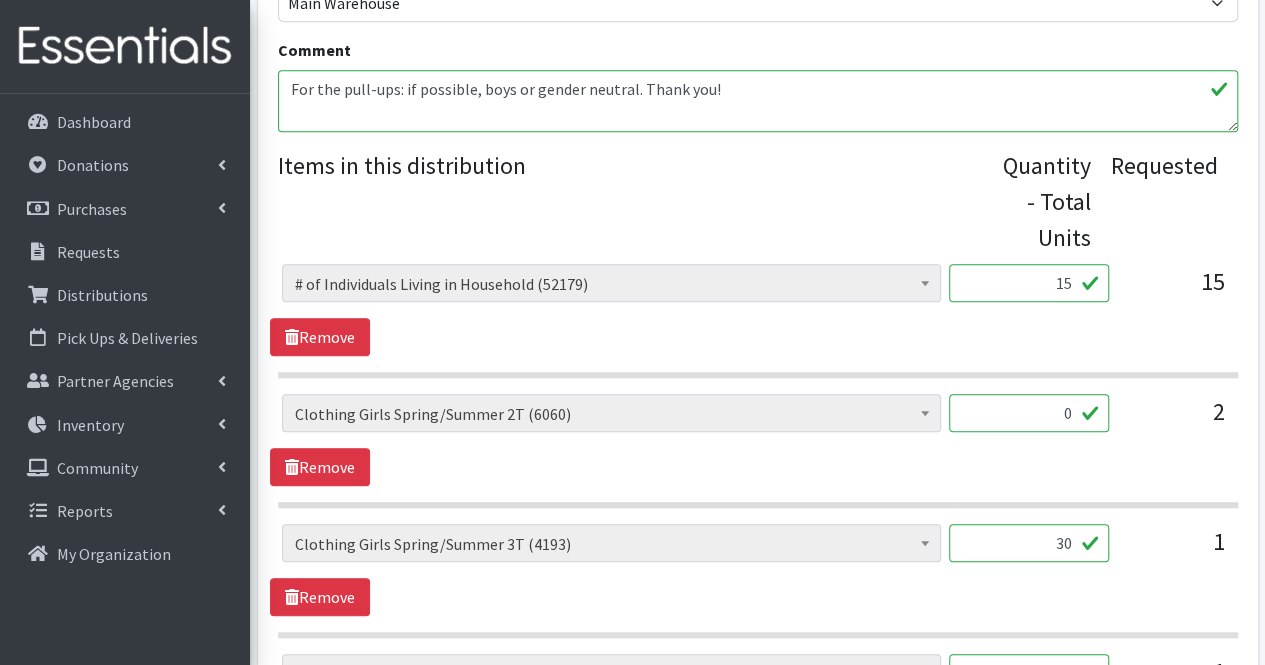 scroll, scrollTop: 735, scrollLeft: 0, axis: vertical 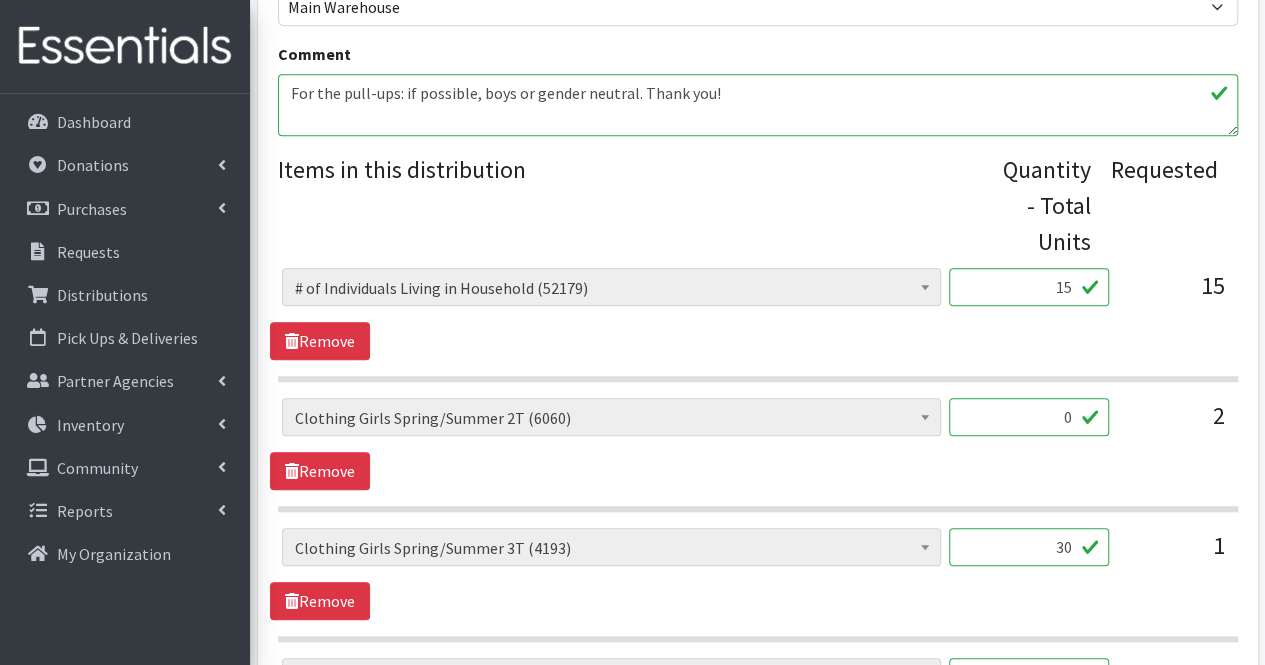 click on "15" at bounding box center [1029, 287] 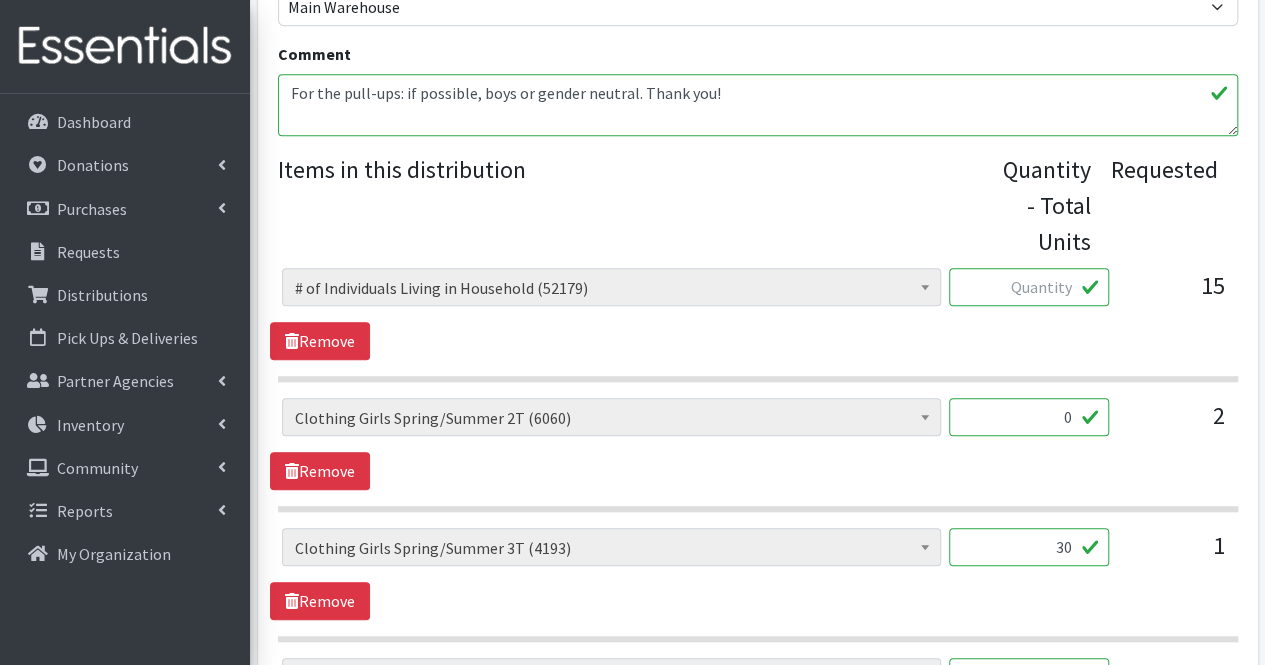type on "2" 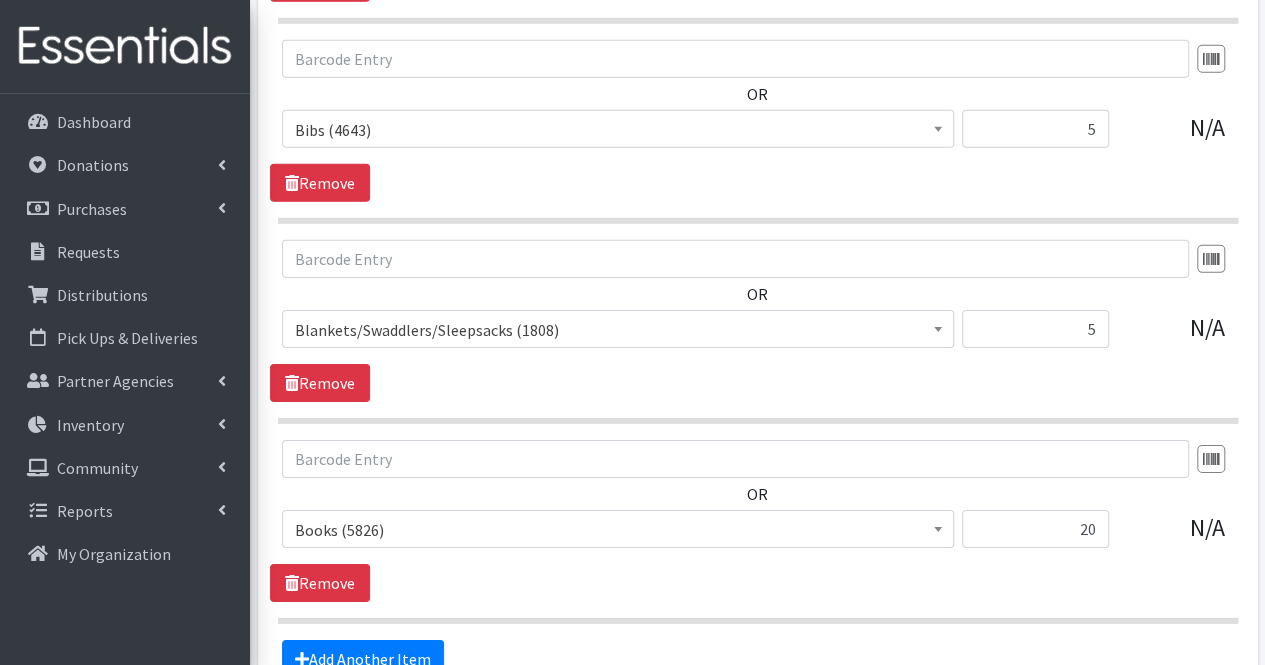 scroll, scrollTop: 3239, scrollLeft: 0, axis: vertical 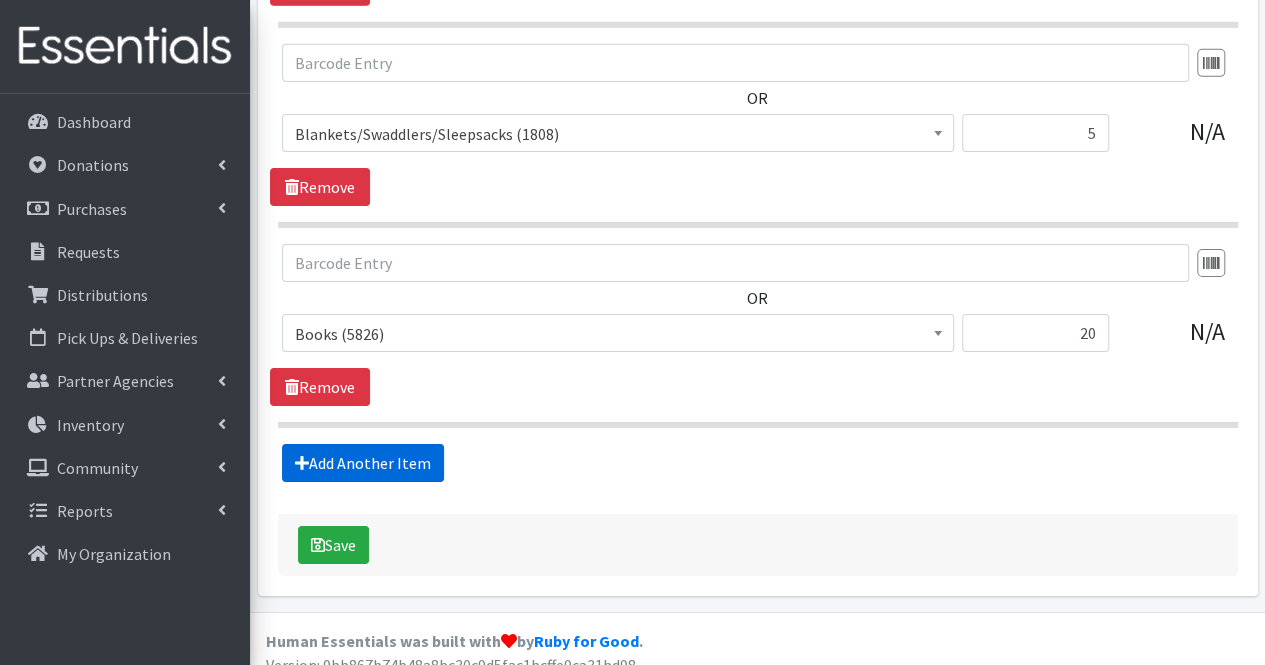 type on "35" 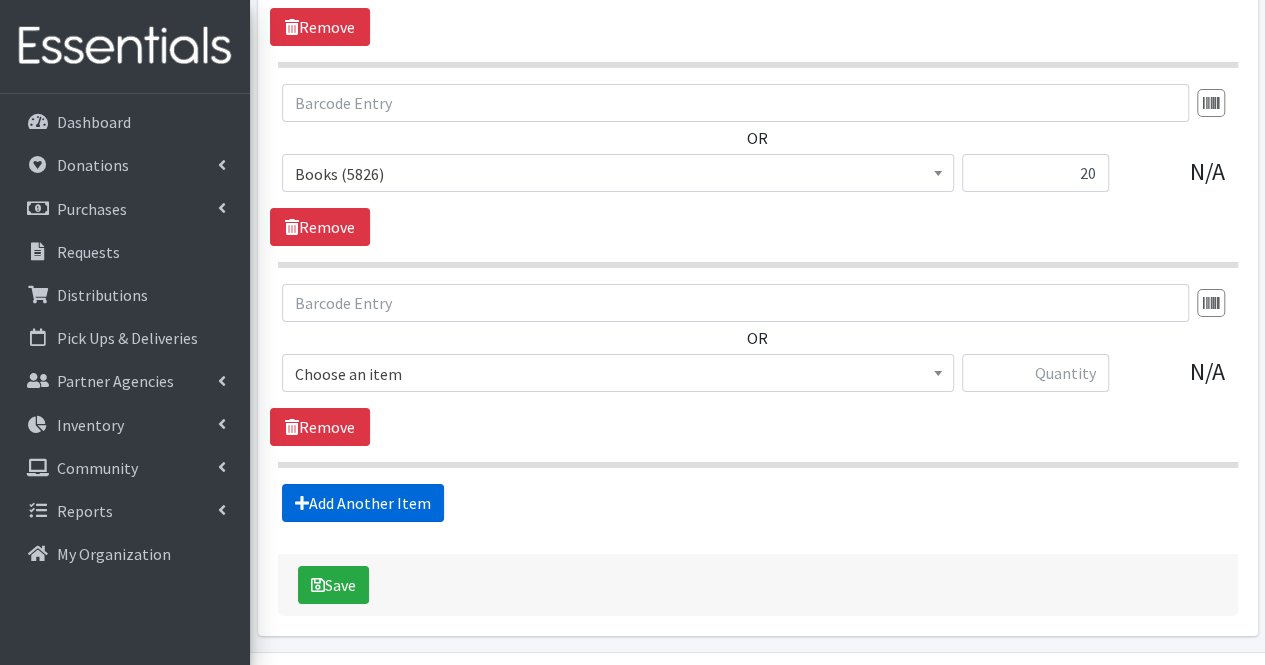 scroll, scrollTop: 3438, scrollLeft: 0, axis: vertical 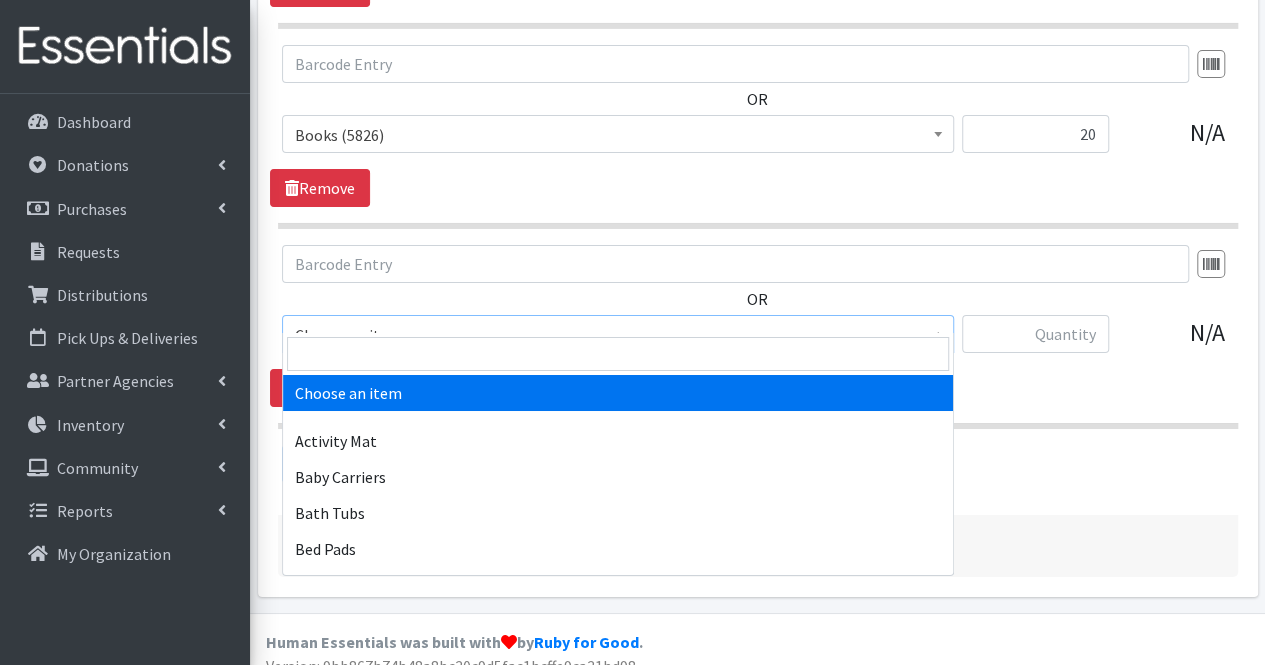 click on "Choose an item" at bounding box center [618, 335] 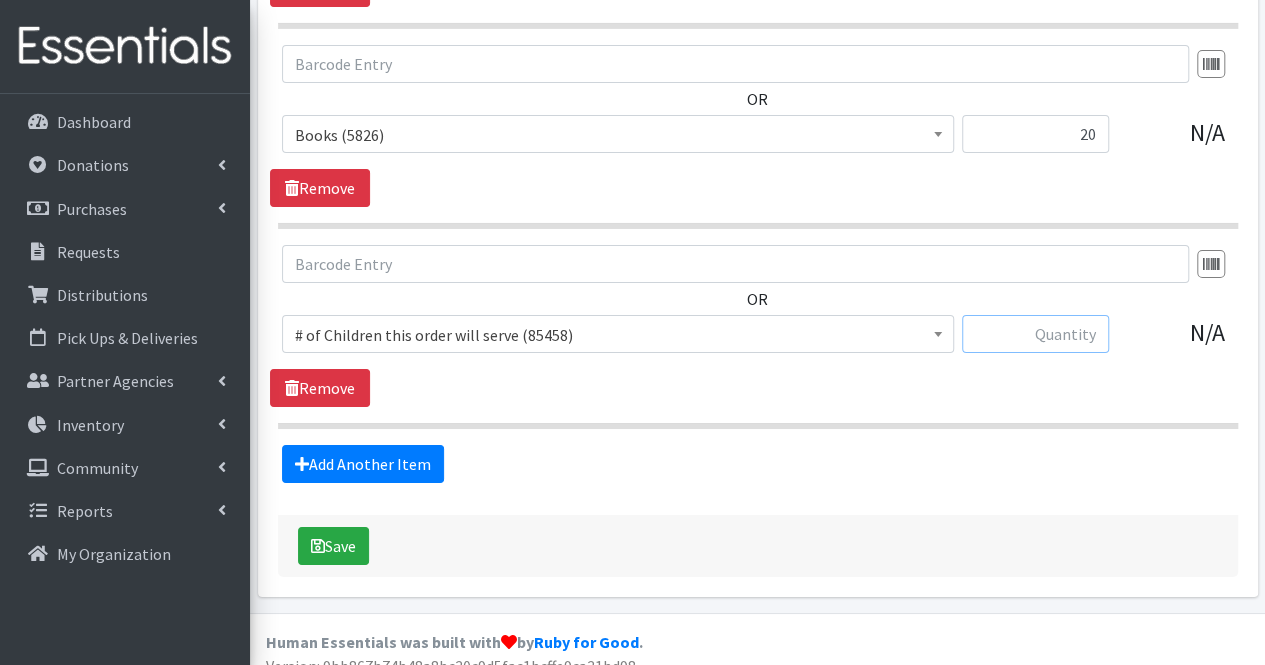 click at bounding box center (1035, 334) 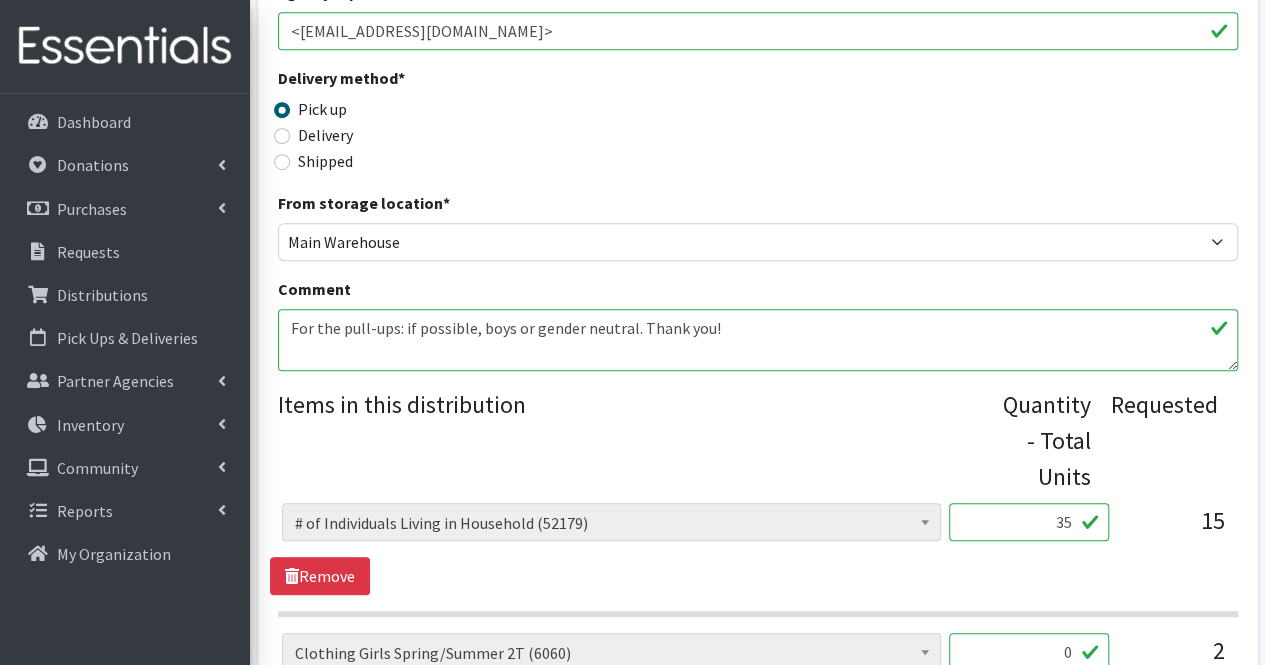 scroll, scrollTop: 486, scrollLeft: 0, axis: vertical 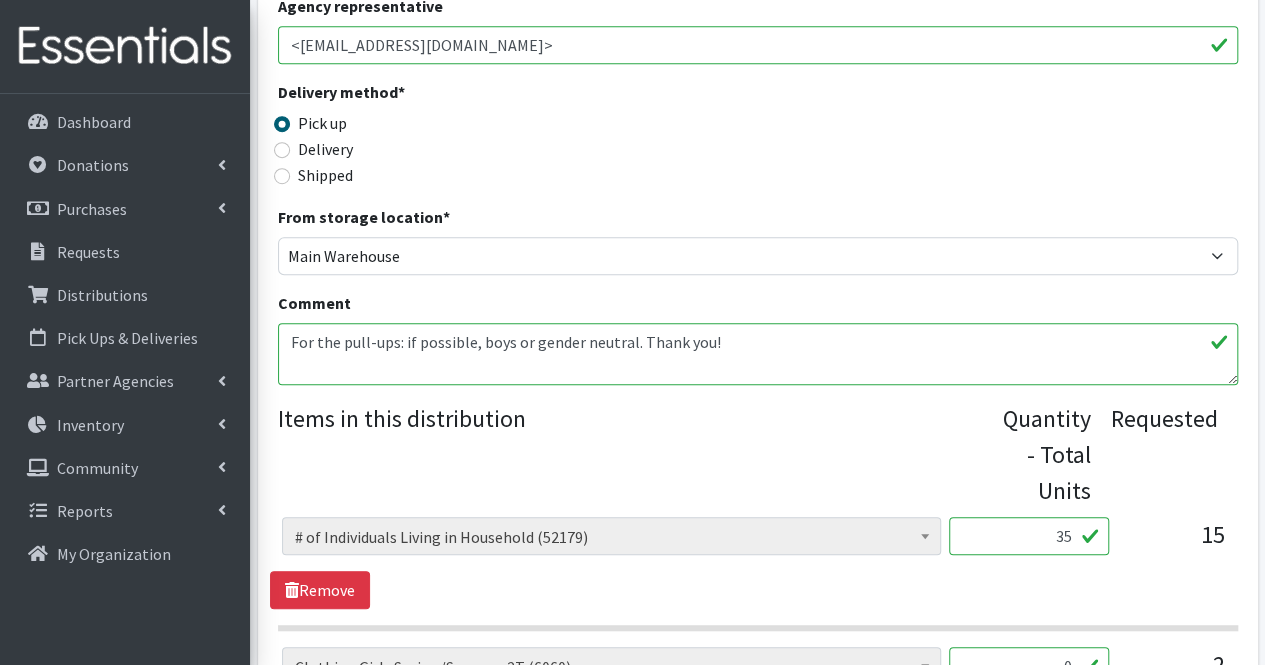 type on "15" 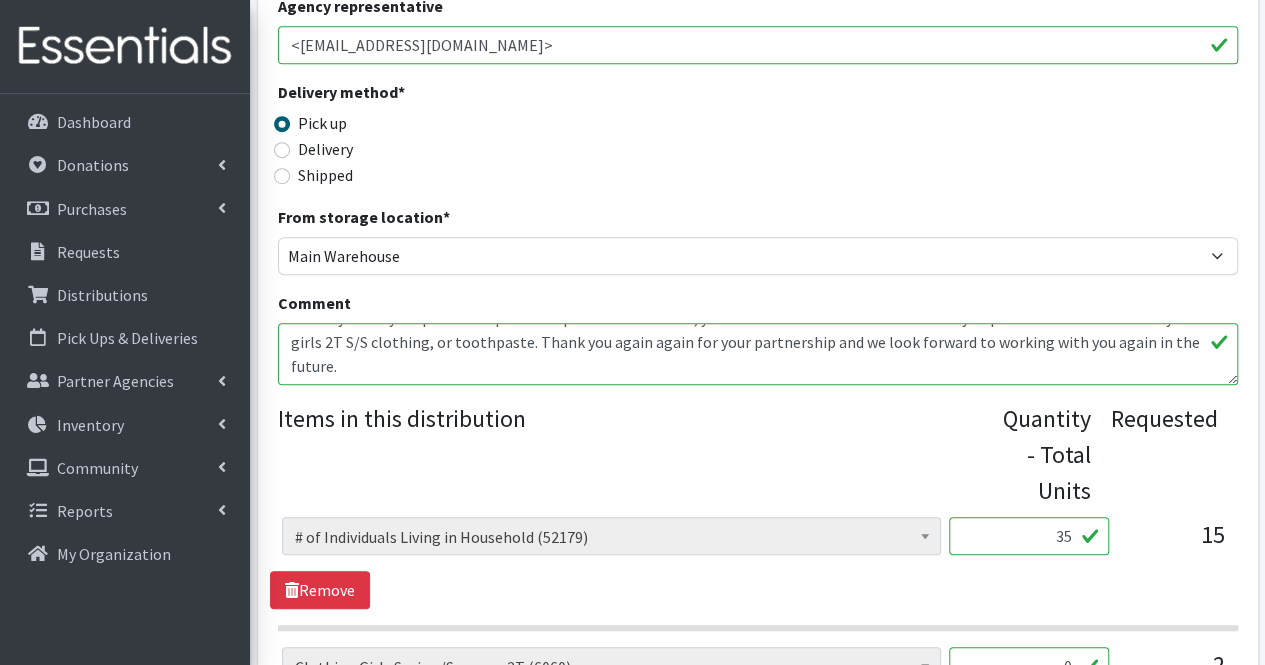 scroll, scrollTop: 168, scrollLeft: 0, axis: vertical 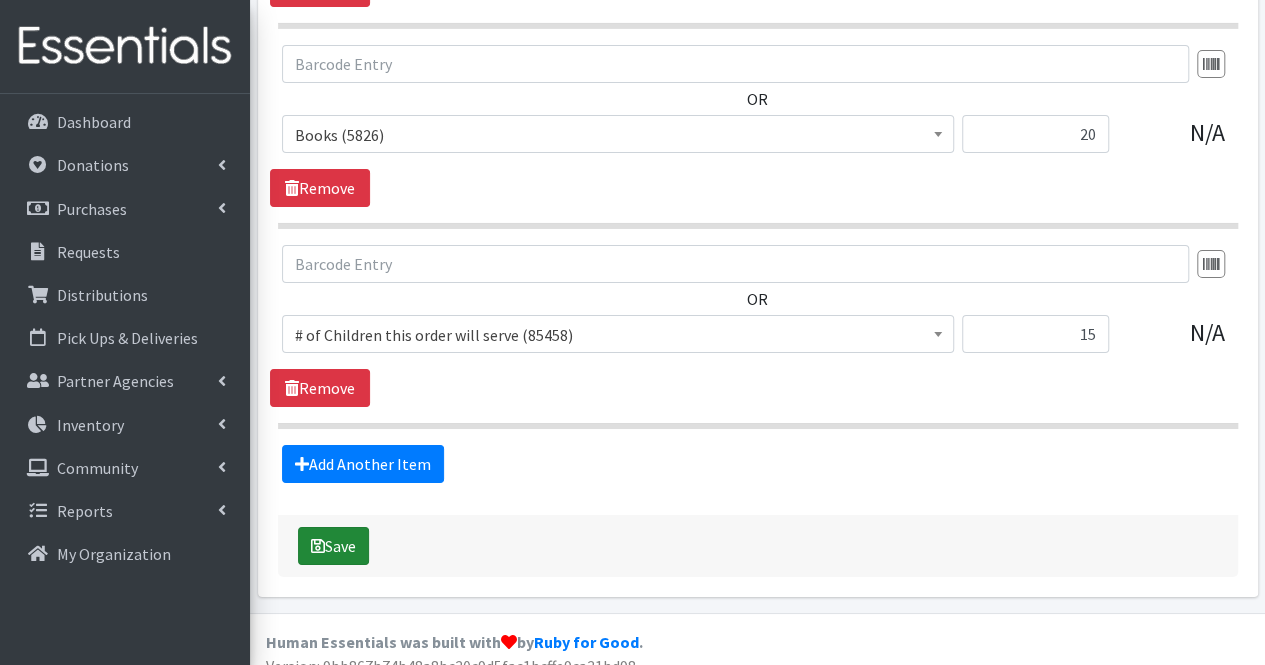 type on "For the pull-ups: if possible, boys or gender neutral. Thank you!
Moms,
Thank you for your partnership! Due to quantities available, your order could not be fulfilled exactly as placed. There are currently no girls 2T S/S clothing, or toothpaste. Thank you again again for your partnership and we look forward to working with you again in the future.
-Nicole" 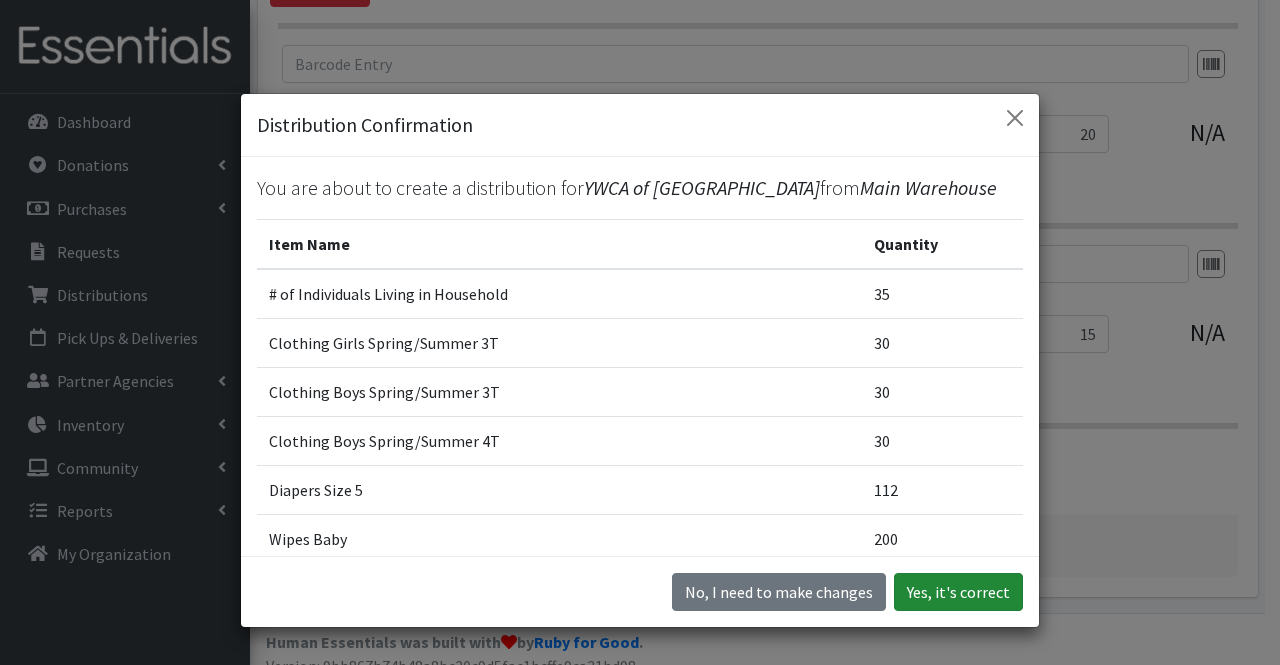 click on "Yes, it's correct" at bounding box center (958, 592) 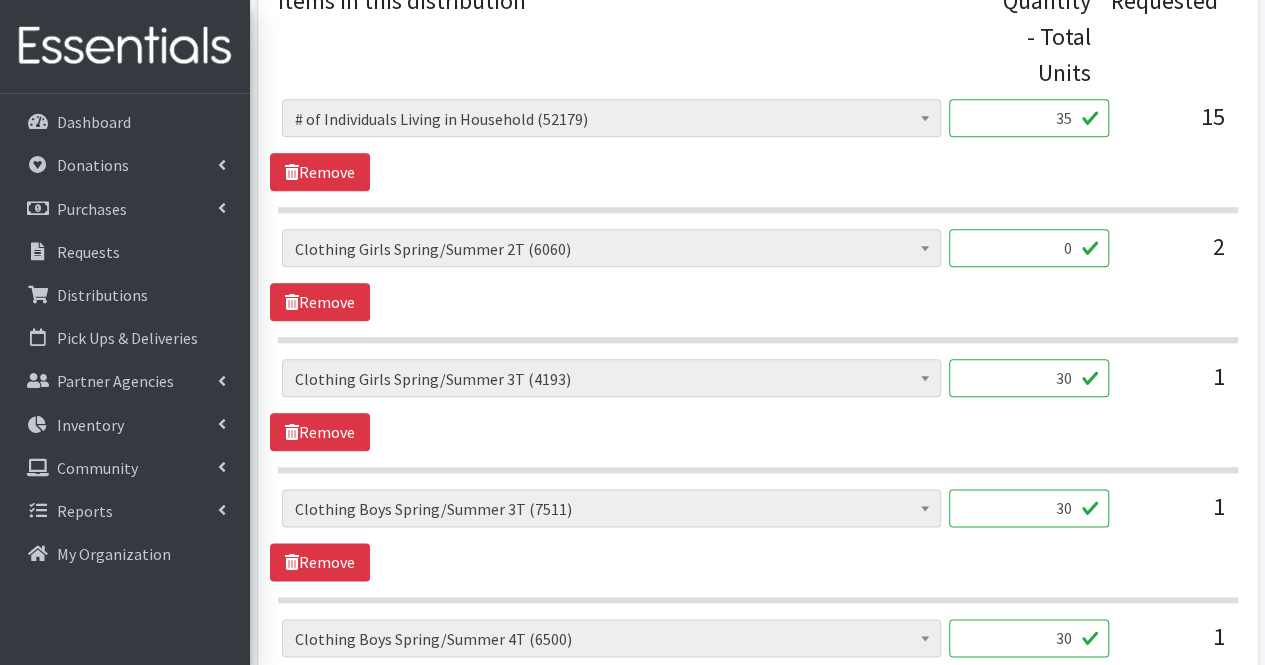 scroll, scrollTop: 948, scrollLeft: 0, axis: vertical 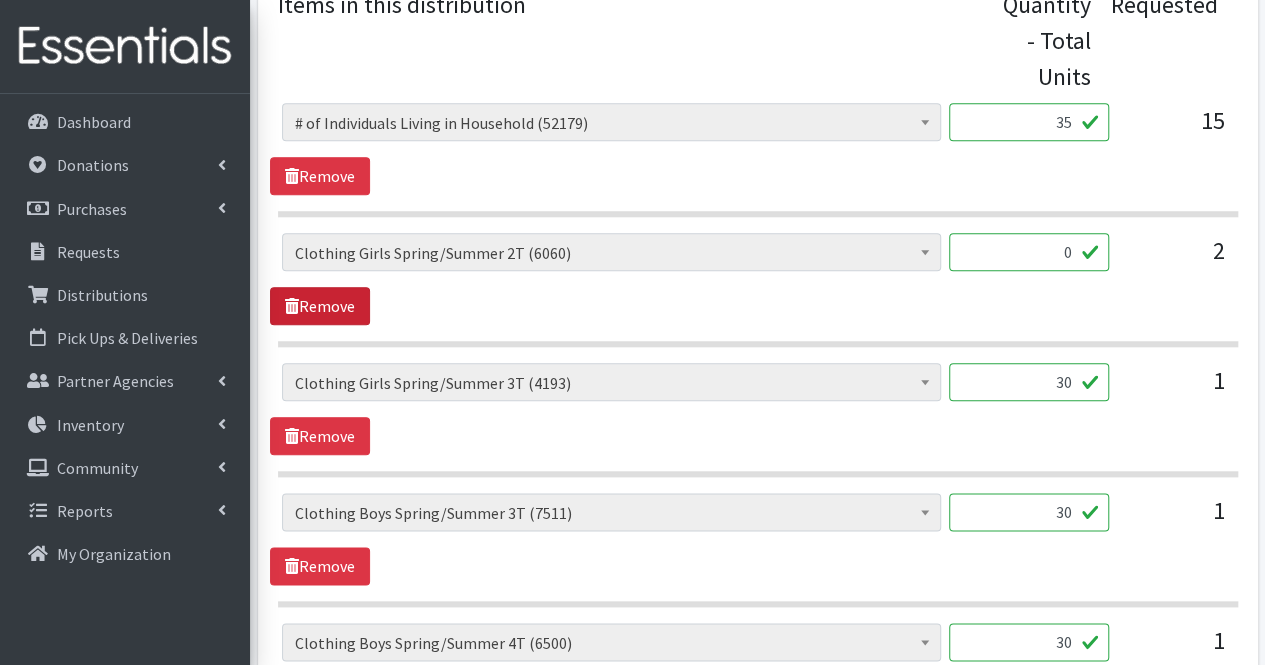 click on "Remove" at bounding box center [320, 306] 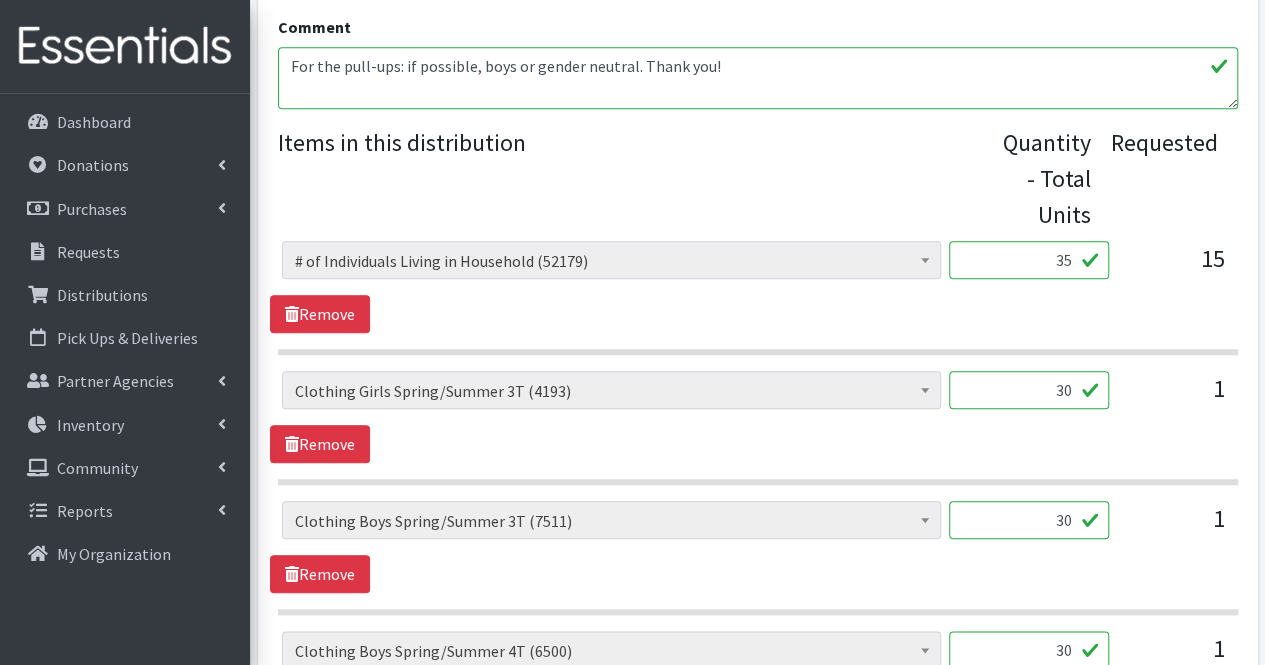 scroll, scrollTop: 620, scrollLeft: 0, axis: vertical 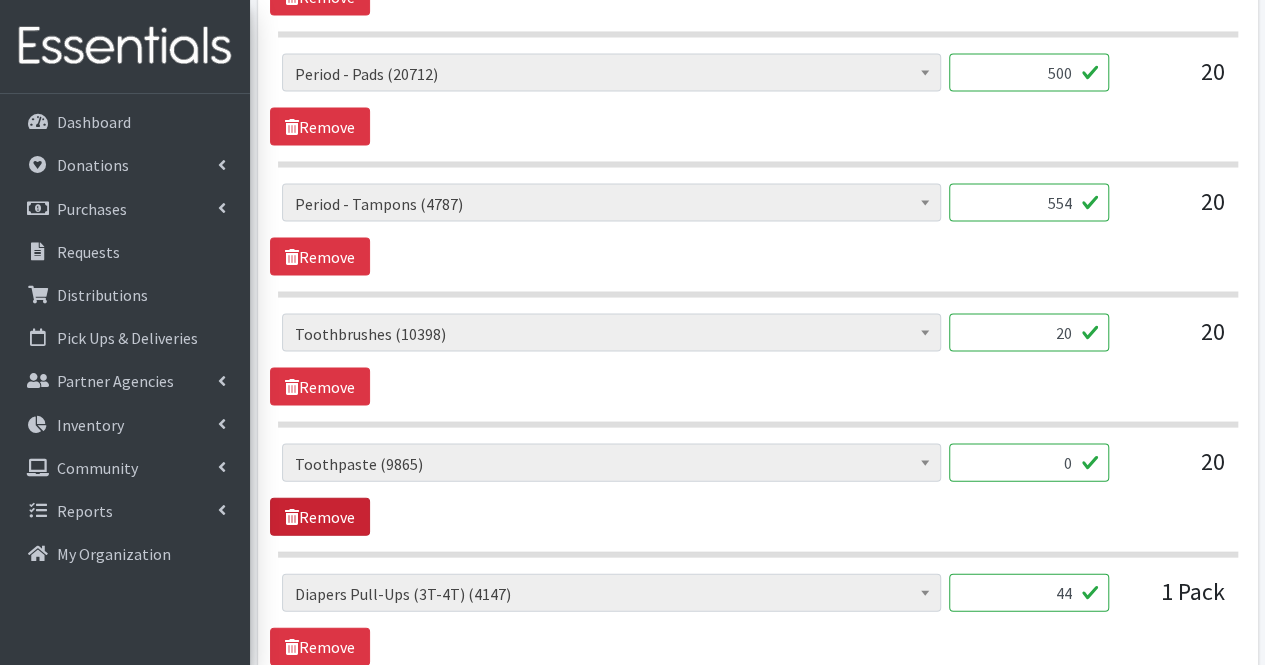 click on "Remove" at bounding box center (320, 517) 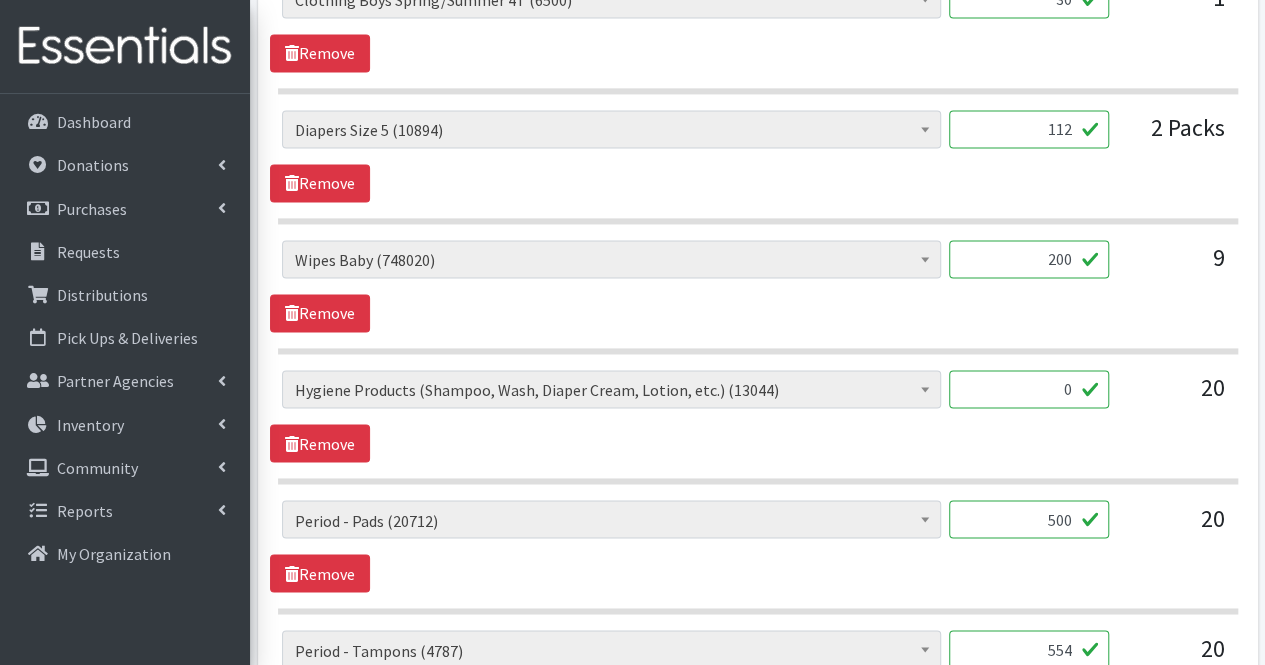 scroll, scrollTop: 1460, scrollLeft: 0, axis: vertical 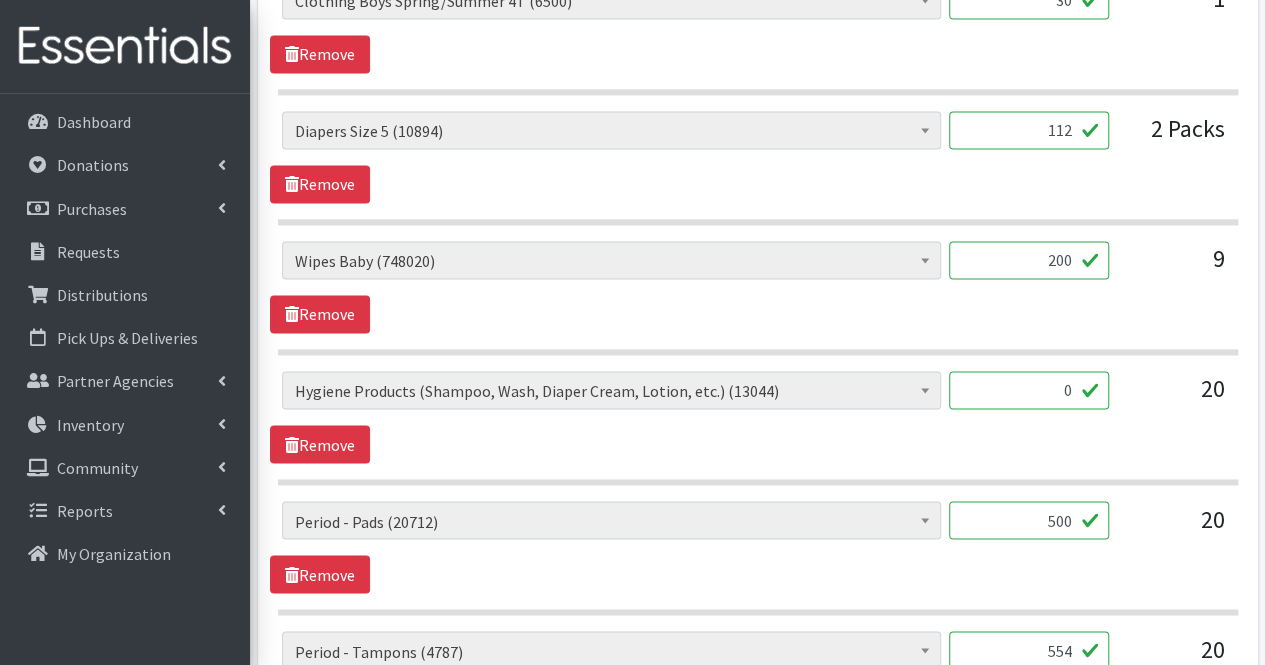 click on "0" at bounding box center (1029, 390) 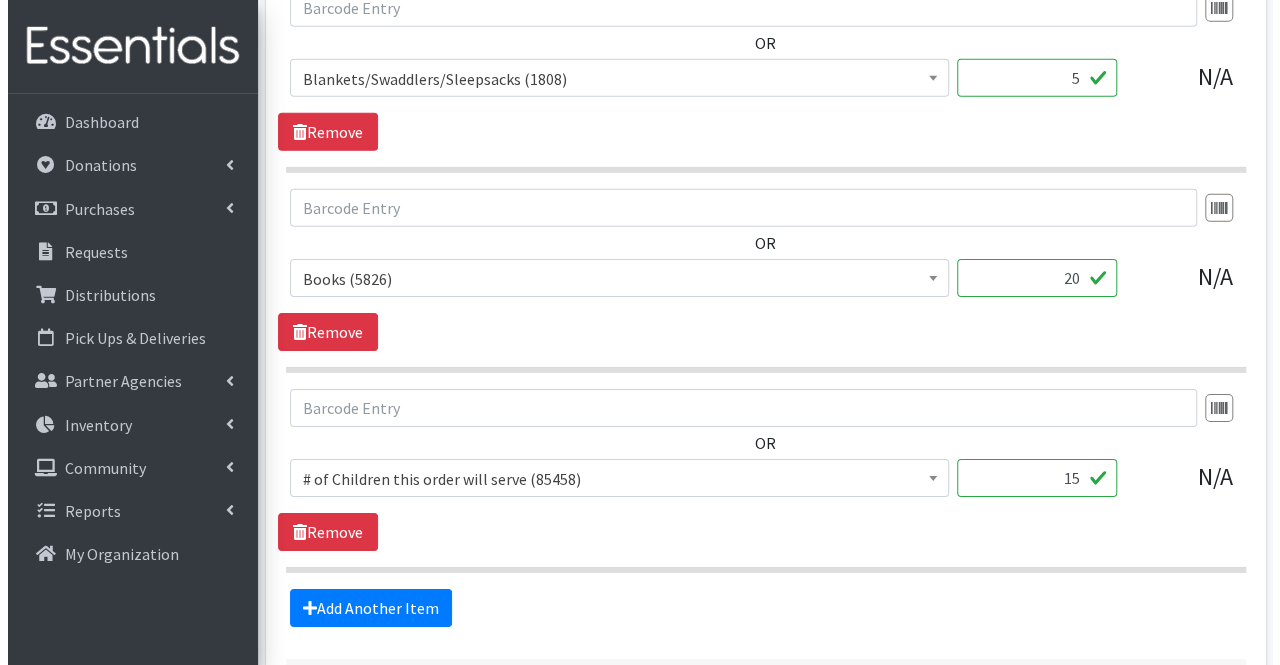 scroll, scrollTop: 3228, scrollLeft: 0, axis: vertical 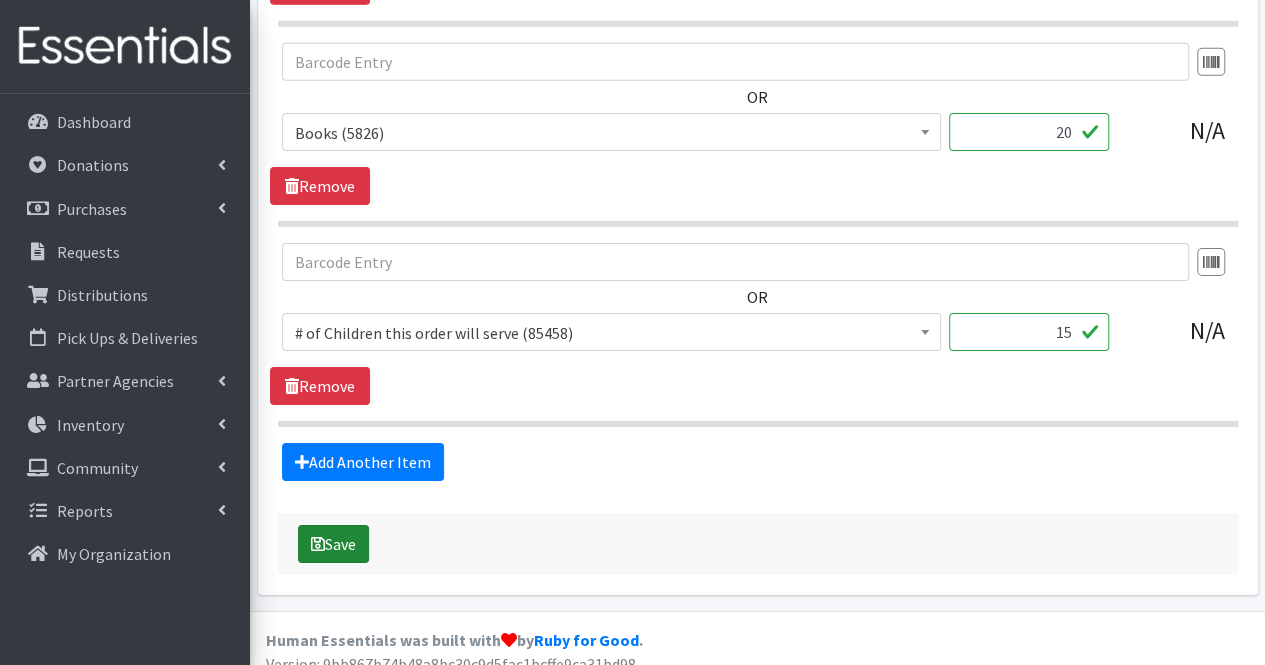 type on "7" 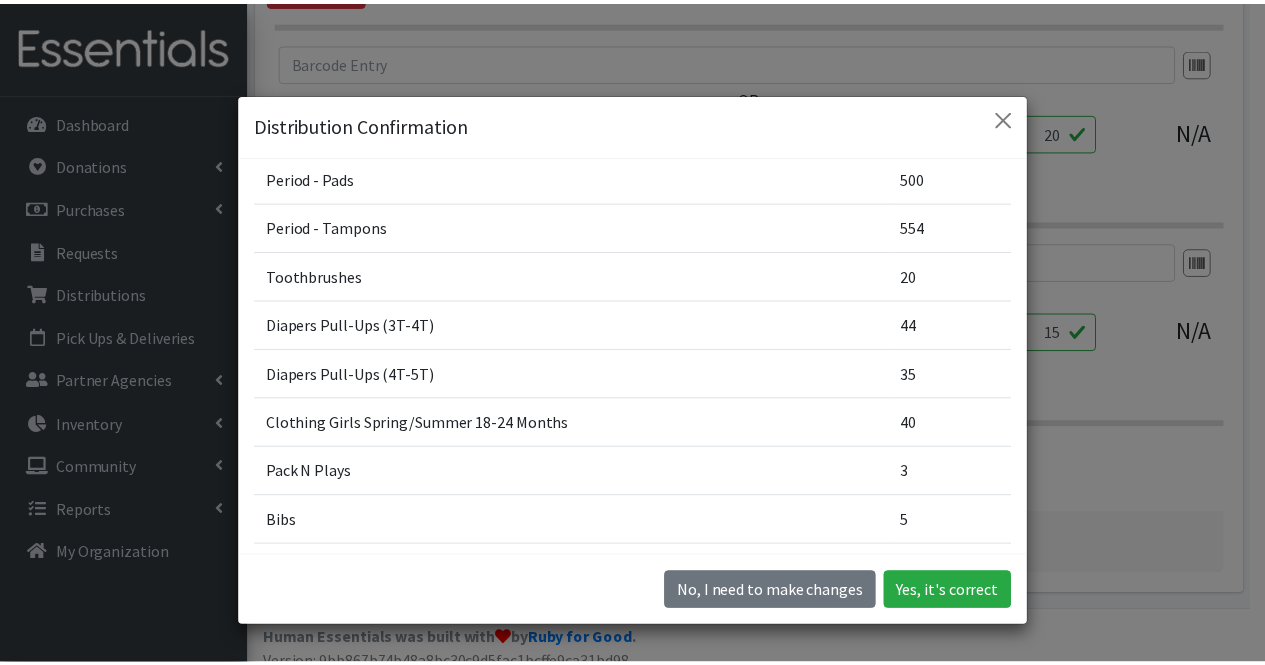 scroll, scrollTop: 460, scrollLeft: 0, axis: vertical 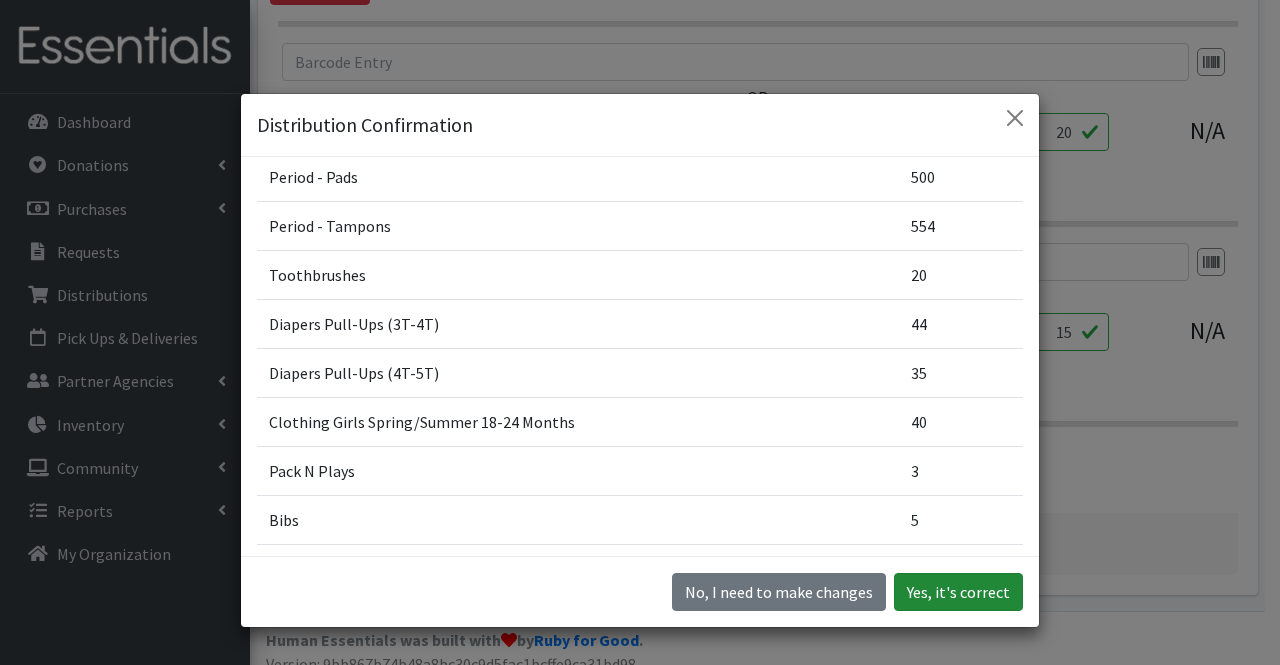 click on "Yes, it's correct" at bounding box center [958, 592] 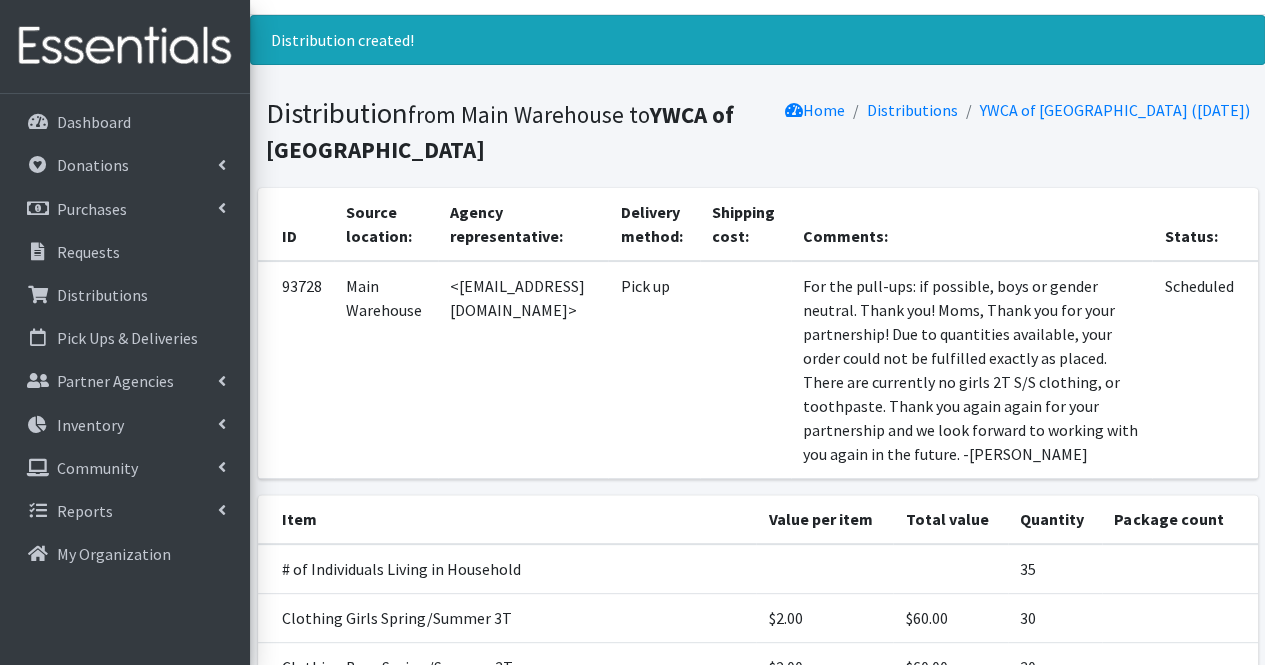 scroll, scrollTop: 0, scrollLeft: 0, axis: both 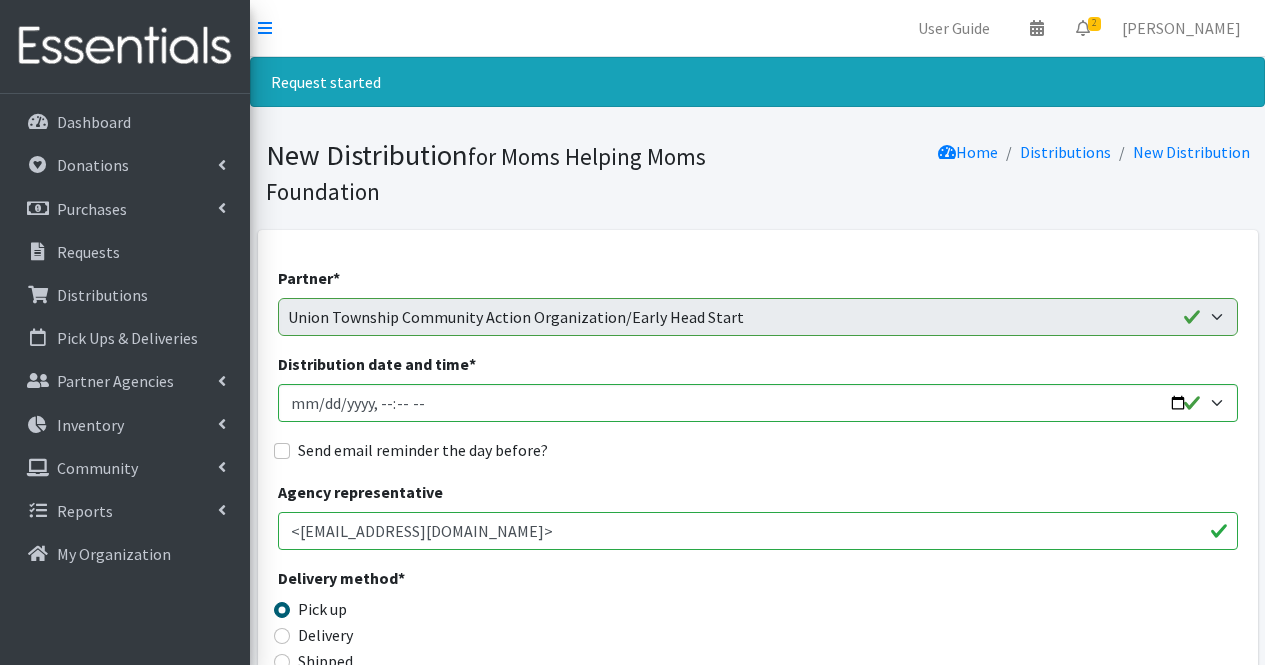 select on "6076" 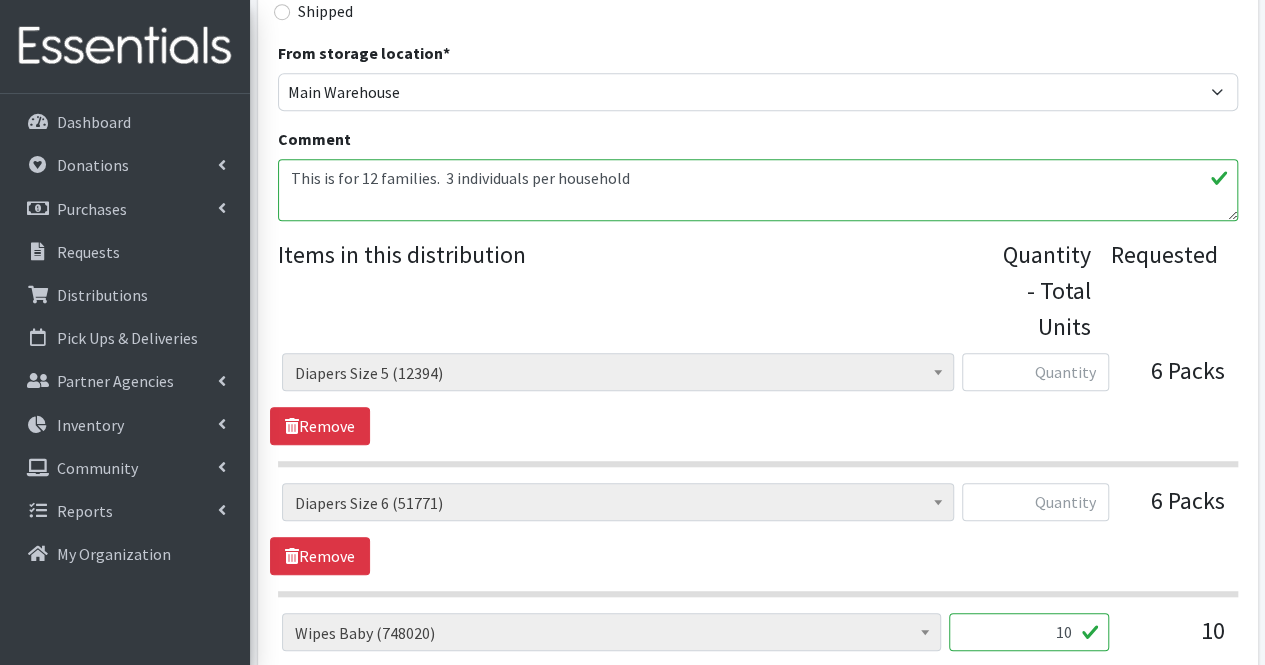 scroll, scrollTop: 650, scrollLeft: 0, axis: vertical 